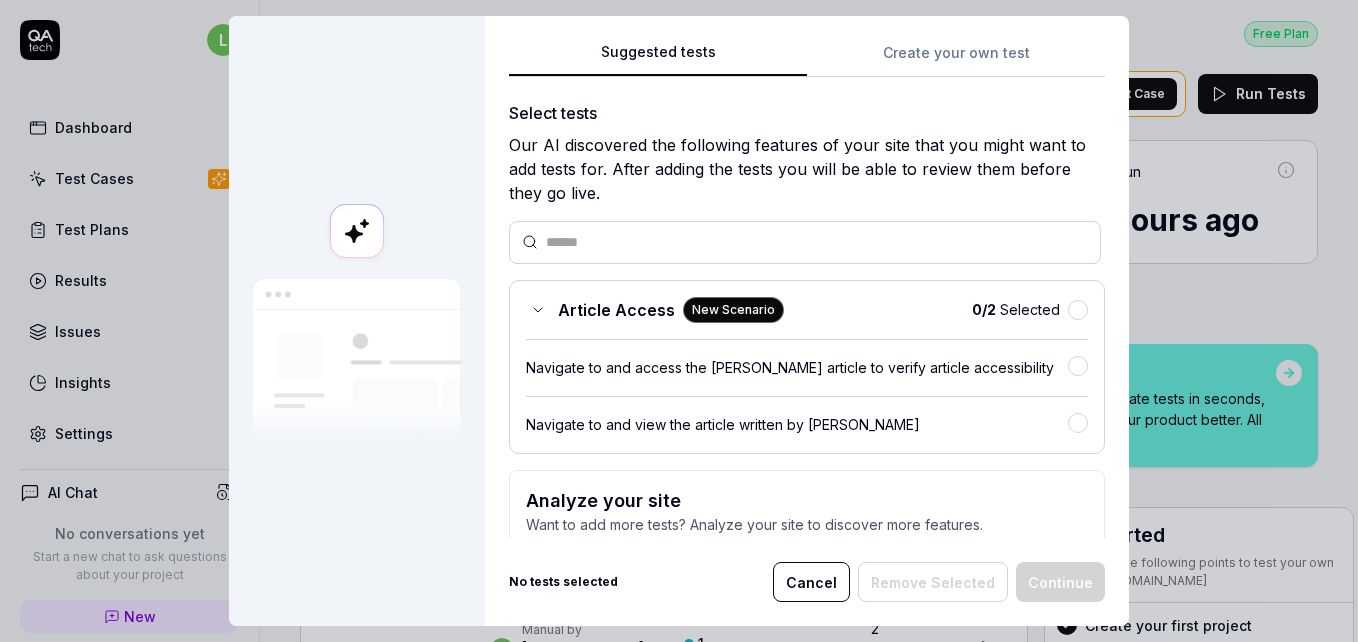 scroll, scrollTop: 0, scrollLeft: 0, axis: both 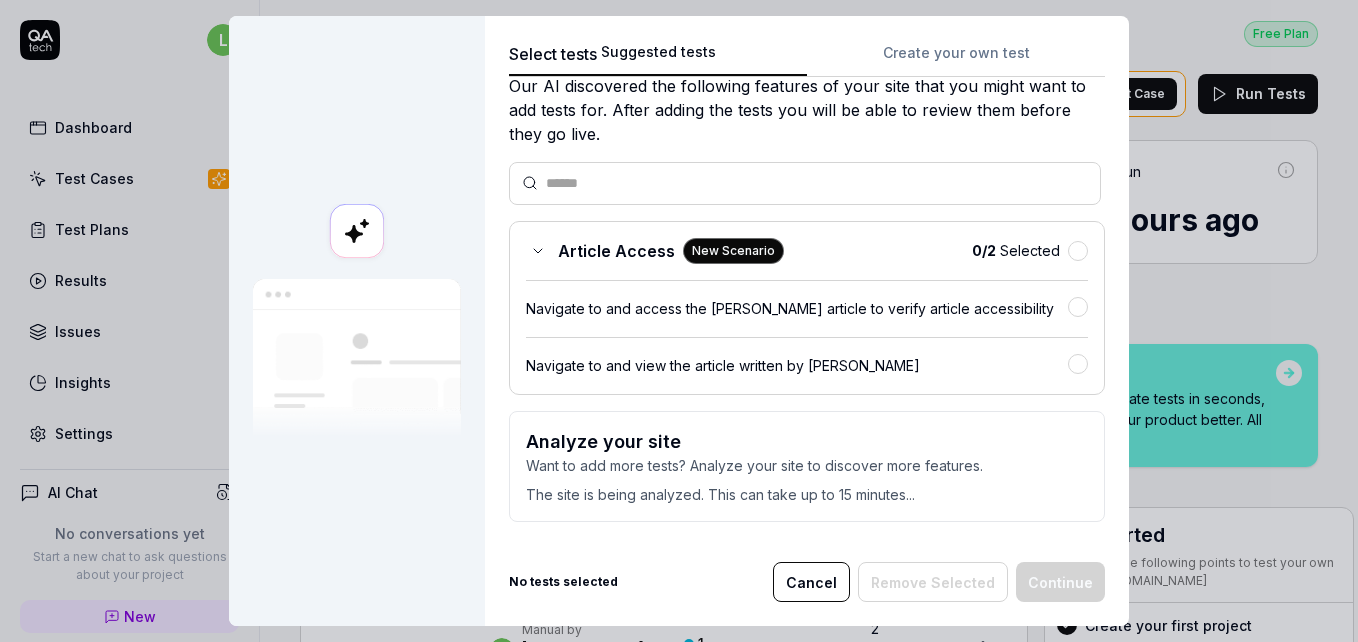 click on "Want to add more tests? Analyze your site to discover more features." at bounding box center (807, 465) 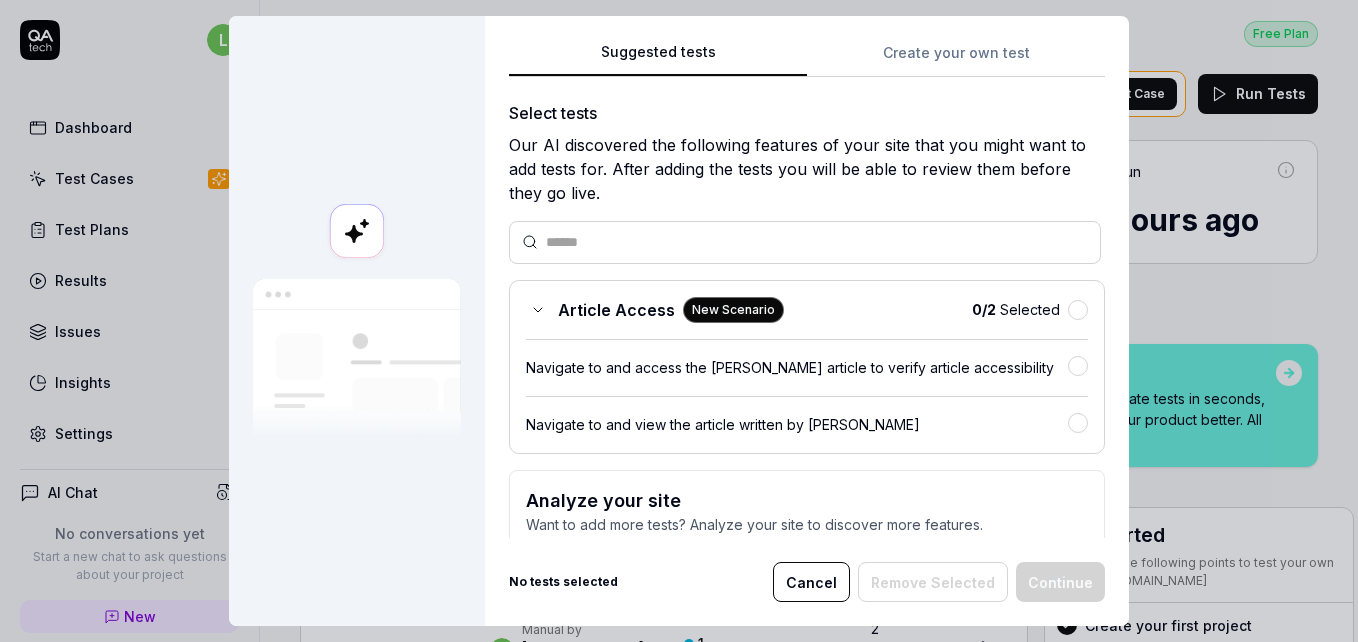 scroll, scrollTop: 59, scrollLeft: 0, axis: vertical 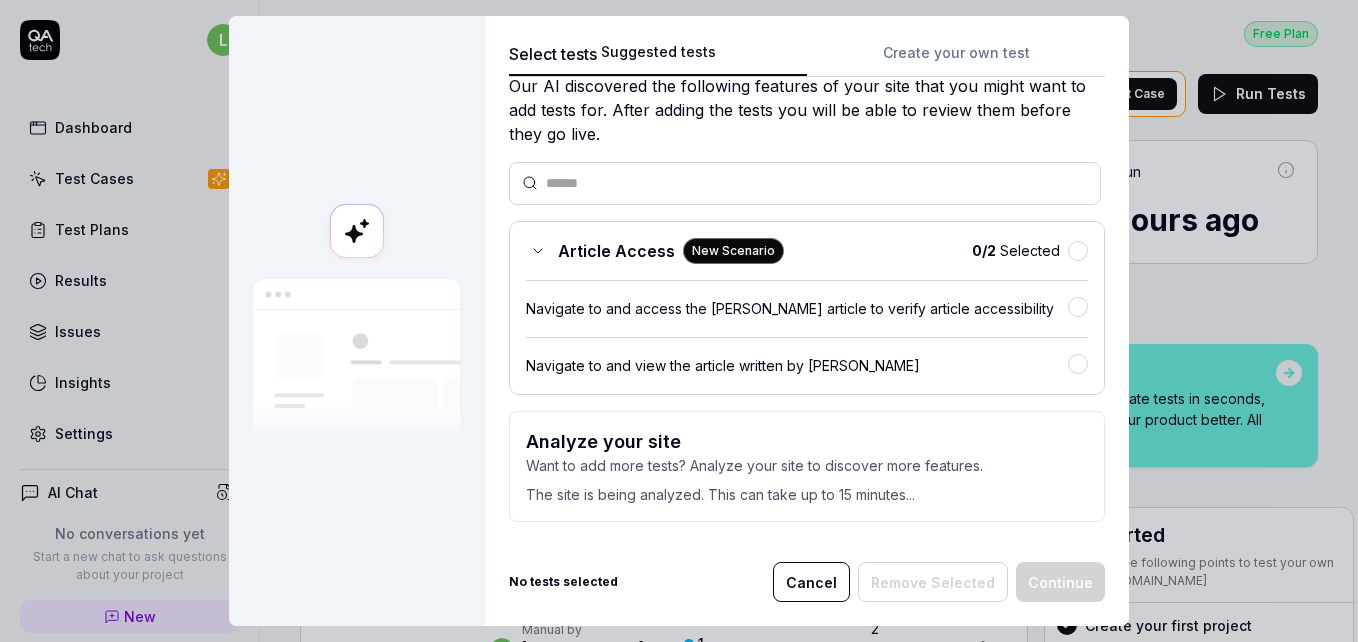 click on "The site is being analyzed. This can take up to 15 minutes..." at bounding box center [807, 490] 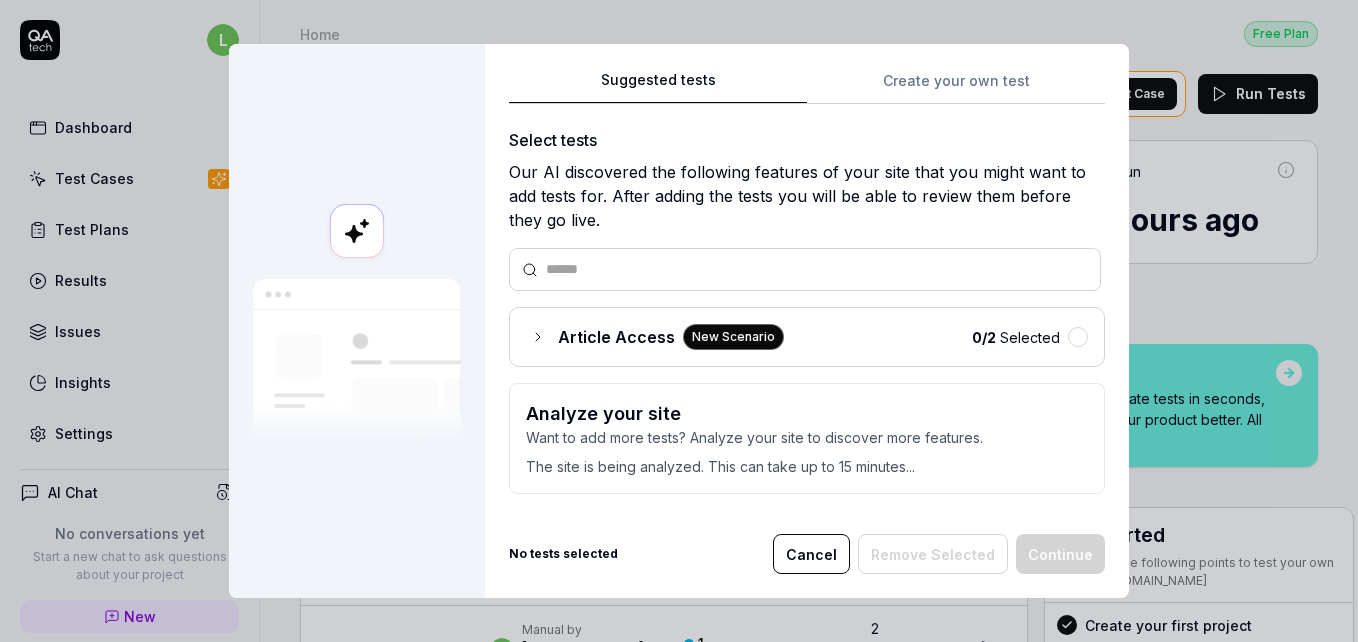 click on "Select tests Our AI discovered the following features of your site that you might want to add tests for. After adding the tests you will be able to review them before they go live. Article Access New Scenario 0 / 2   Selected Analyze your site Want to add more tests? Analyze your site to discover more features. The site is being analyzed. This can take up to 15 minutes..." at bounding box center [807, 319] 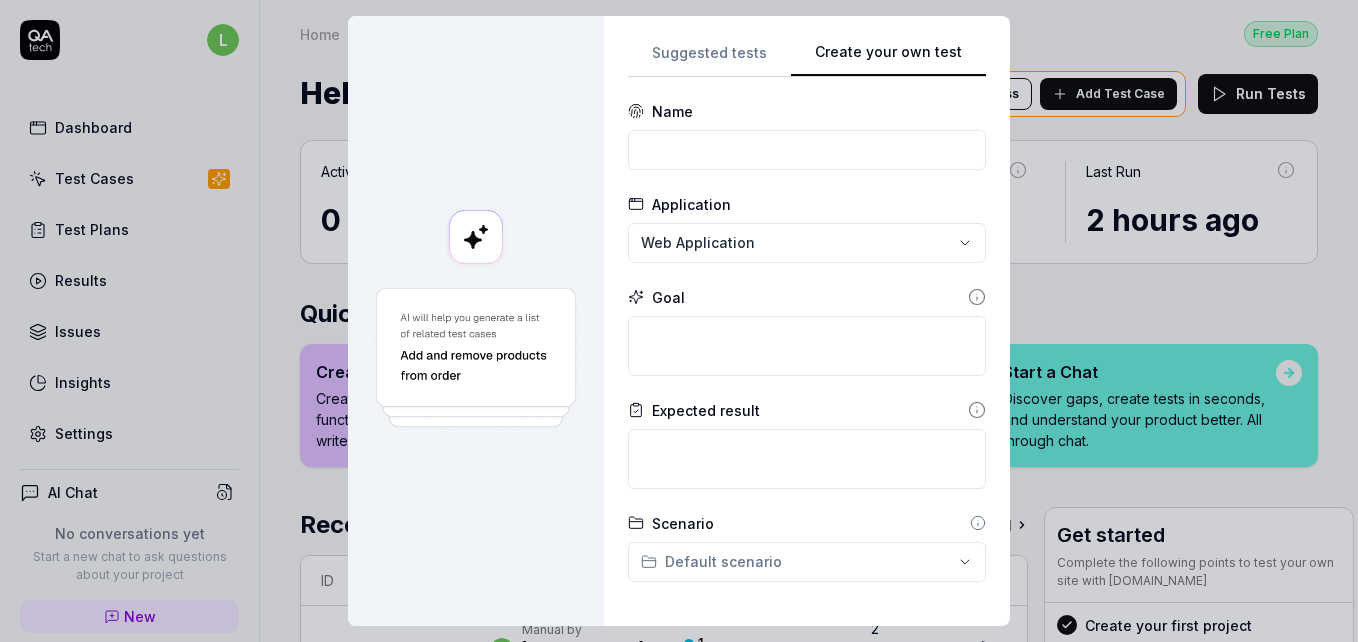 click on "Suggested tests" at bounding box center (709, 59) 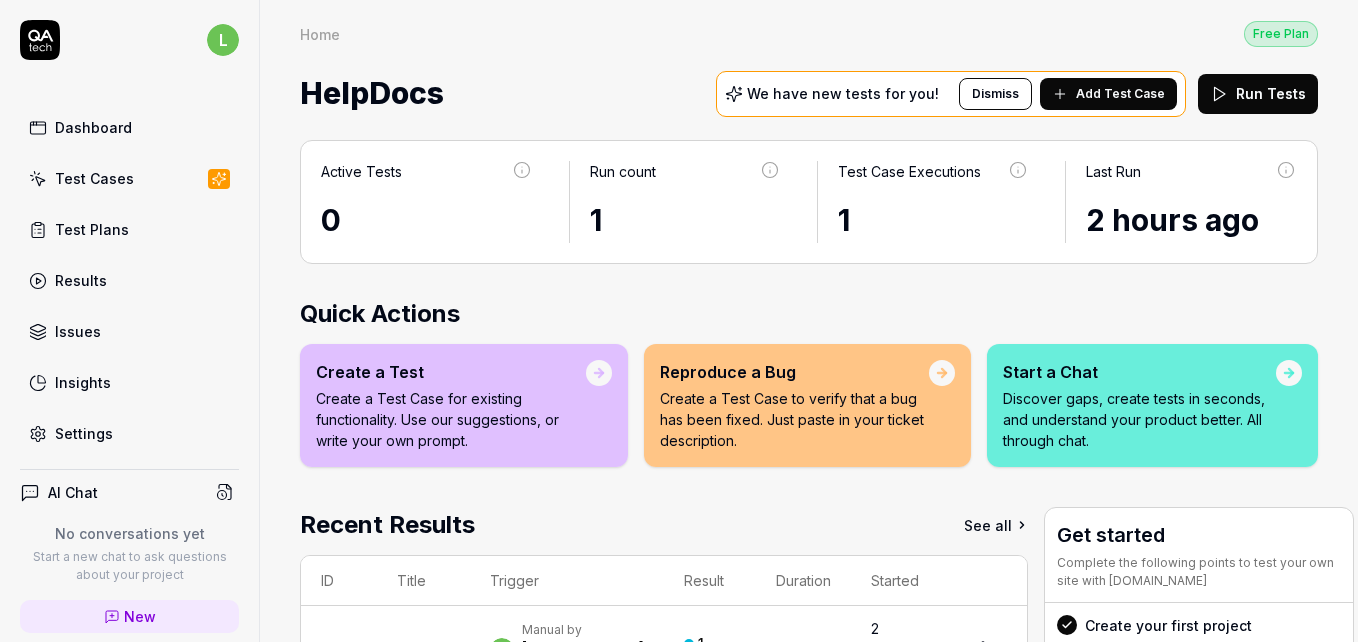 scroll, scrollTop: 0, scrollLeft: 0, axis: both 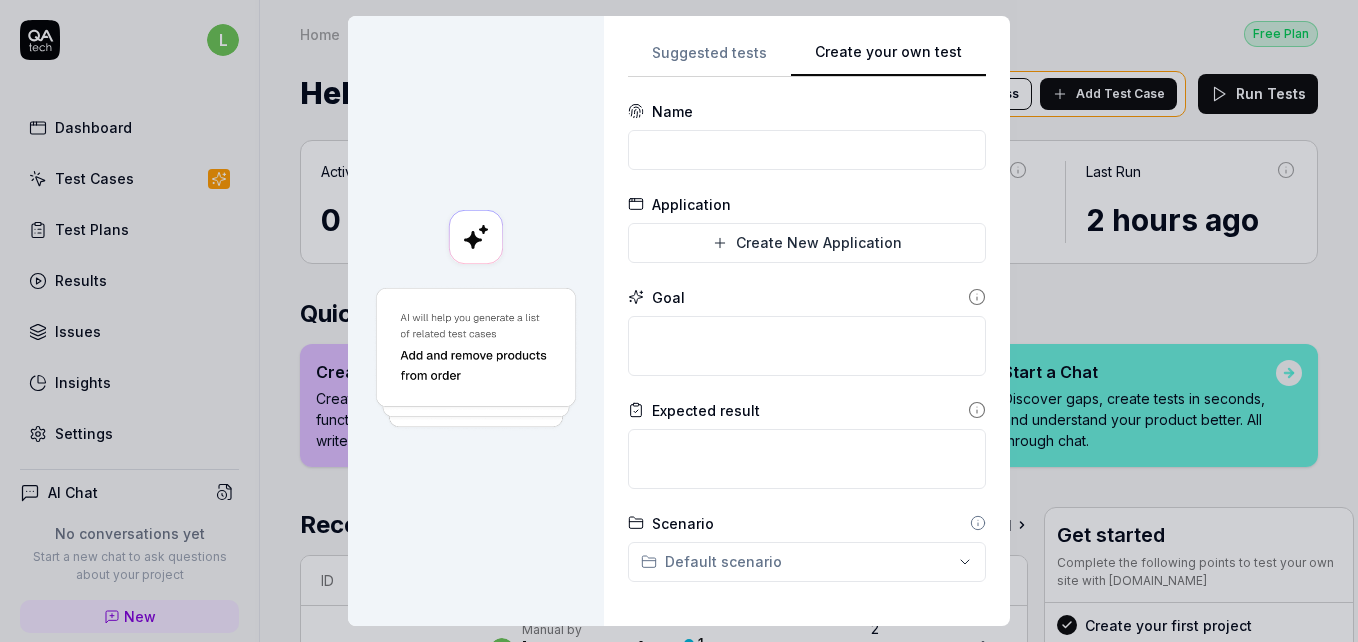 click on "Suggested tests Create your own test Name Application Create New Application Goal Expected result Scenario Default scenario Dependency No test case Configs Add config Advanced Cancel Generate test" at bounding box center [807, 321] 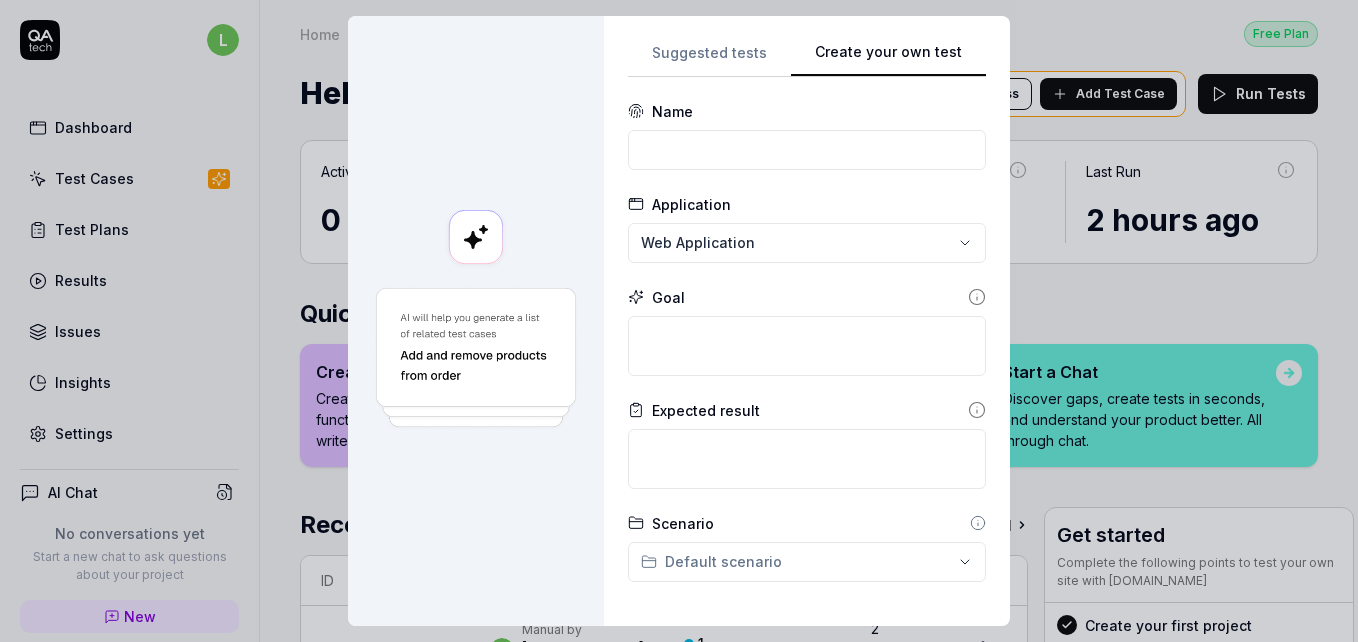 click 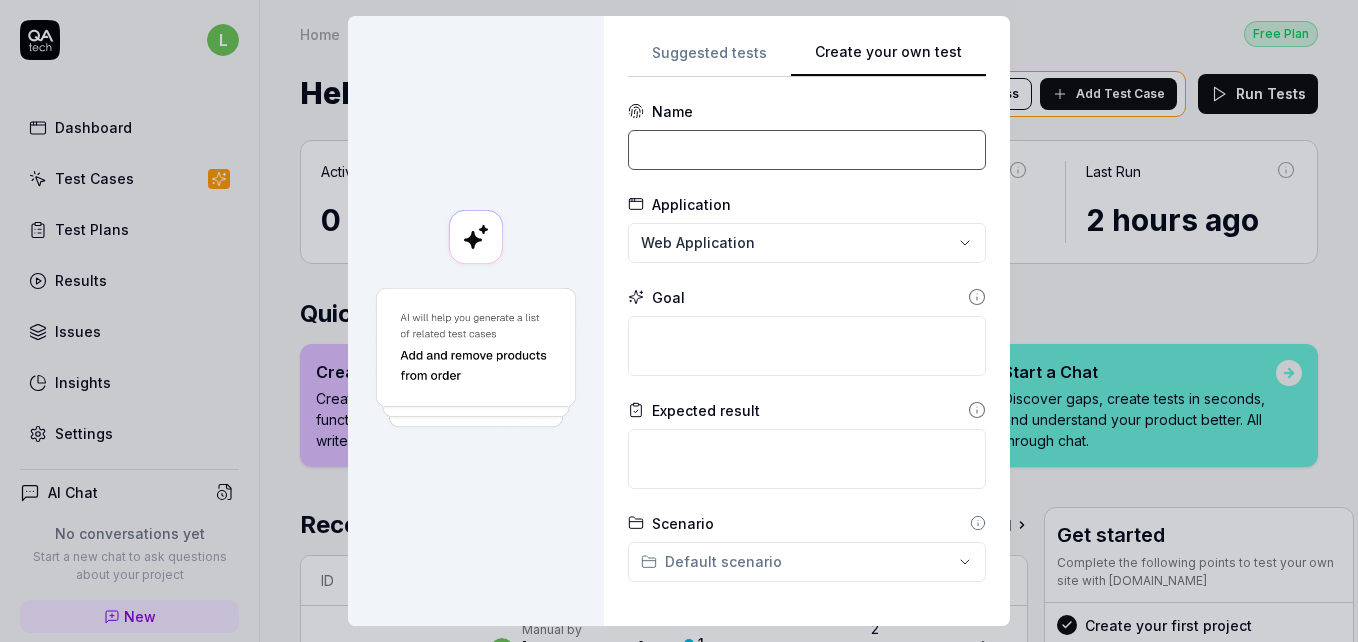 click at bounding box center [807, 150] 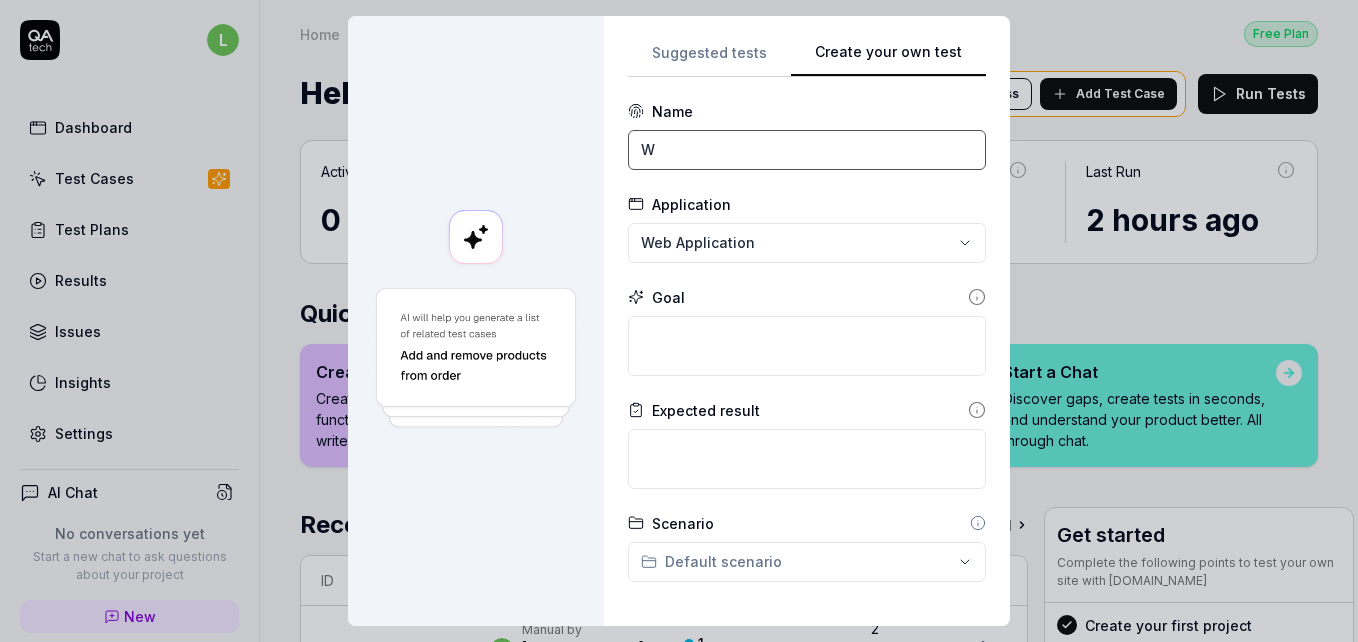 type on "W" 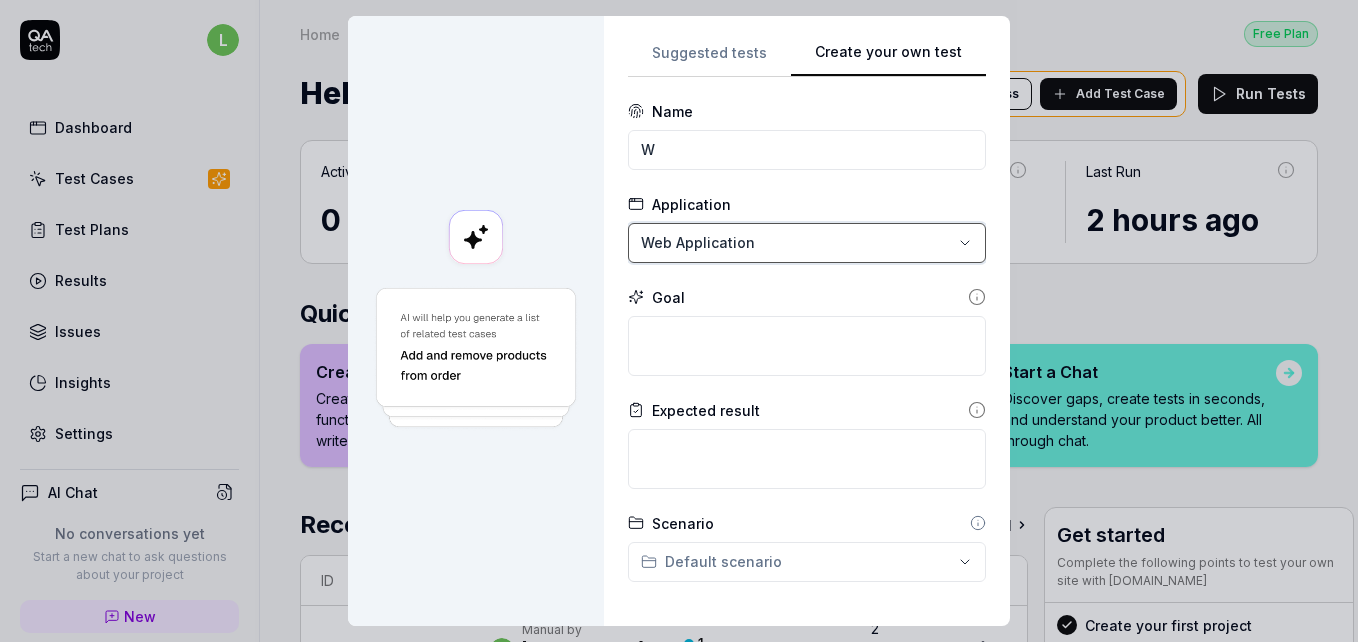 type 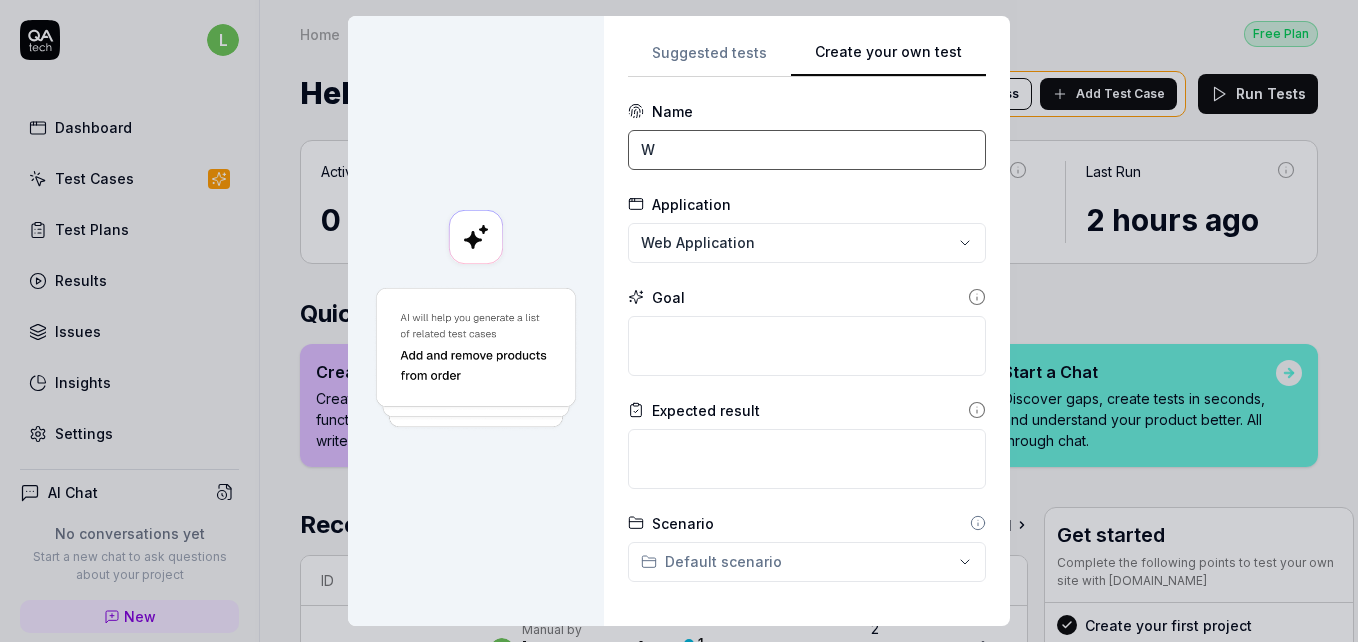 click on "W" at bounding box center (807, 150) 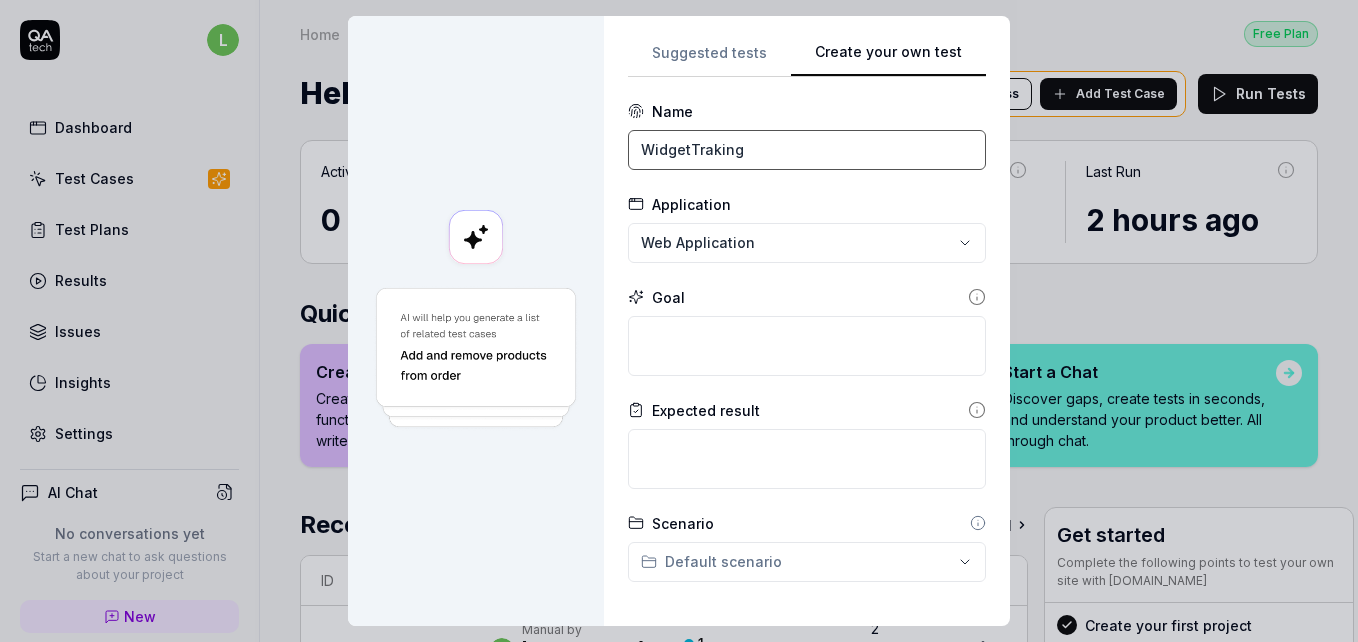 type on "WidgetTraking" 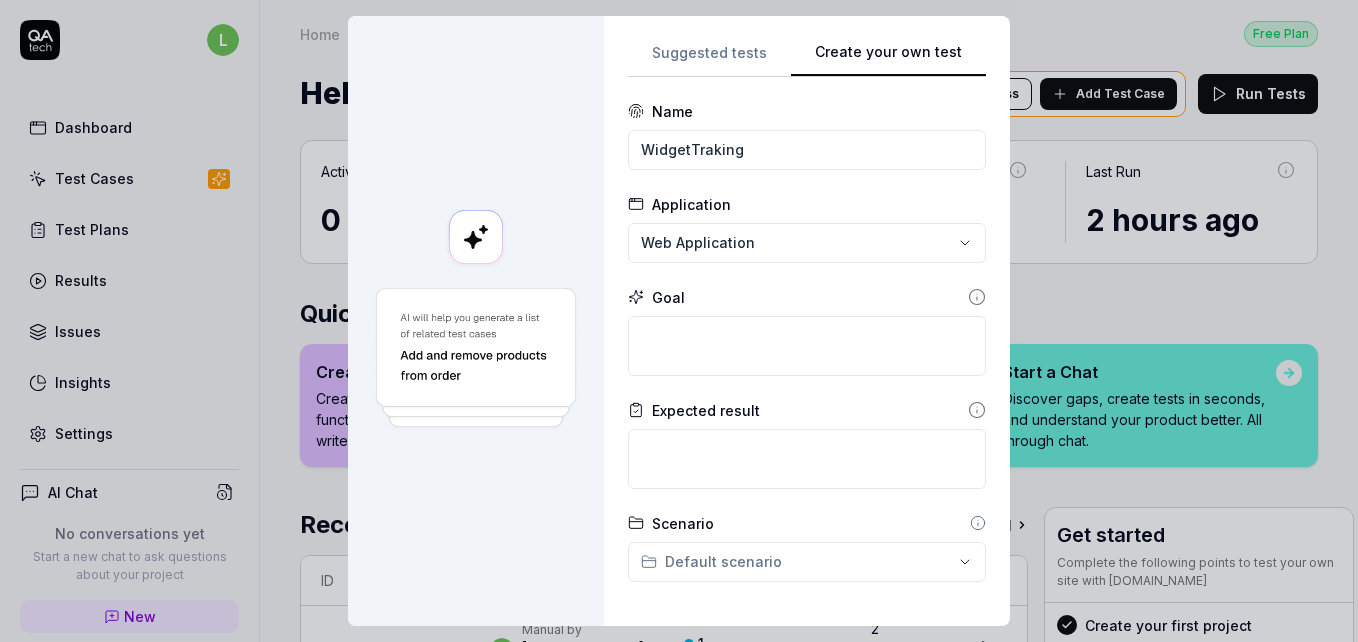 click on "**********" at bounding box center (679, 321) 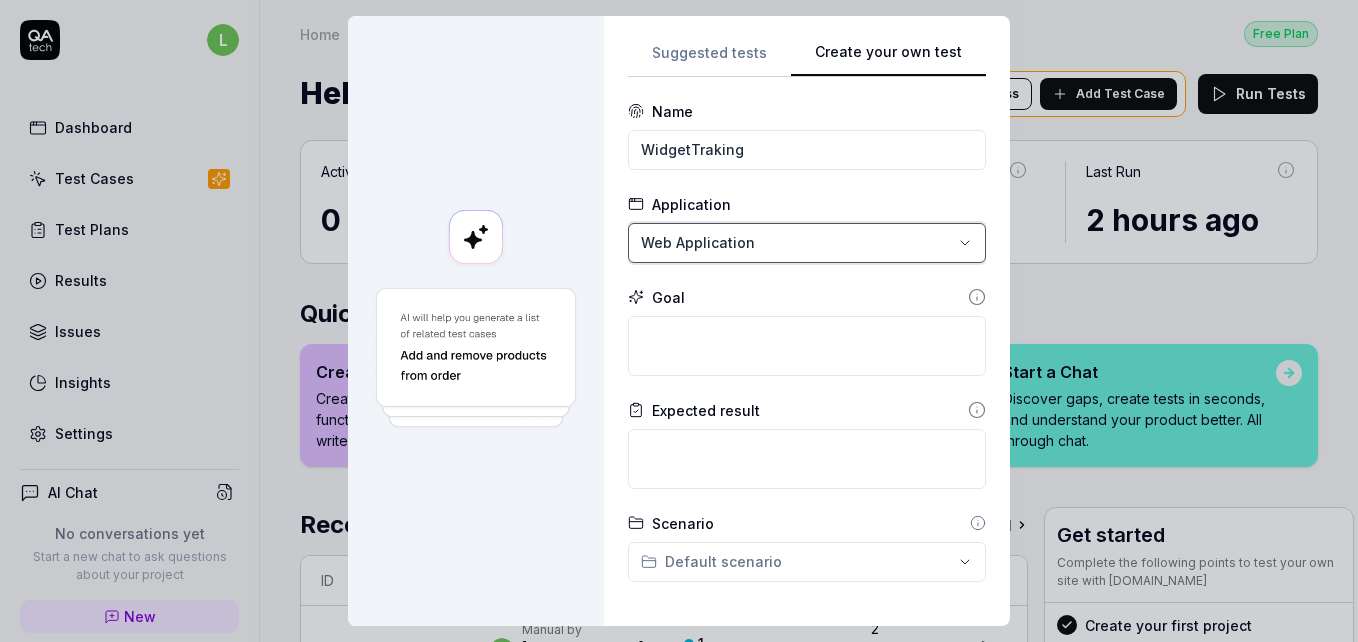 click on "**********" at bounding box center (679, 321) 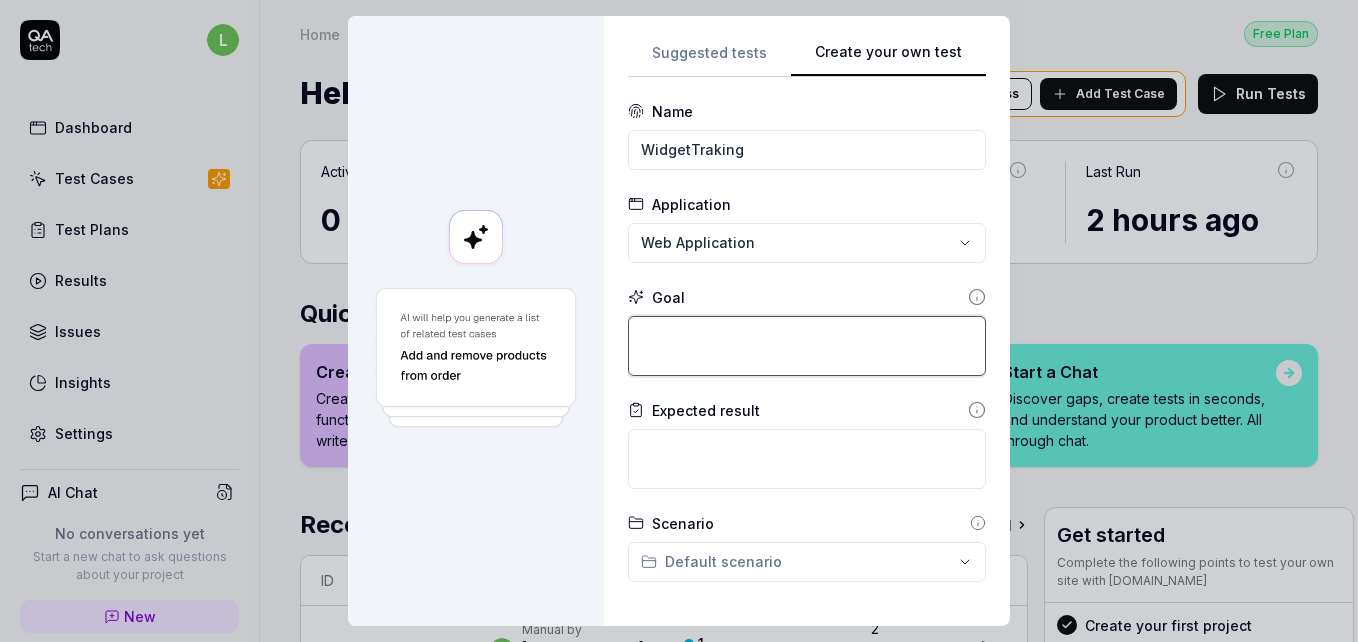 click at bounding box center [807, 346] 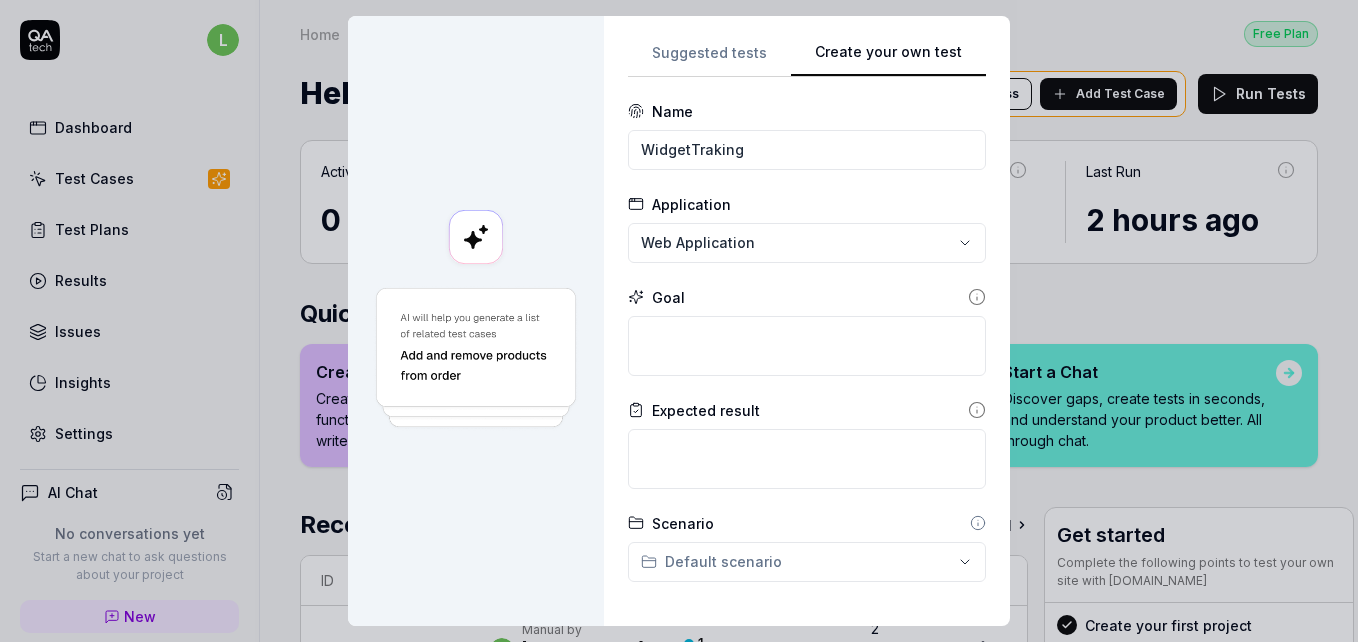 scroll, scrollTop: 278, scrollLeft: 0, axis: vertical 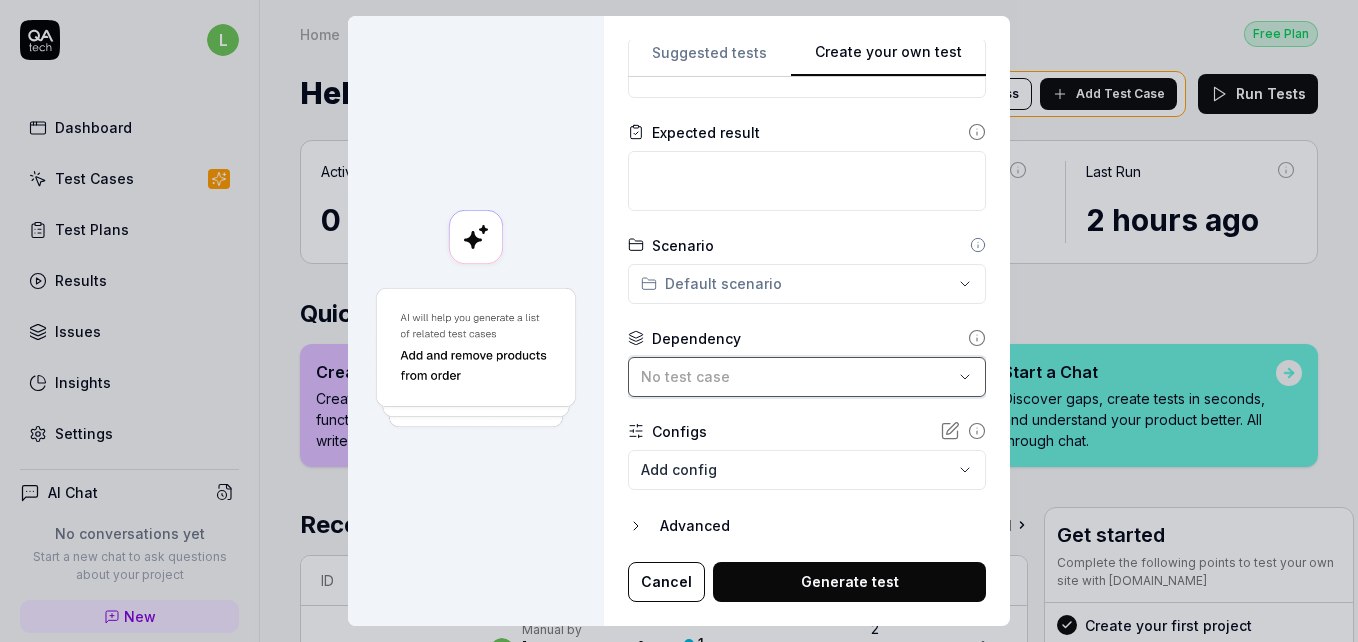 click on "No test case" at bounding box center [797, 376] 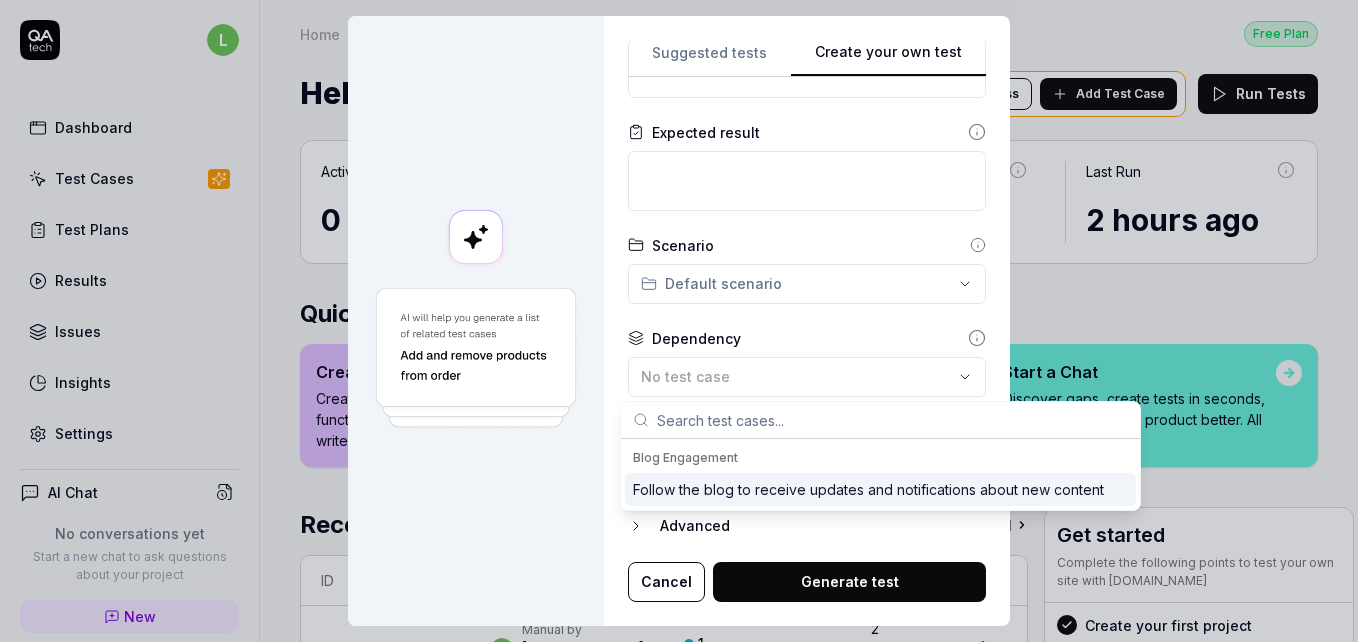 click on "Suggested tests" at bounding box center (709, 59) 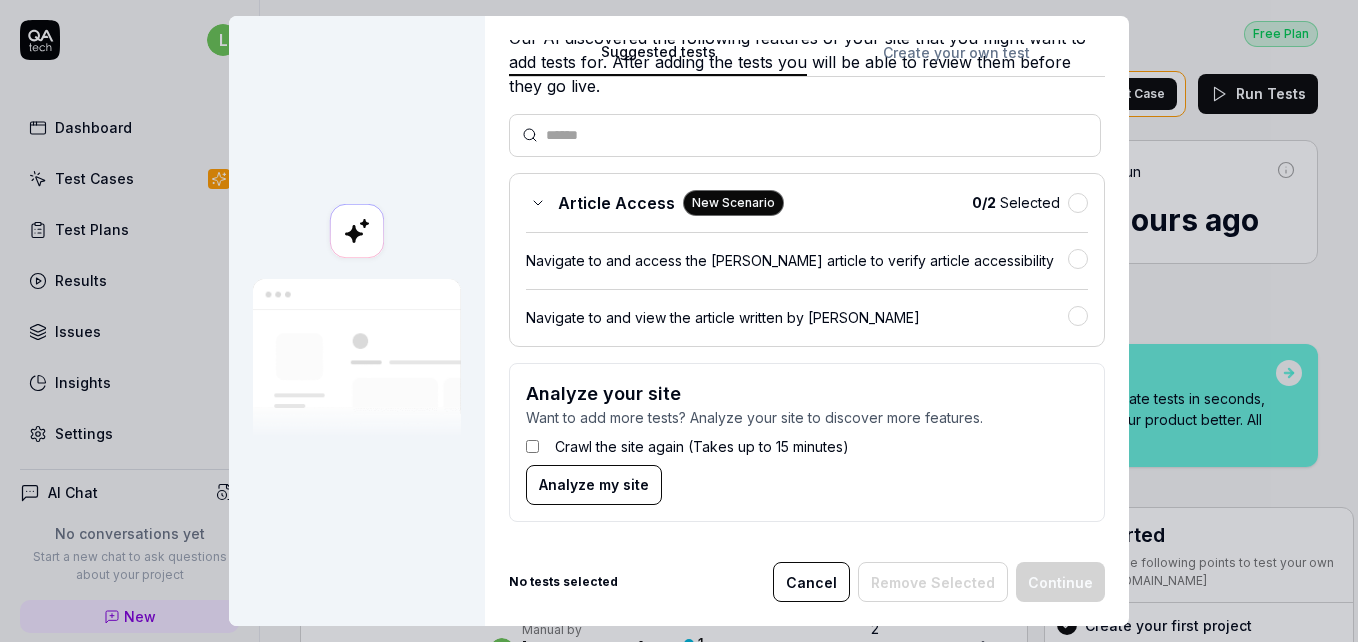 click on "Analyze my site" at bounding box center (594, 485) 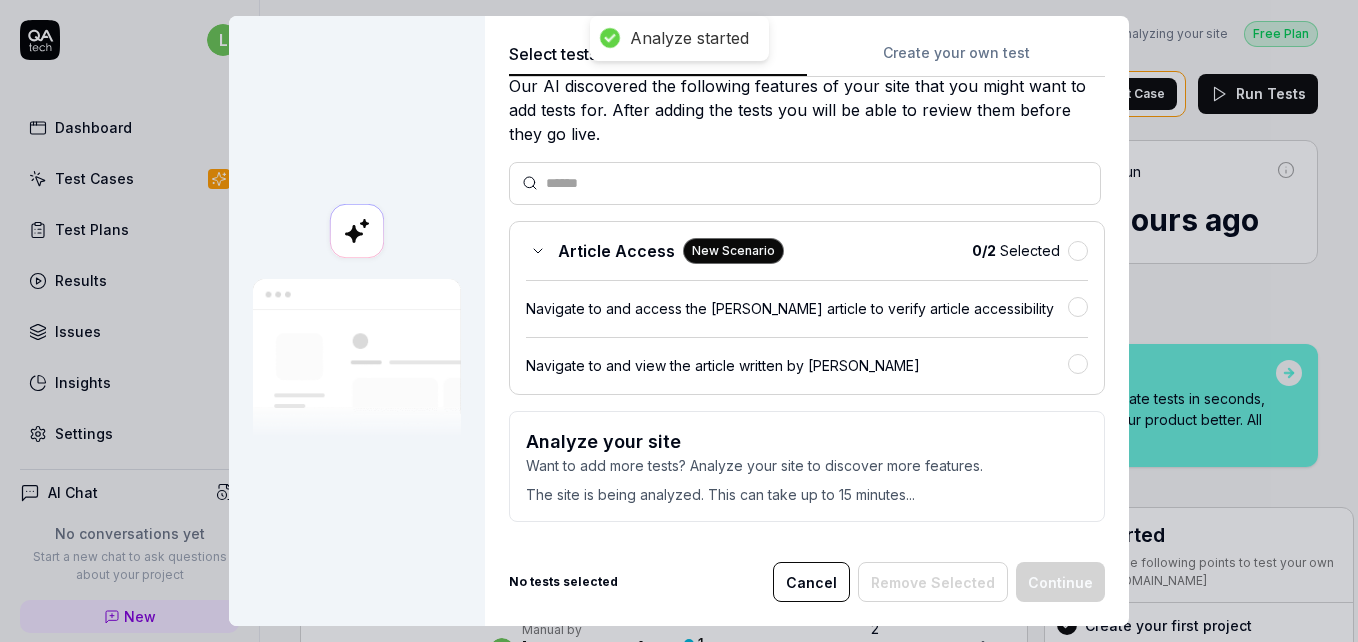 scroll, scrollTop: 59, scrollLeft: 0, axis: vertical 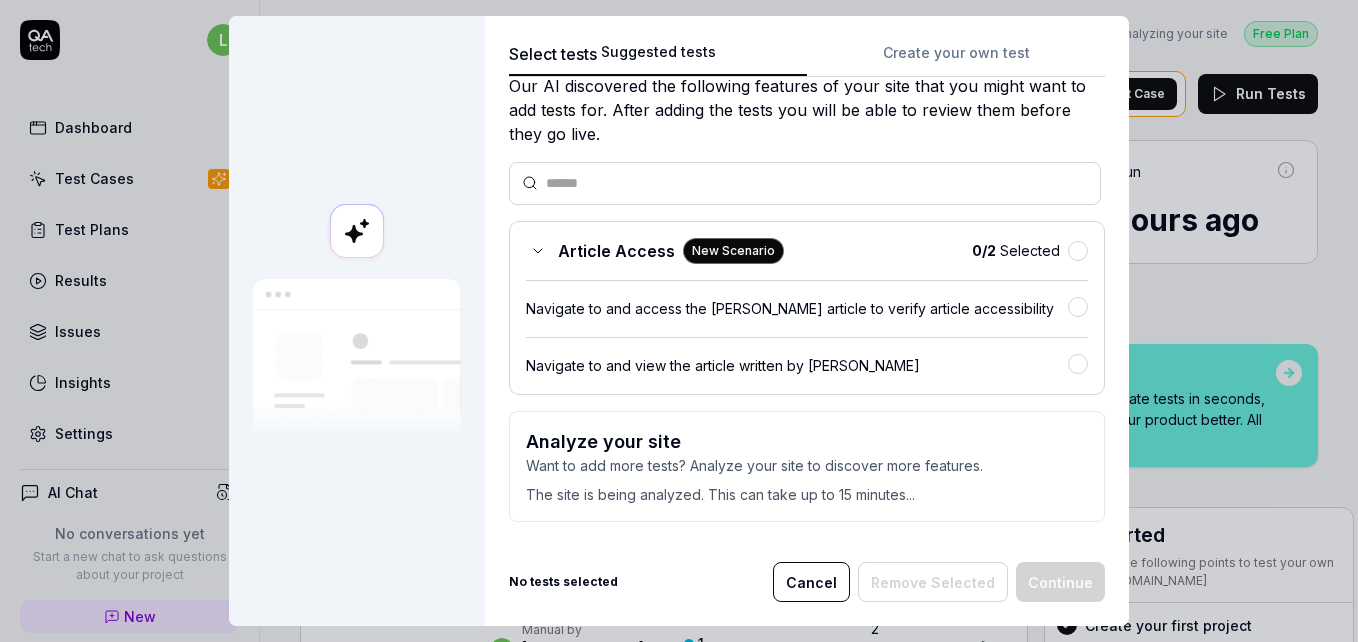 click 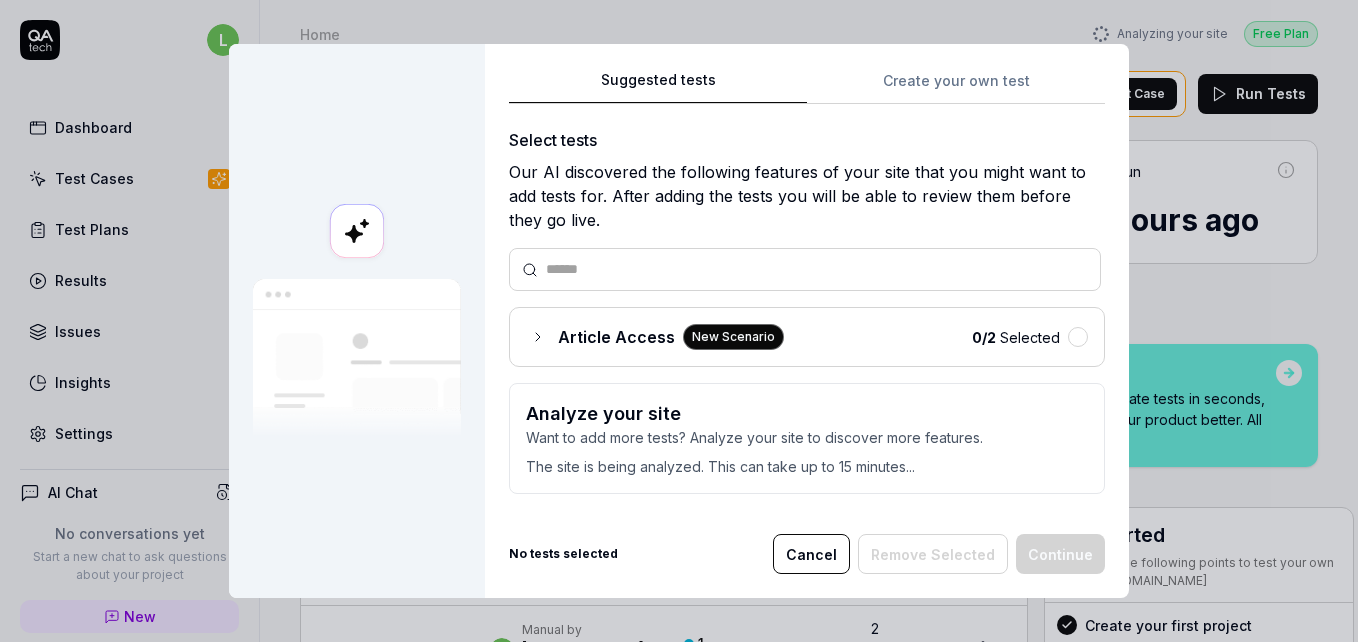 scroll, scrollTop: 0, scrollLeft: 0, axis: both 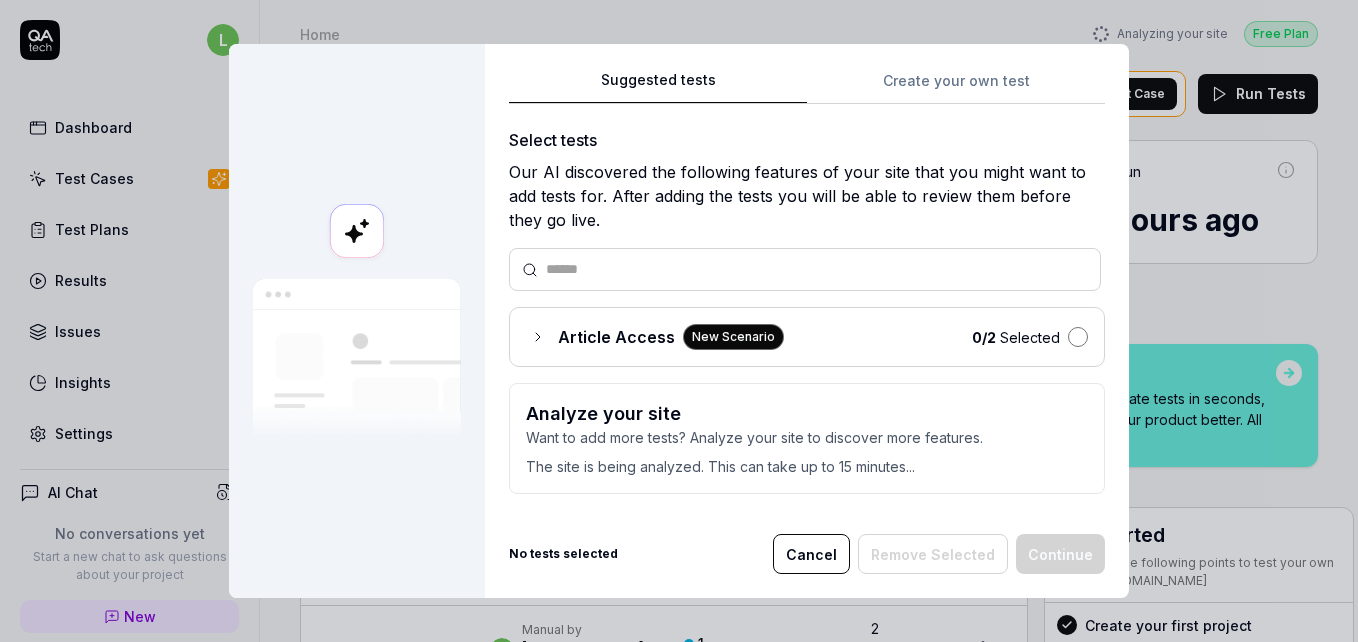click at bounding box center (1078, 337) 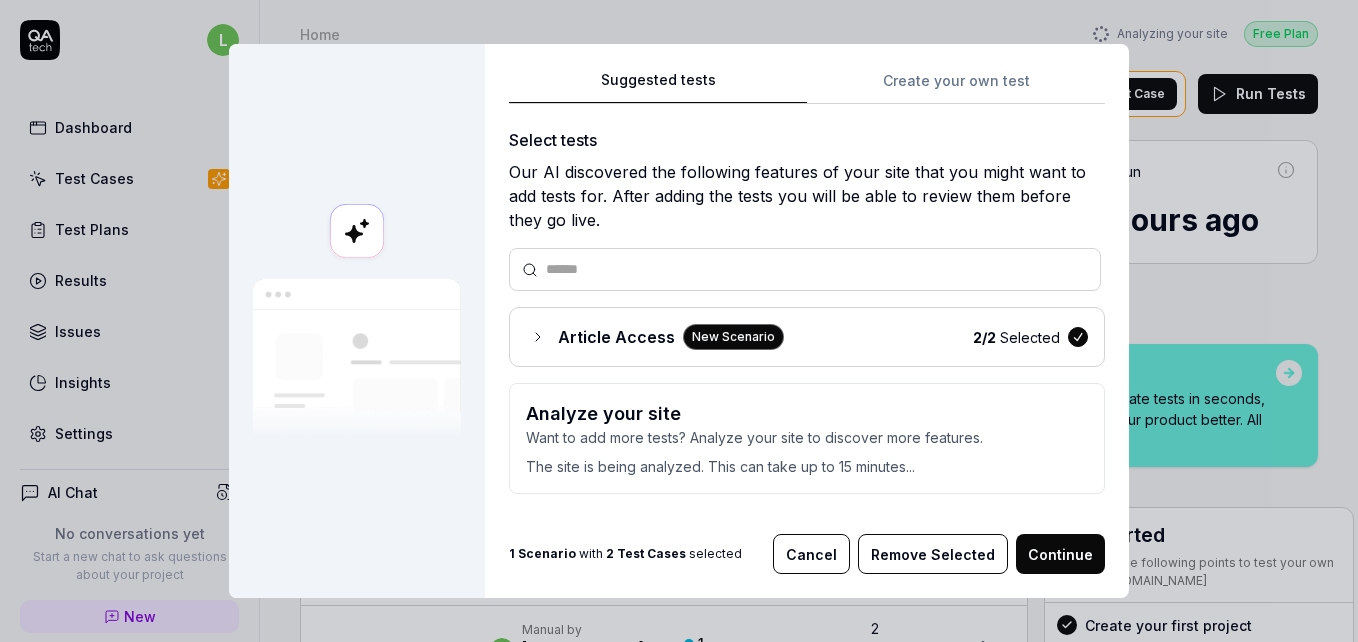 click at bounding box center [1078, 337] 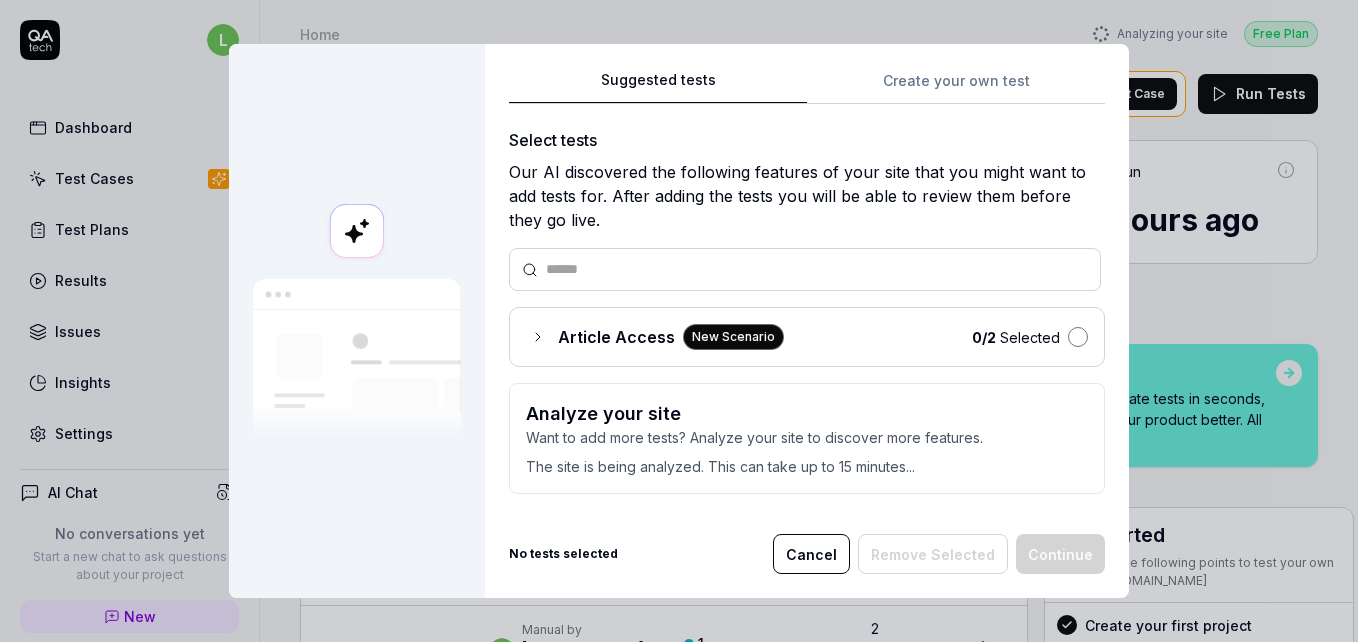 click at bounding box center [1078, 337] 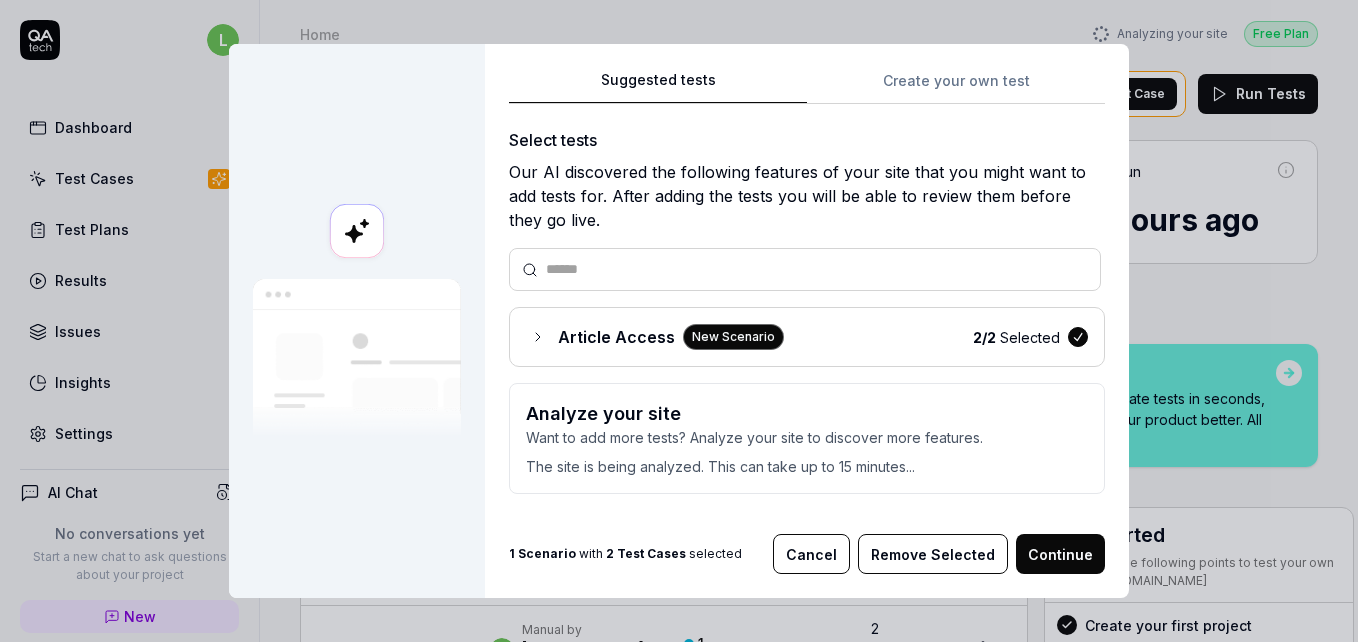 click at bounding box center (1078, 337) 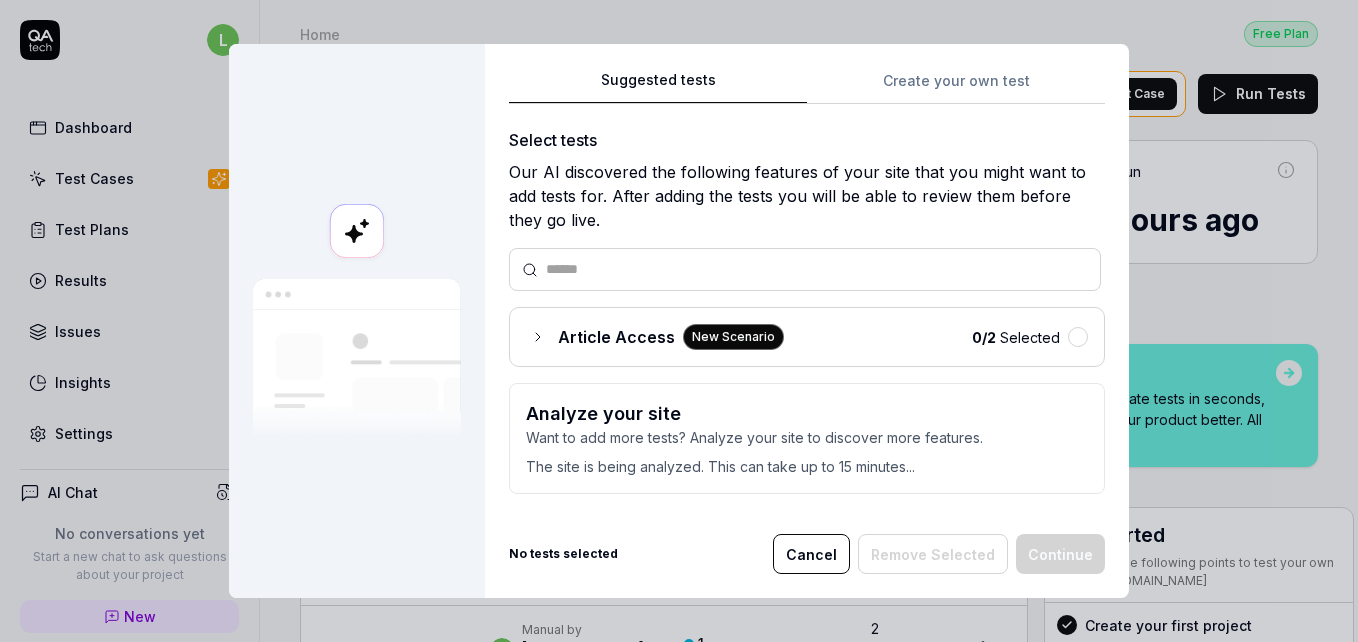 click on "The site is being analyzed. This can take up to 15 minutes..." at bounding box center [807, 462] 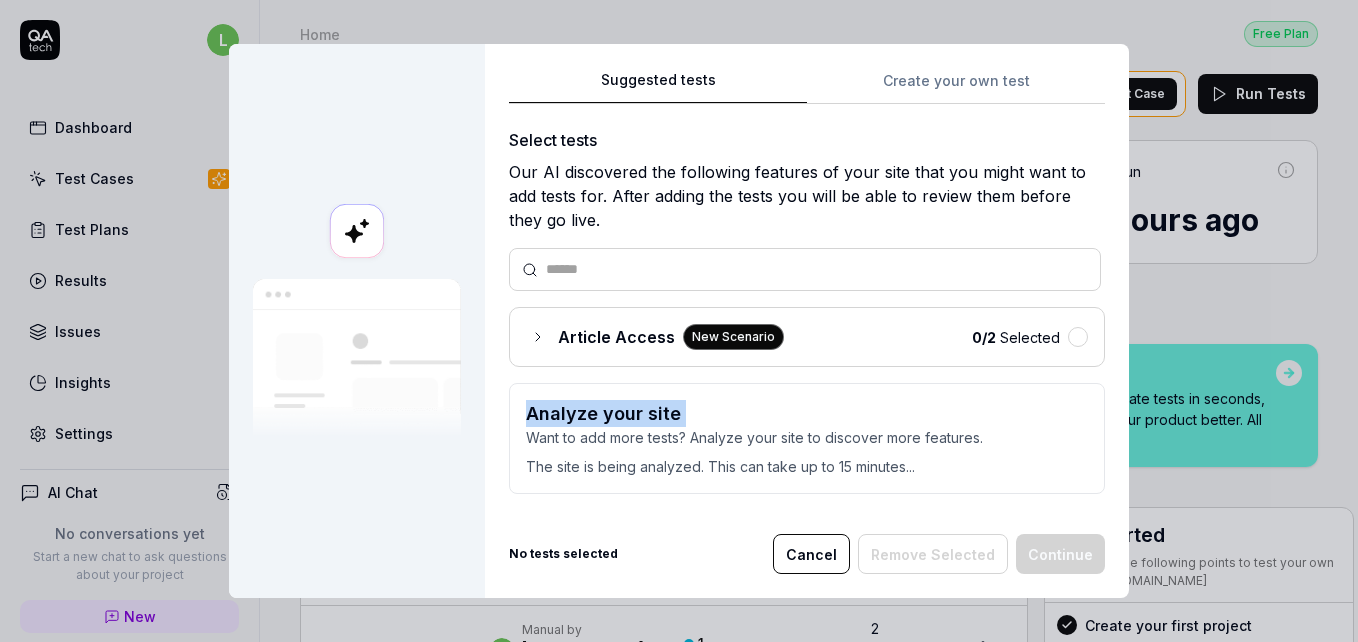 click on "Analyze your site" at bounding box center [807, 413] 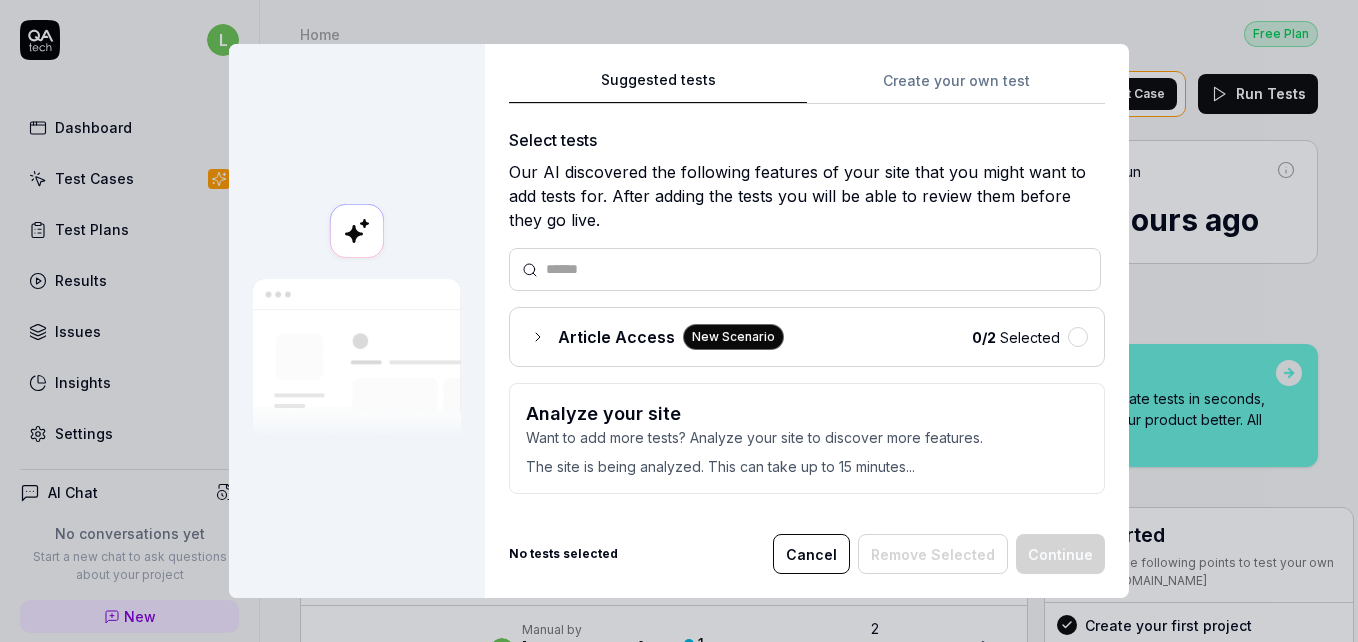 click on "No tests selected" at bounding box center (563, 554) 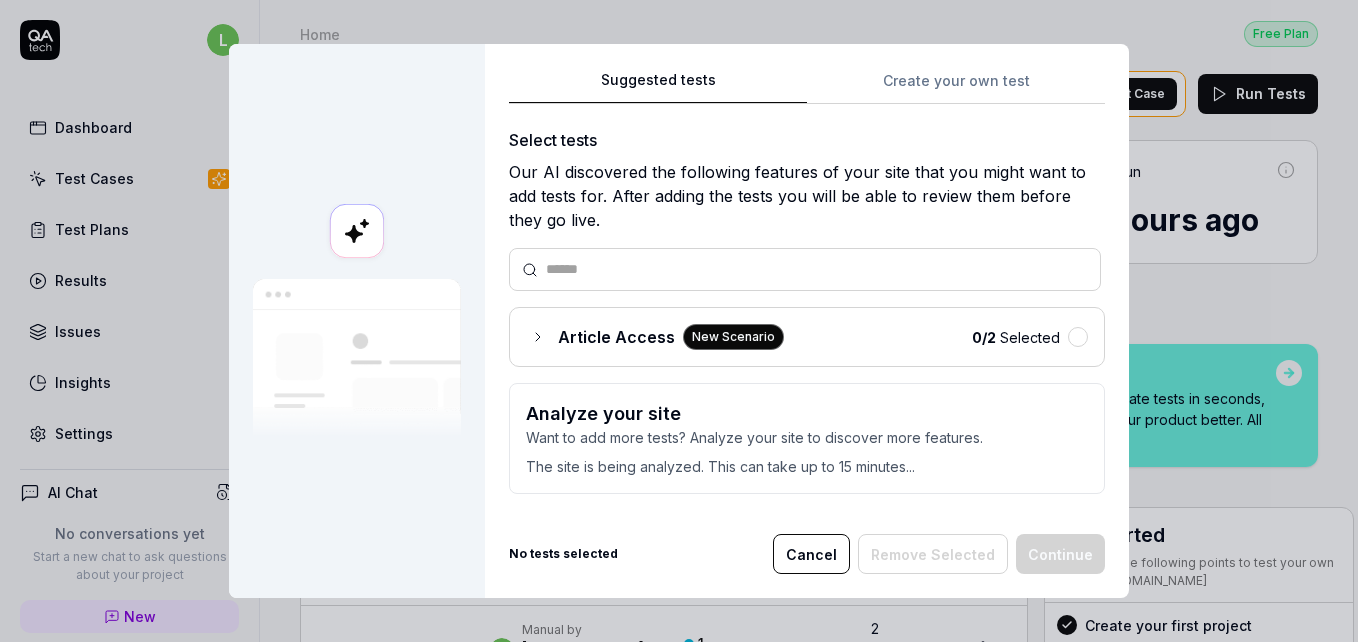click on "The site is being analyzed. This can take up to 15 minutes..." at bounding box center [807, 462] 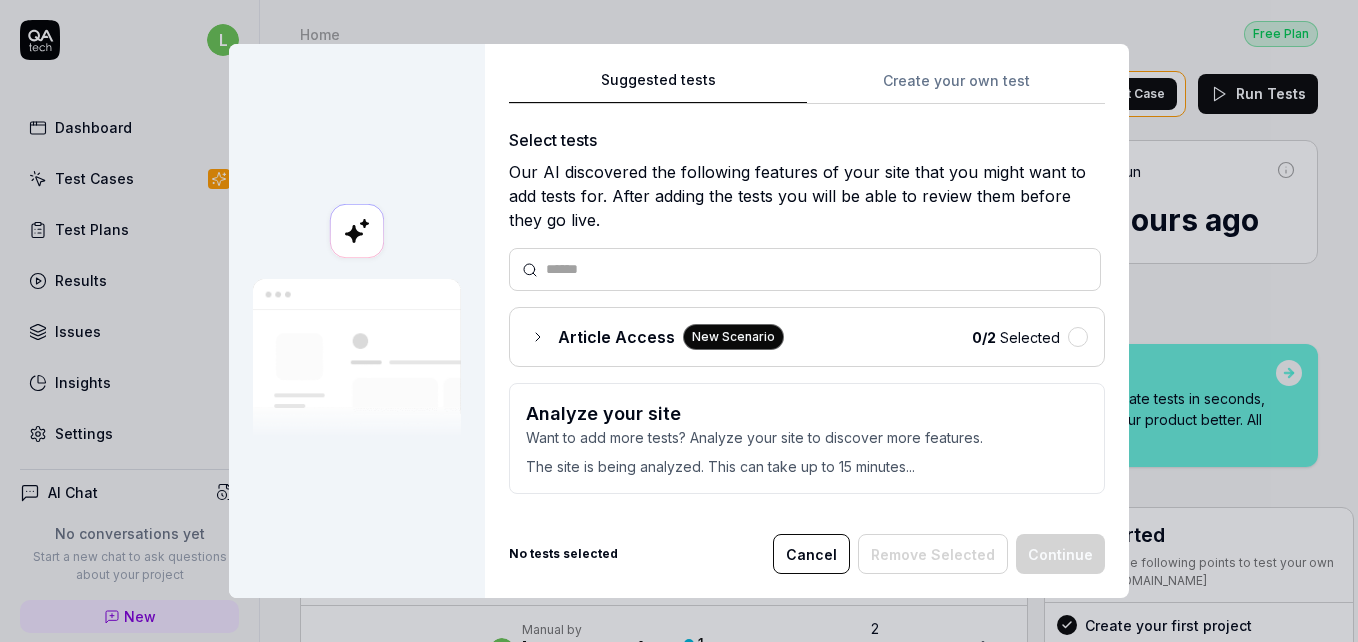 click on "Cancel" at bounding box center (811, 554) 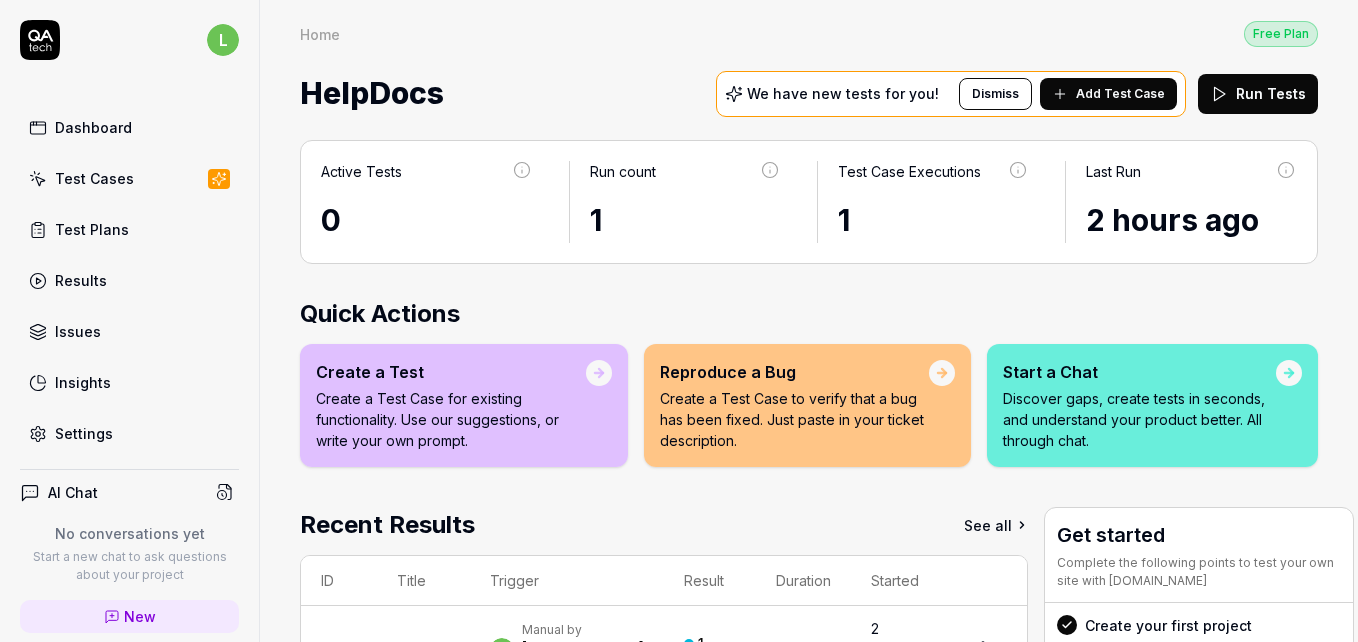 click on "Create a Test Case for existing functionality. Use our suggestions, or write your own prompt." at bounding box center (451, 419) 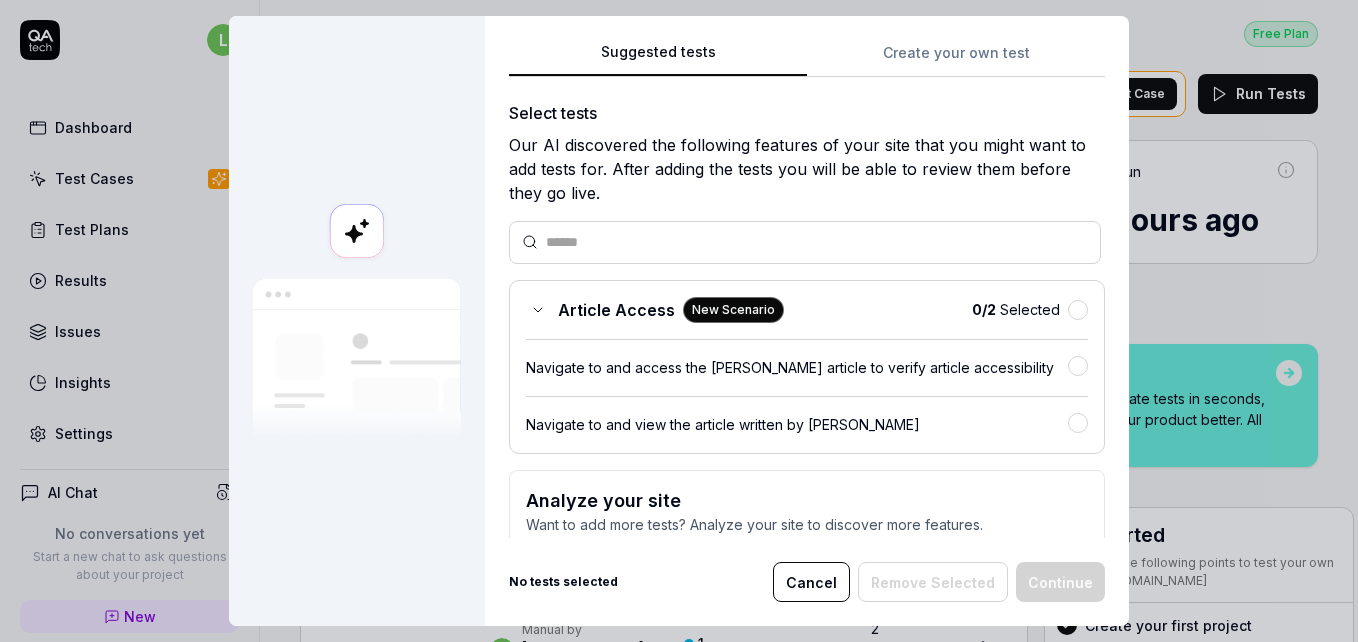 click on "Navigate to and access the [PERSON_NAME] article to verify article accessibility" at bounding box center (797, 367) 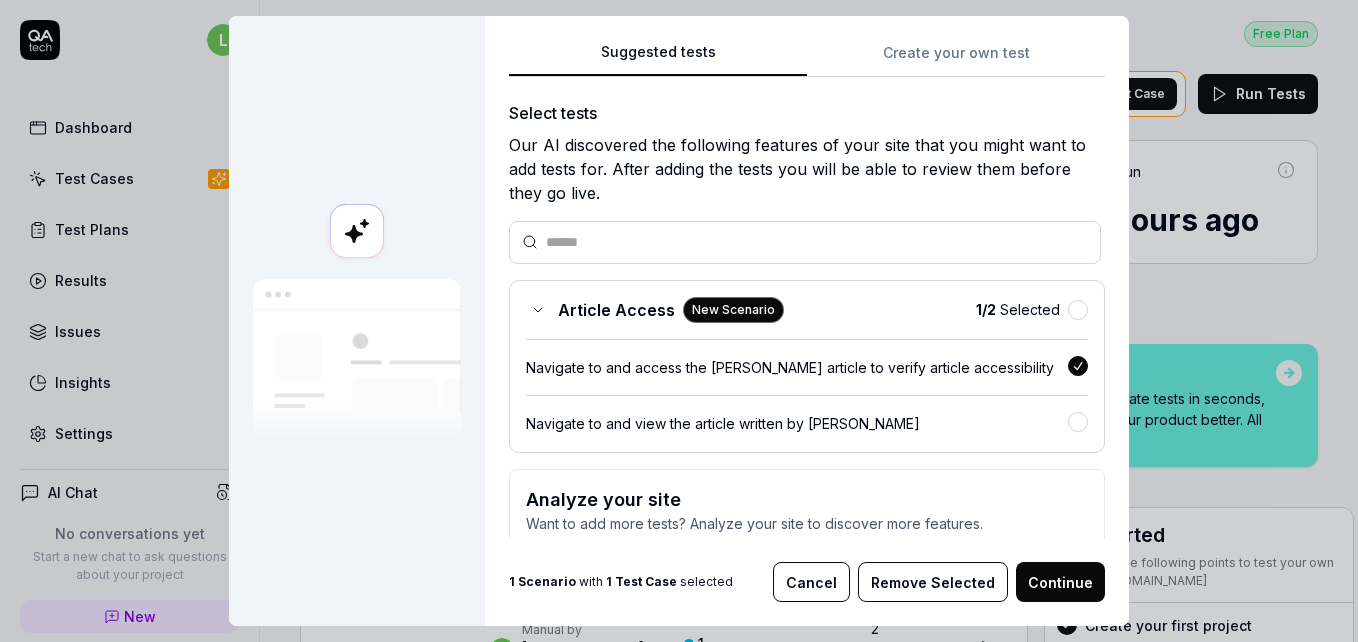 click on "Navigate to and access the [PERSON_NAME] article to verify article accessibility" at bounding box center [797, 367] 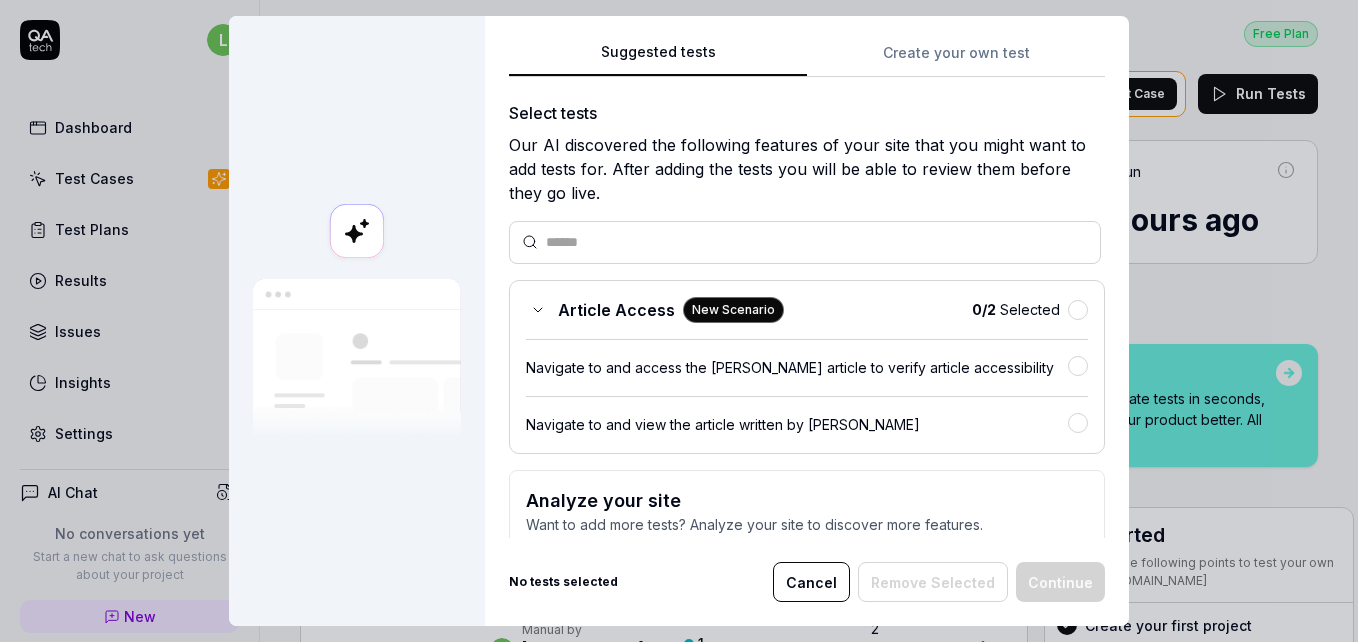 click on "Navigate to and access the [PERSON_NAME] article to verify article accessibility" at bounding box center (797, 367) 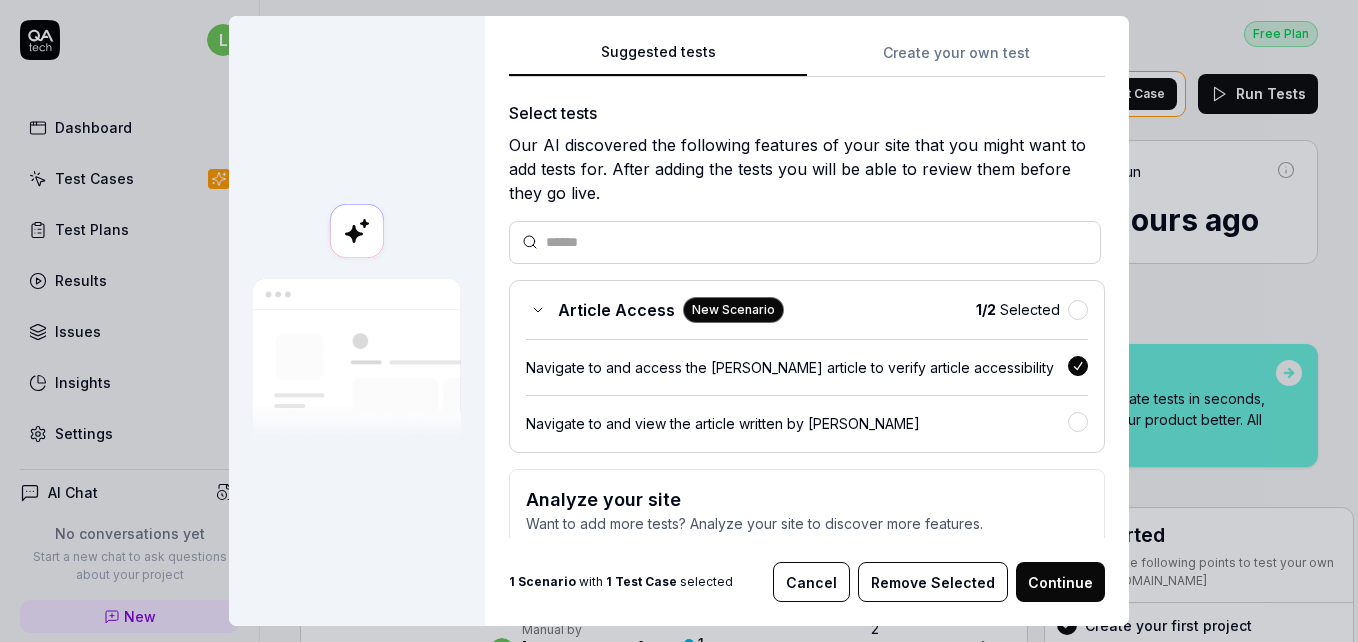 click on "Continue" at bounding box center [1060, 582] 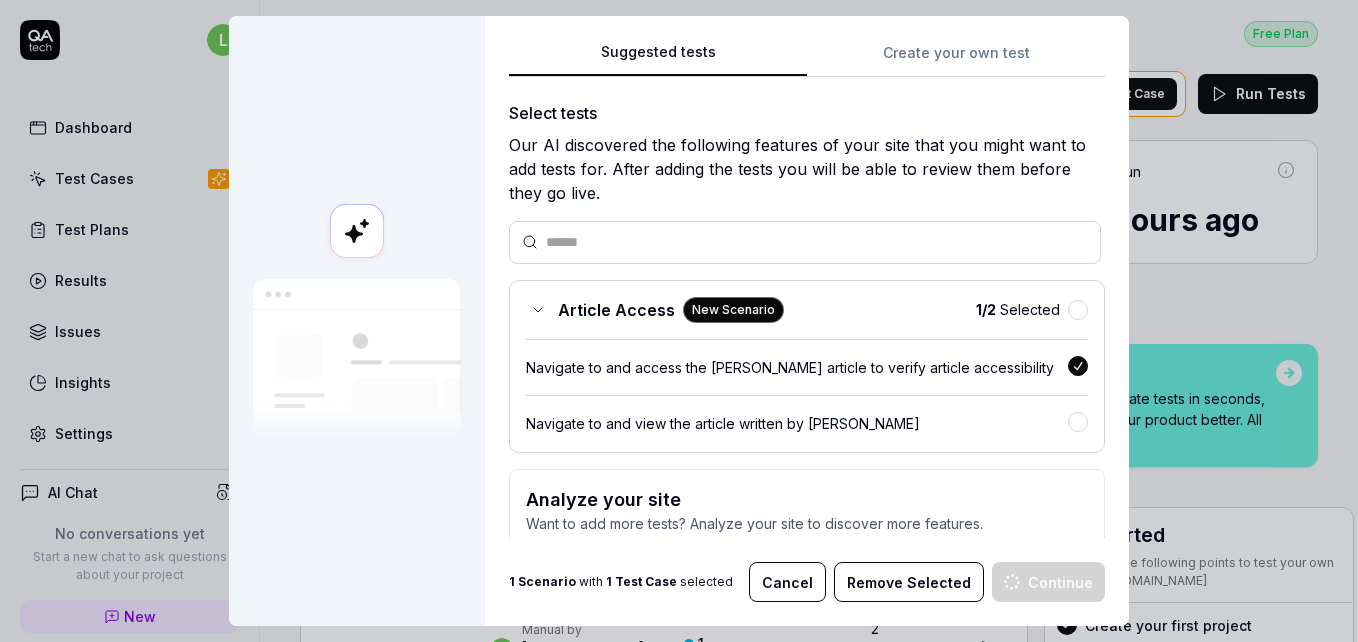 click on "Cancel" at bounding box center [787, 582] 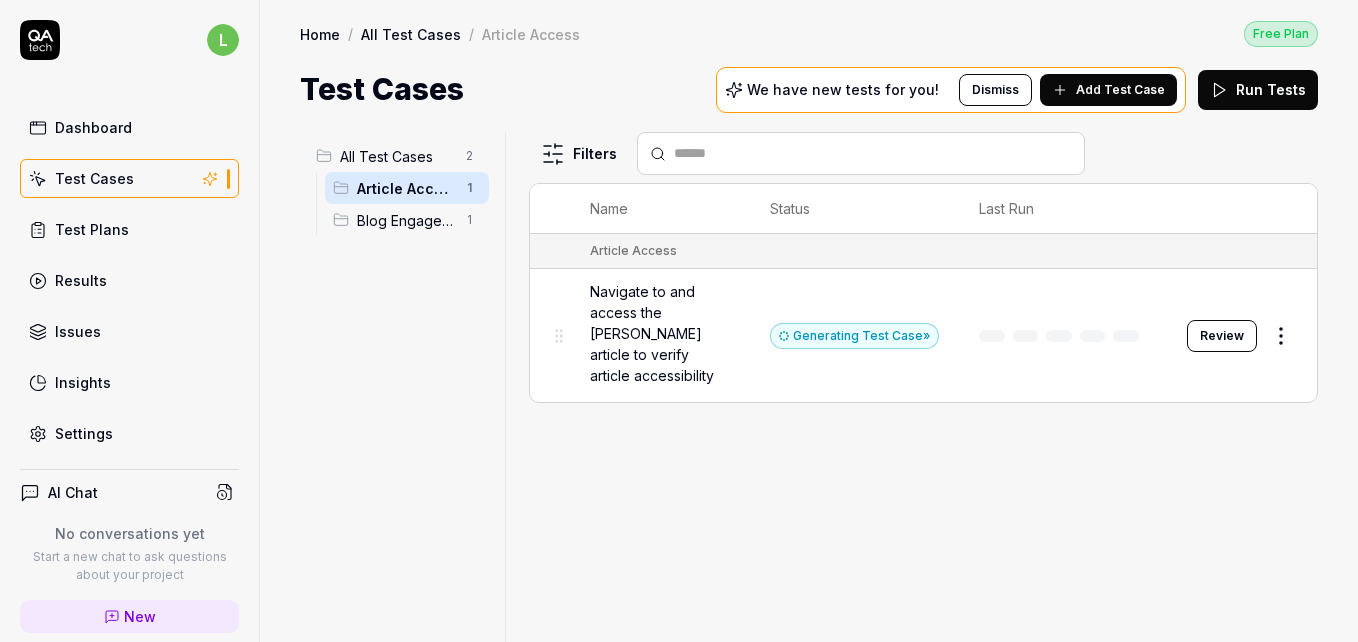 click on "l Dashboard Test Cases Test Plans Results Issues Insights Settings AI Chat No conversations yet Start a new chat to ask questions about your project New Test Runs 3  of  10 This is just a trial, upgrade for more tests! You have almost reached the limit for the trial. Upgrade Now Book a call with us Documentation H HelpDocs HelpDocs Collapse Sidebar Home / All Test Cases / Article Access Free Plan Home / All Test Cases / Article Access Free Plan Test Cases We have new tests for you! Dismiss Add Test Case Run Tests All Test Cases 2 Article Access 1 Blog Engagement 1 Filters Name Status Last Run Article Access Navigate to and access the [PERSON_NAME] article to verify article accessibility Generating Test Case  » Review
To pick up a draggable item, press the space bar.
While dragging, use the arrow keys to move the item.
Press space again to drop the item in its new position, or press escape to cancel.
* Wizardly Recording − Steps: 0 Guide Waiting for actions..." at bounding box center [679, 360] 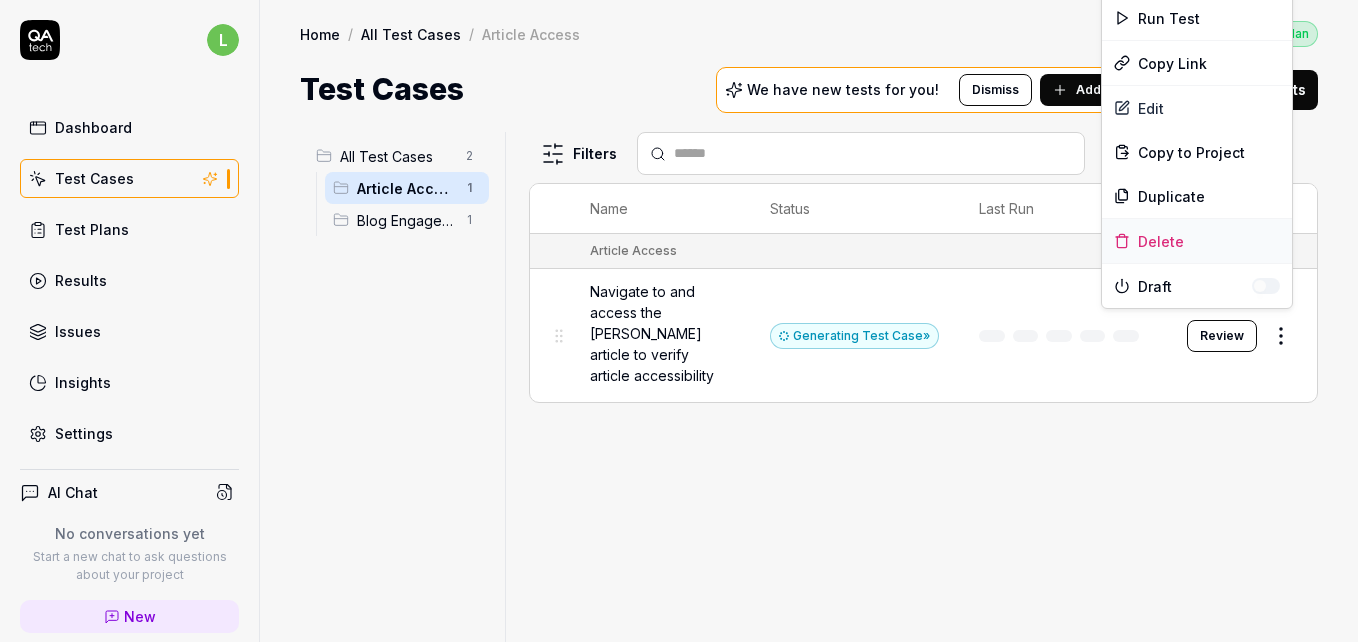 click on "Delete" at bounding box center (1197, 241) 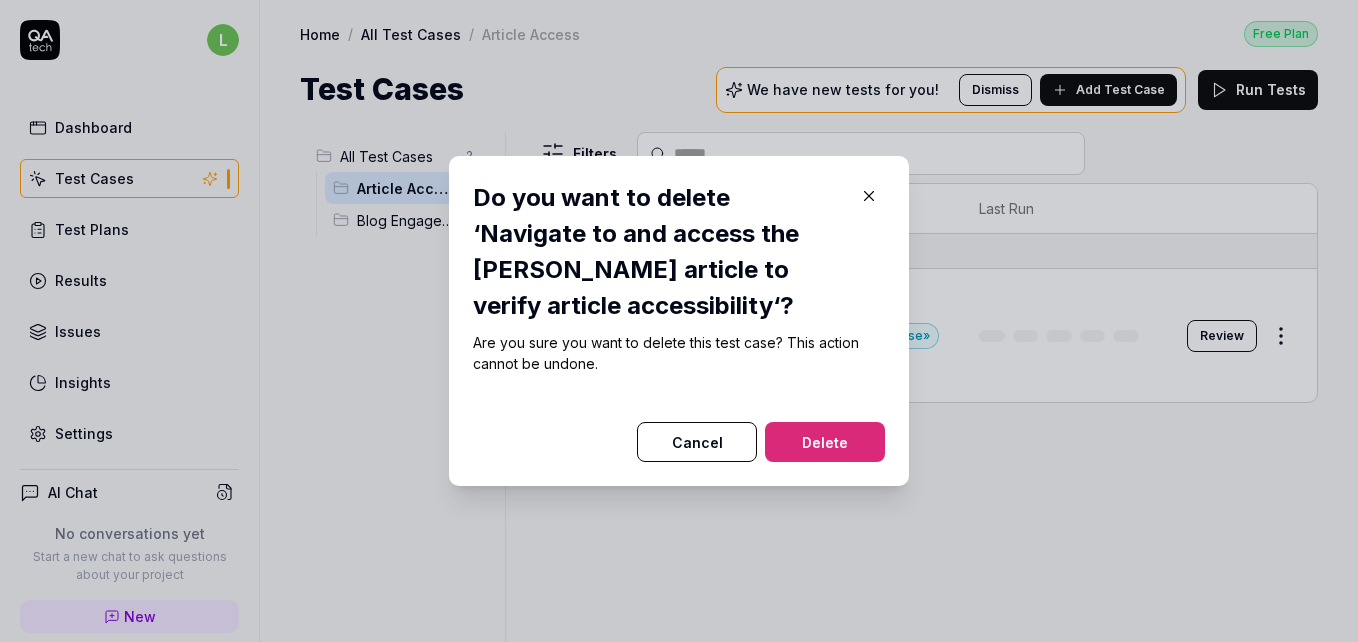 click on "Delete" at bounding box center (825, 442) 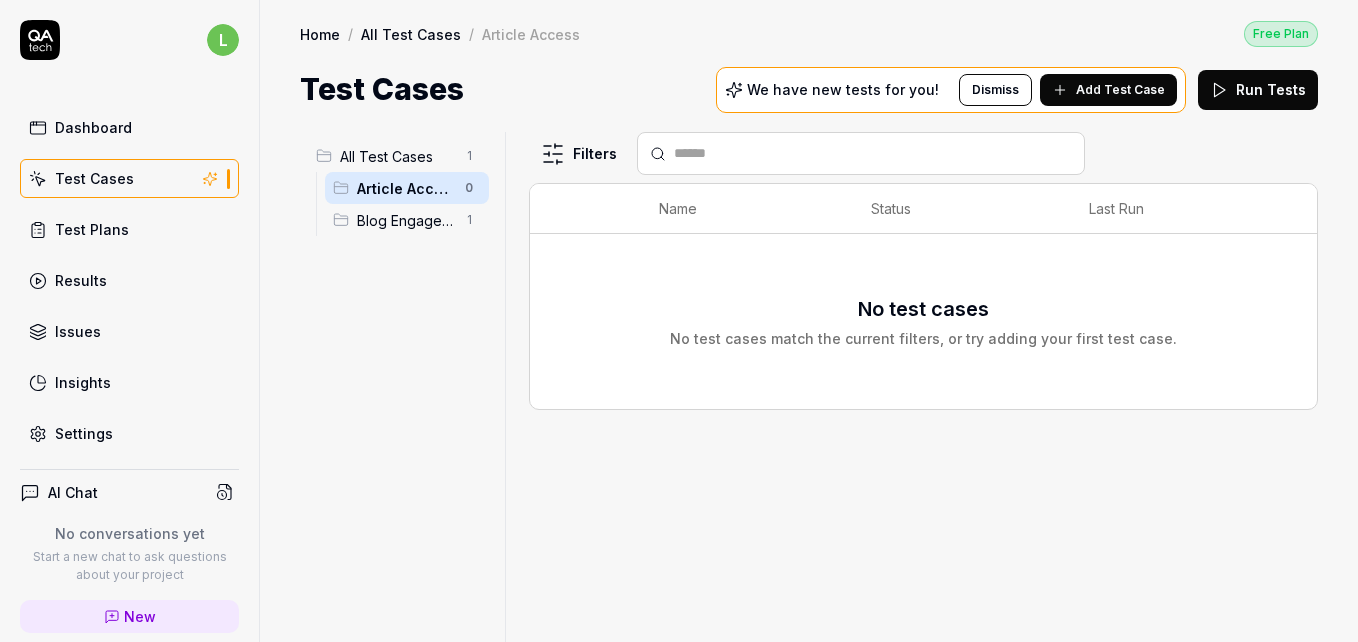 click on "Blog Engagement" at bounding box center (405, 220) 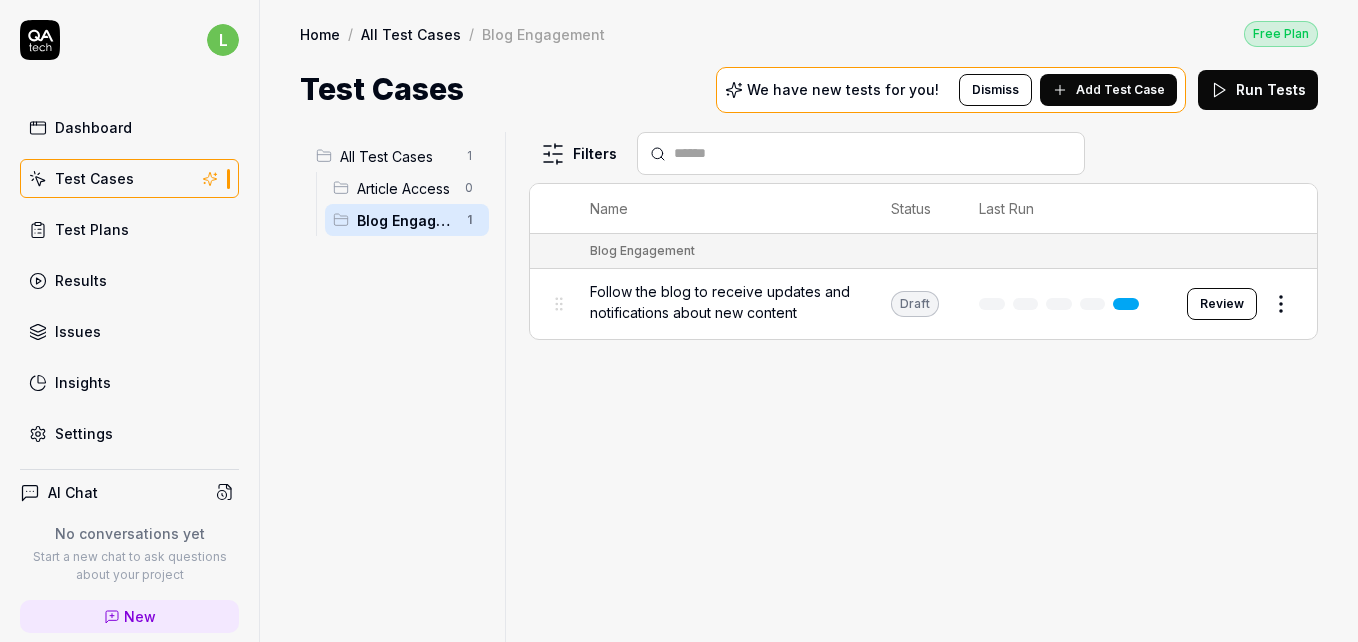 click on "l Dashboard Test Cases Test Plans Results Issues Insights Settings AI Chat No conversations yet Start a new chat to ask questions about your project New Test Runs 3  of  10 This is just a trial, upgrade for more tests! You have almost reached the limit for the trial. Upgrade Now Book a call with us Documentation H HelpDocs HelpDocs Collapse Sidebar Home / All Test Cases / Blog Engagement Free Plan Home / All Test Cases / Blog Engagement Free Plan Test Cases We have new tests for you! Dismiss Add Test Case Run Tests All Test Cases 1 Article Access 0 Blog Engagement 1 Filters Name Status Last Run Blog Engagement Follow the blog to receive updates and notifications about new content Draft Review
To pick up a draggable item, press the space bar.
While dragging, use the arrow keys to move the item.
Press space again to drop the item in its new position, or press escape to cancel.
* Wizardly Recording − Steps: 0 Guide Waiting for actions..." at bounding box center [679, 360] 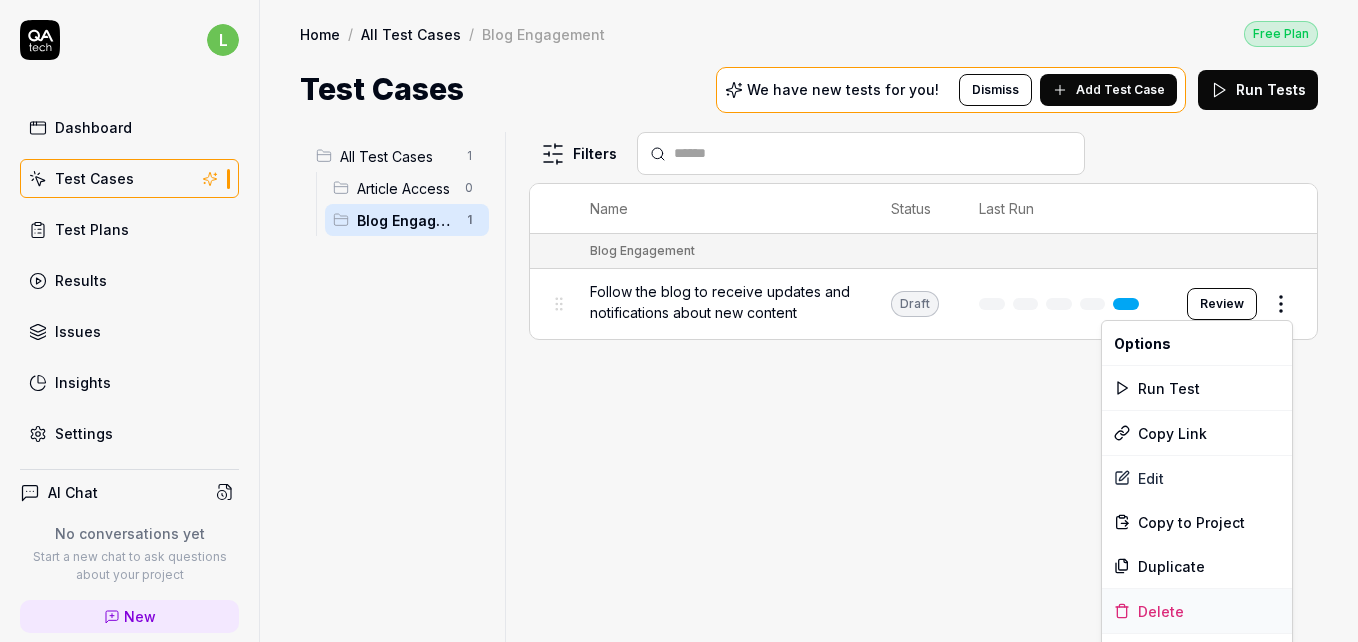 click on "Delete" at bounding box center [1197, 611] 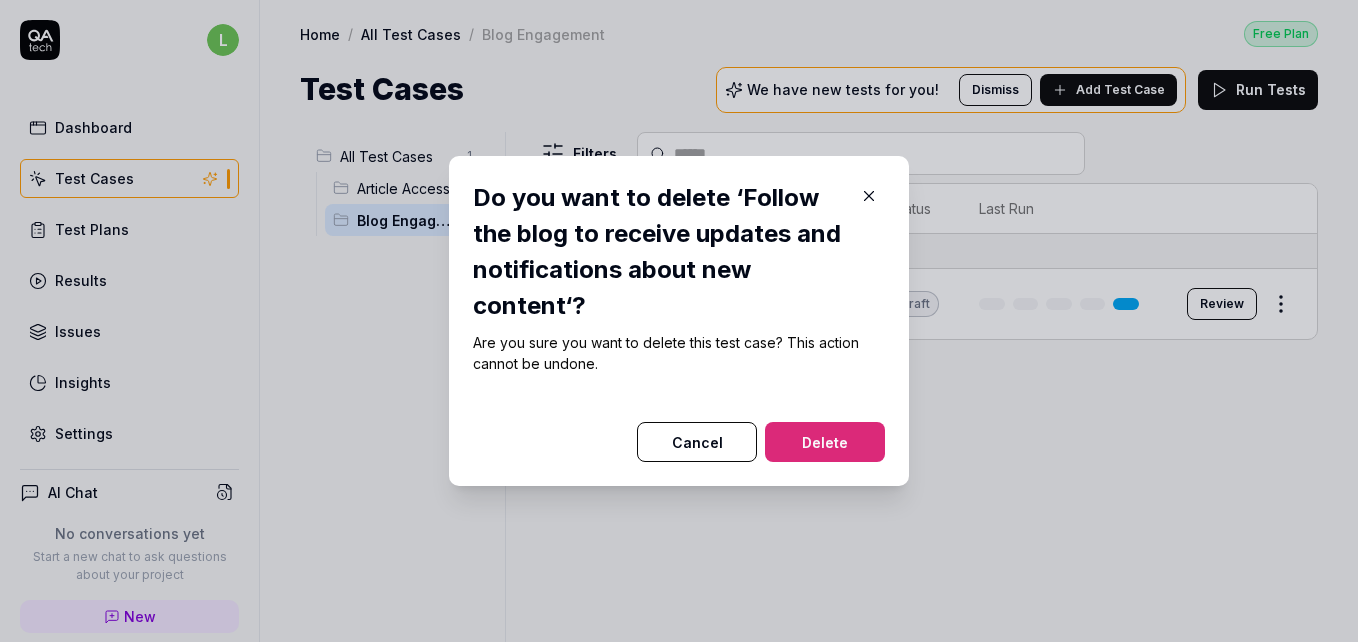 click on "Delete" at bounding box center (825, 442) 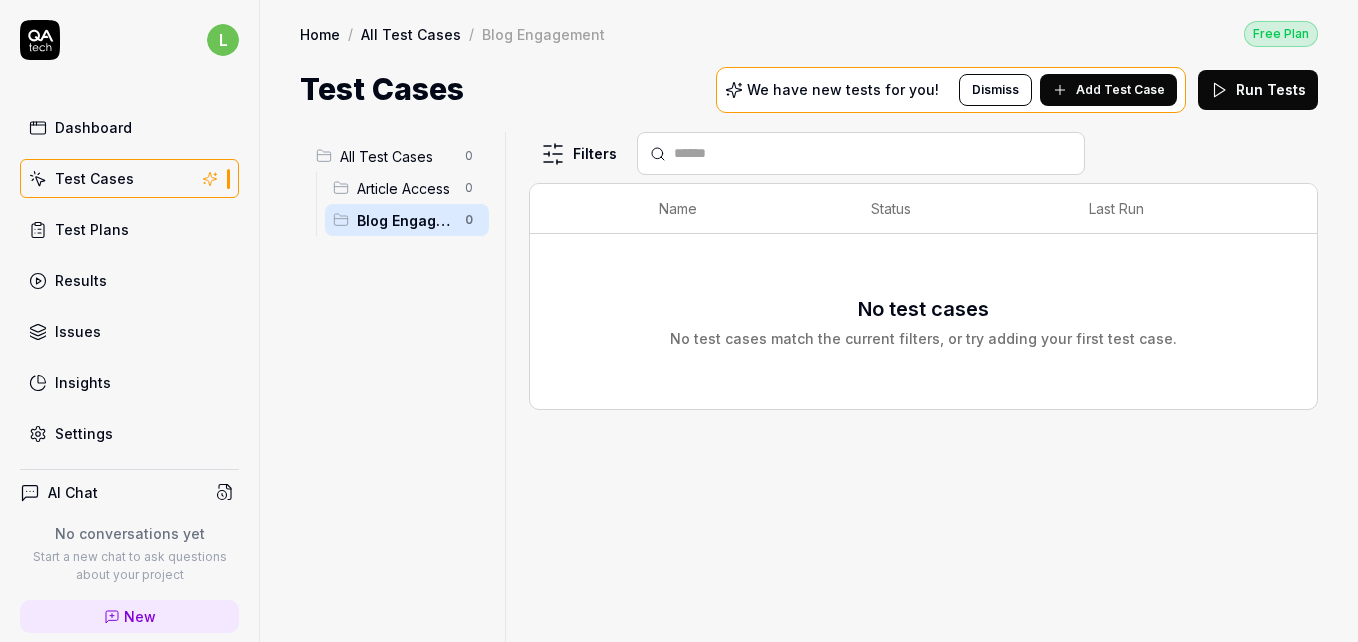 click on "Deleted "Follow the blog to receive updates and notifications about new content" l Dashboard Test Cases Test Plans Results Issues Insights Settings AI Chat No conversations yet Start a new chat to ask questions about your project New Test Runs 3  of  10 This is just a trial, upgrade for more tests! You have almost reached the limit for the trial. Upgrade Now Book a call with us Documentation H HelpDocs HelpDocs Collapse Sidebar Home / All Test Cases / Blog Engagement Free Plan Home / All Test Cases / Blog Engagement Free Plan Test Cases We have new tests for you! Dismiss Add Test Case Run Tests All Test Cases 0 Article Access 0 Blog Engagement 0 Filters Name Status Last Run No test cases No test cases match the current filters, or try adding your first test case.
To pick up a draggable item, press the space bar.
While dragging, use the arrow keys to move the item.
Press space again to drop the item in its new position, or press escape to cancel.
* Wizardly Recording − Steps: 0 Guide" at bounding box center (679, 360) 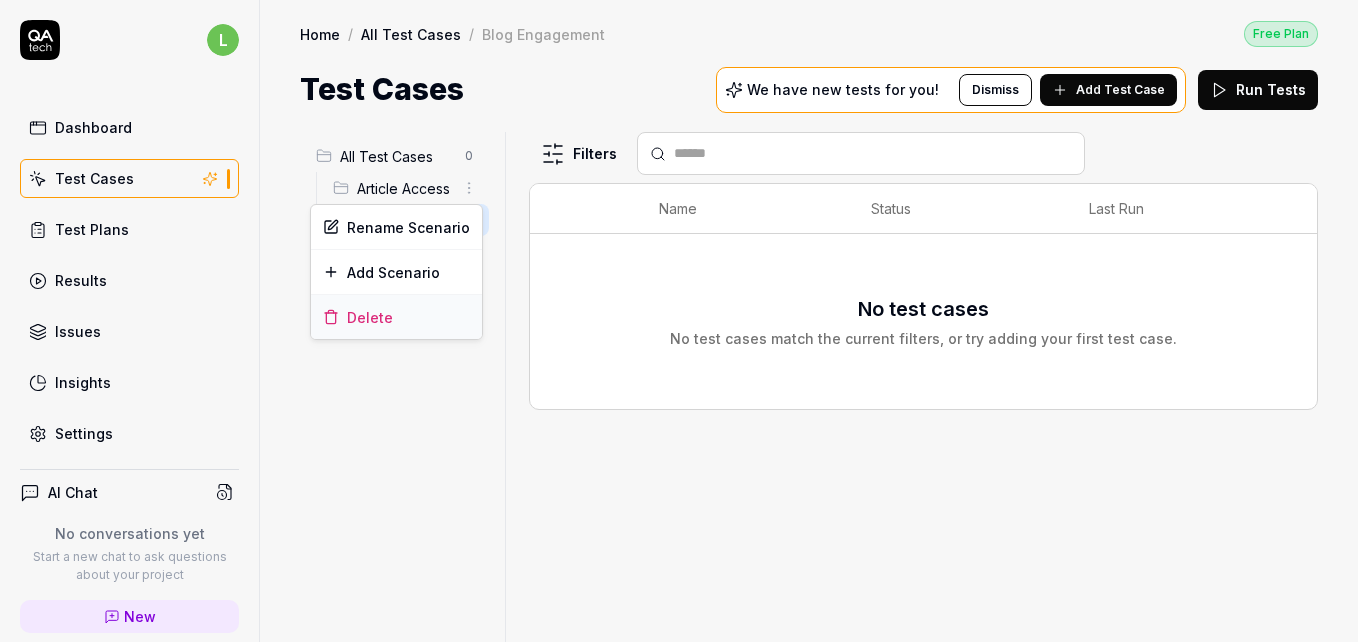 click on "Delete" at bounding box center (396, 317) 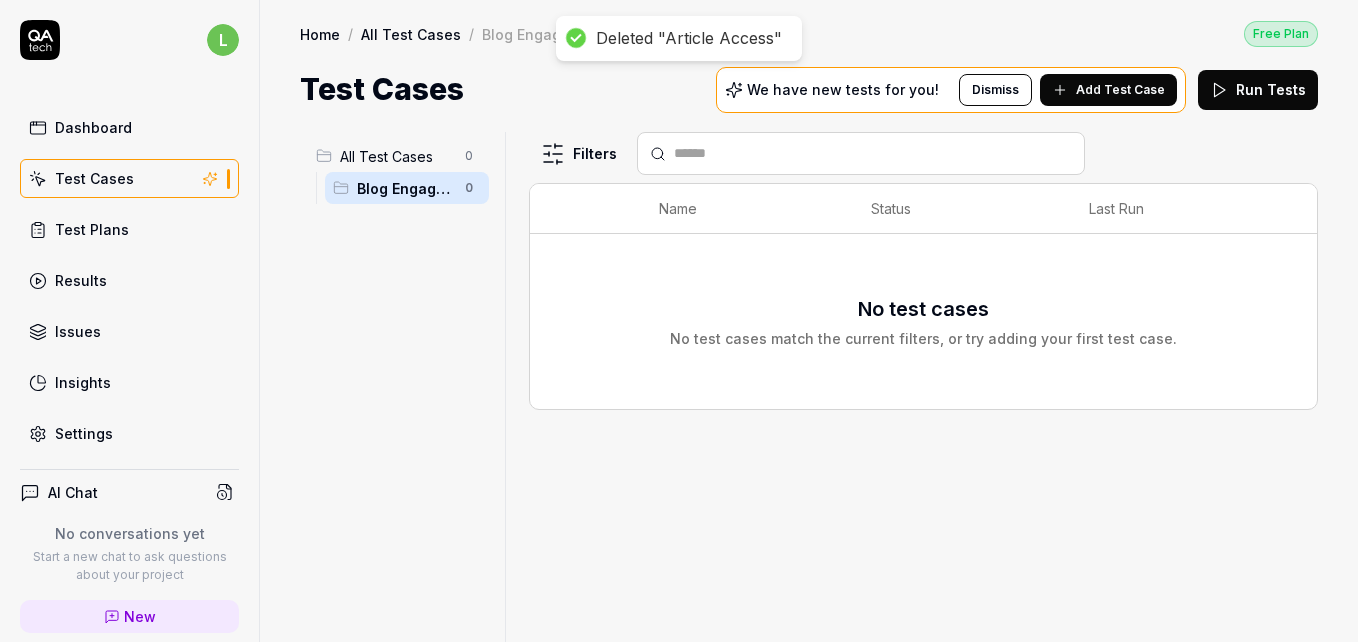 click on "Deleted "Article Access" l Dashboard Test Cases Test Plans Results Issues Insights Settings AI Chat No conversations yet Start a new chat to ask questions about your project New Test Runs 3  of  10 This is just a trial, upgrade for more tests! You have almost reached the limit for the trial. Upgrade Now Book a call with us Documentation H HelpDocs HelpDocs Collapse Sidebar Home / All Test Cases / Blog Engagement Free Plan Home / All Test Cases / Blog Engagement Free Plan Test Cases We have new tests for you! Dismiss Add Test Case Run Tests All Test Cases 0 Blog Engagement 0 Filters Name Status Last Run No test cases No test cases match the current filters, or try adding your first test case.
To pick up a draggable item, press the space bar.
While dragging, use the arrow keys to move the item.
Press space again to drop the item in its new position, or press escape to cancel.
* Wizardly Recording − Steps: 0 Guide Waiting for actions..." at bounding box center (679, 360) 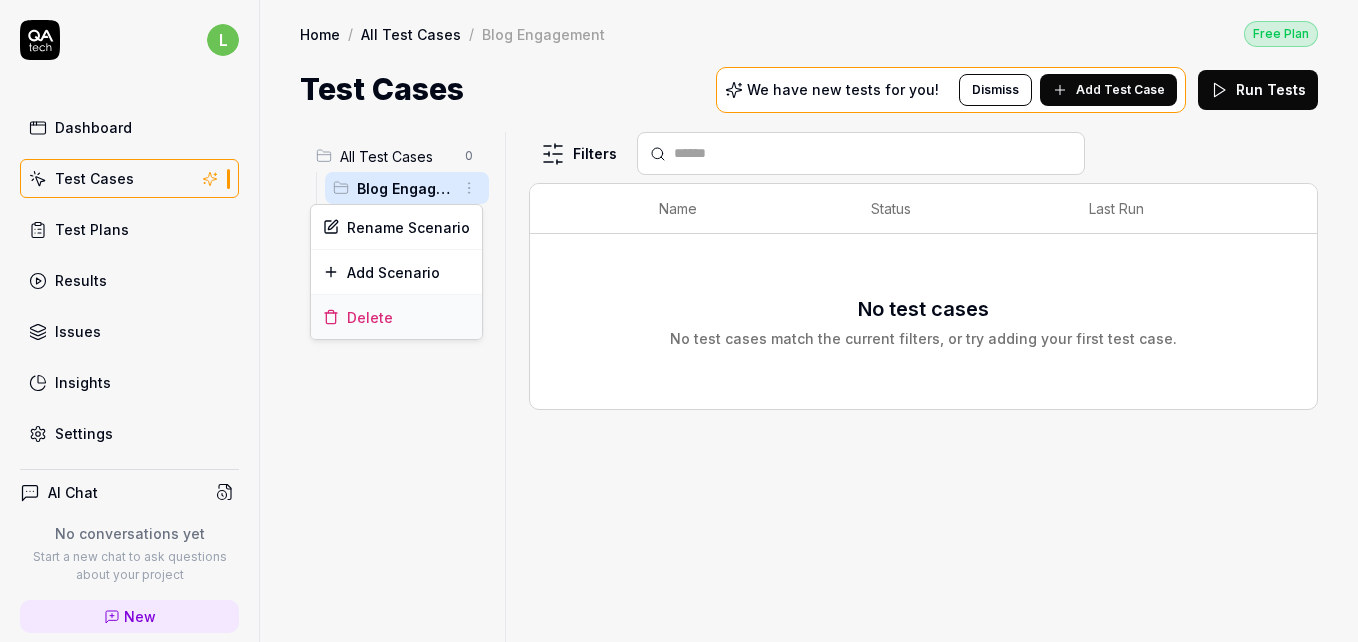 click on "Delete" at bounding box center [396, 317] 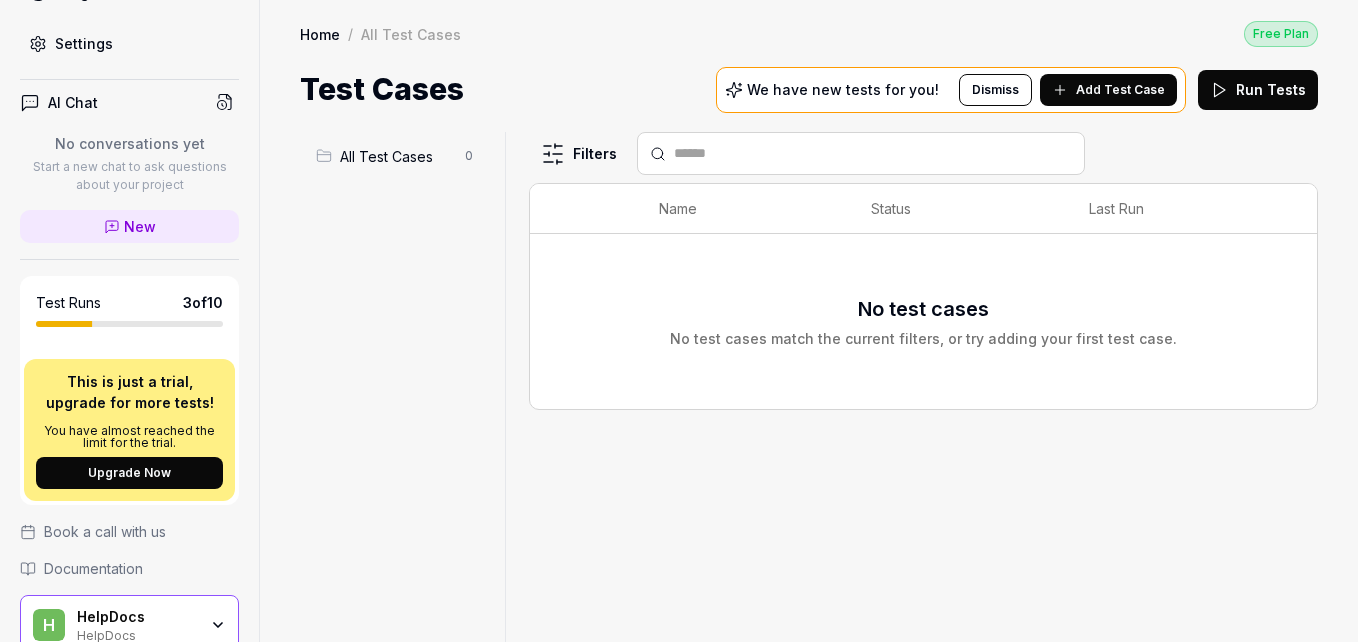 scroll, scrollTop: 0, scrollLeft: 0, axis: both 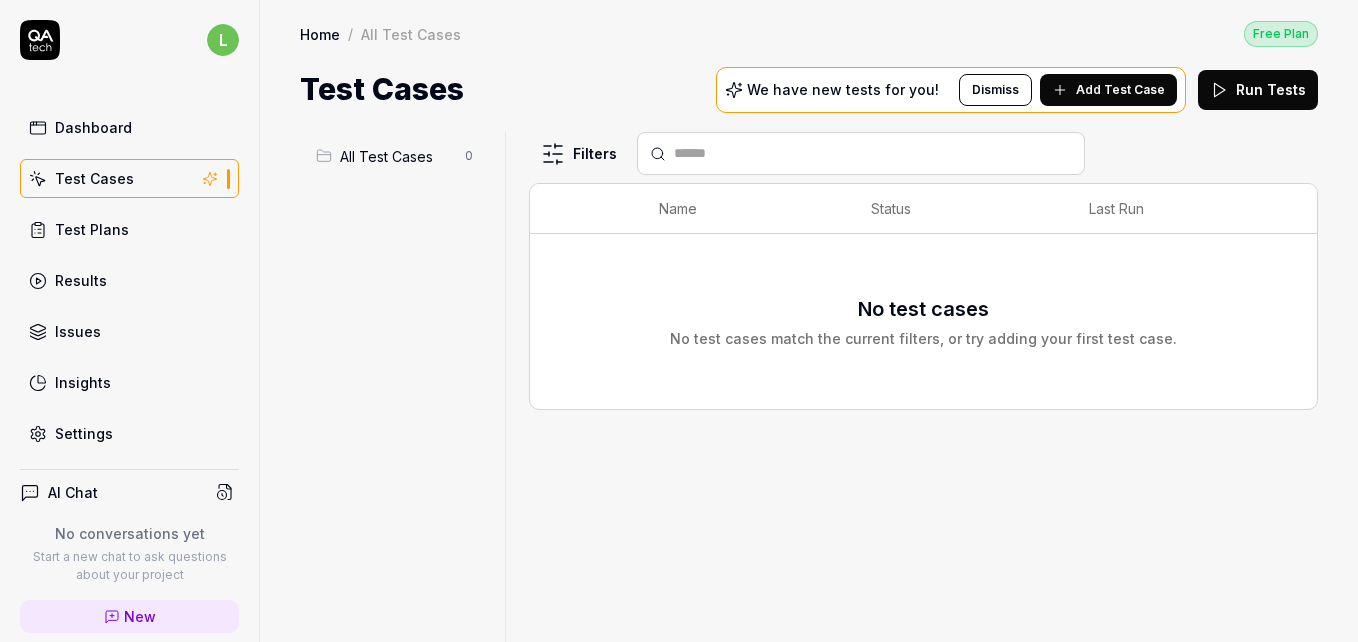 click on "Home" at bounding box center [320, 34] 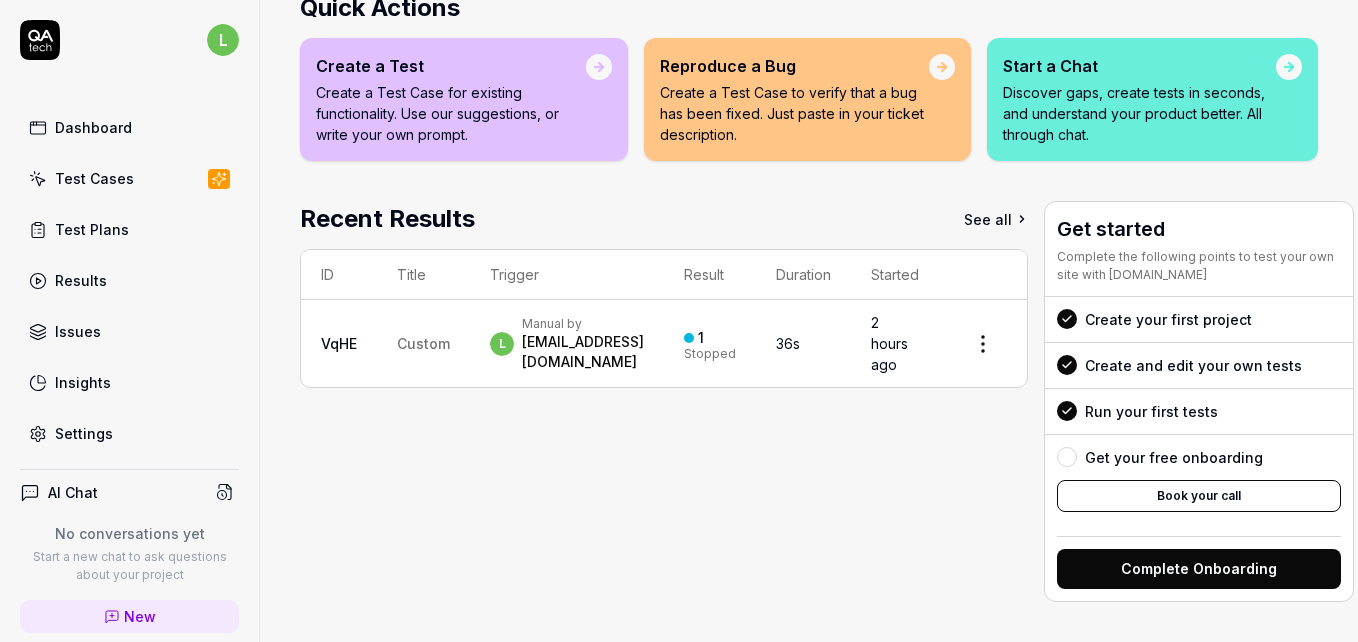 scroll, scrollTop: 308, scrollLeft: 0, axis: vertical 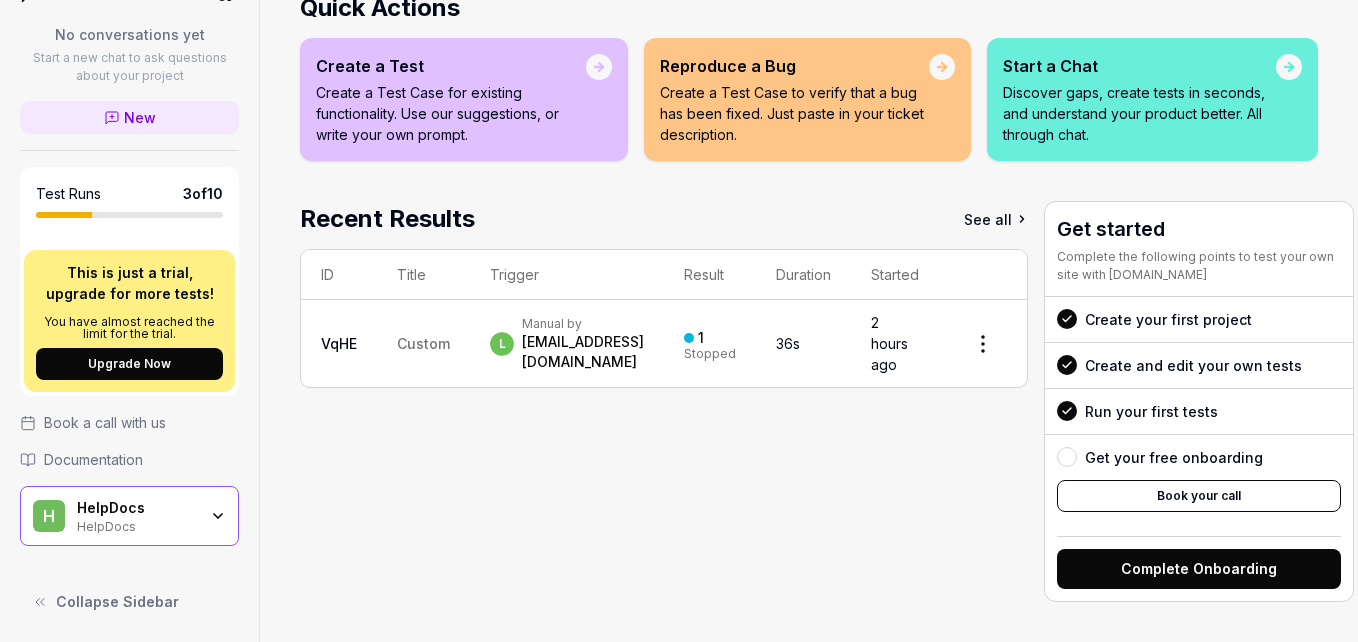 click on "HelpDocs HelpDocs" at bounding box center [143, 516] 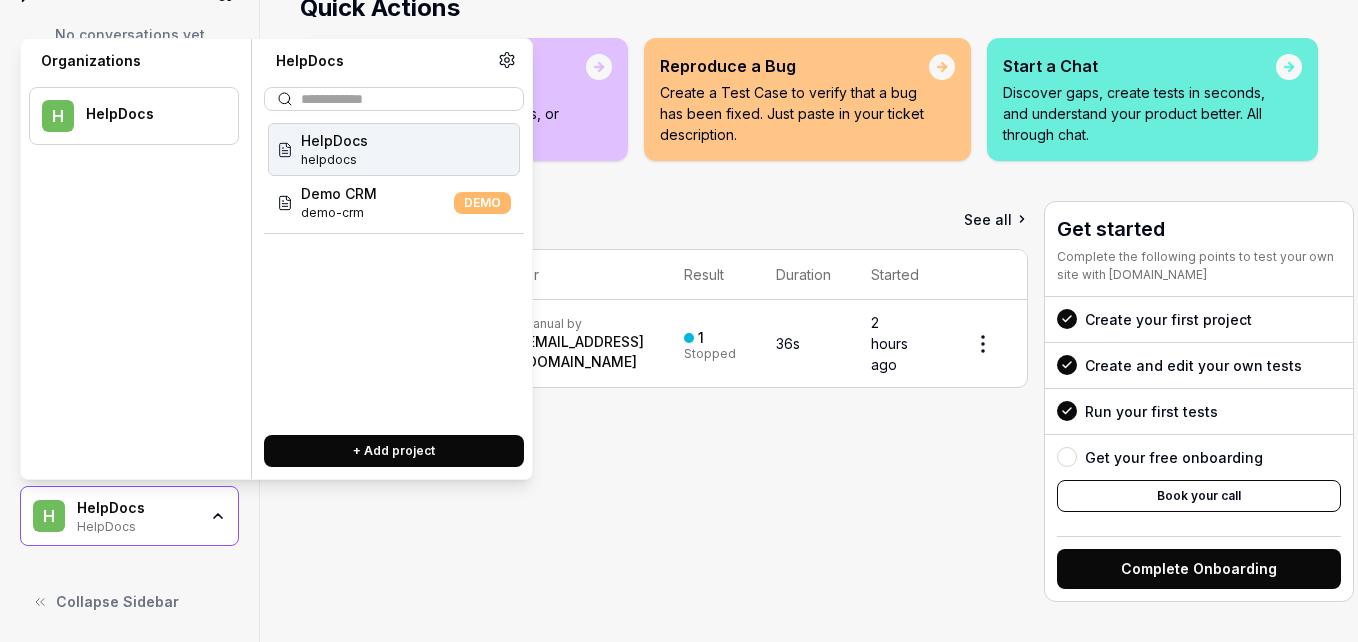 click on "HelpDocs" at bounding box center (334, 140) 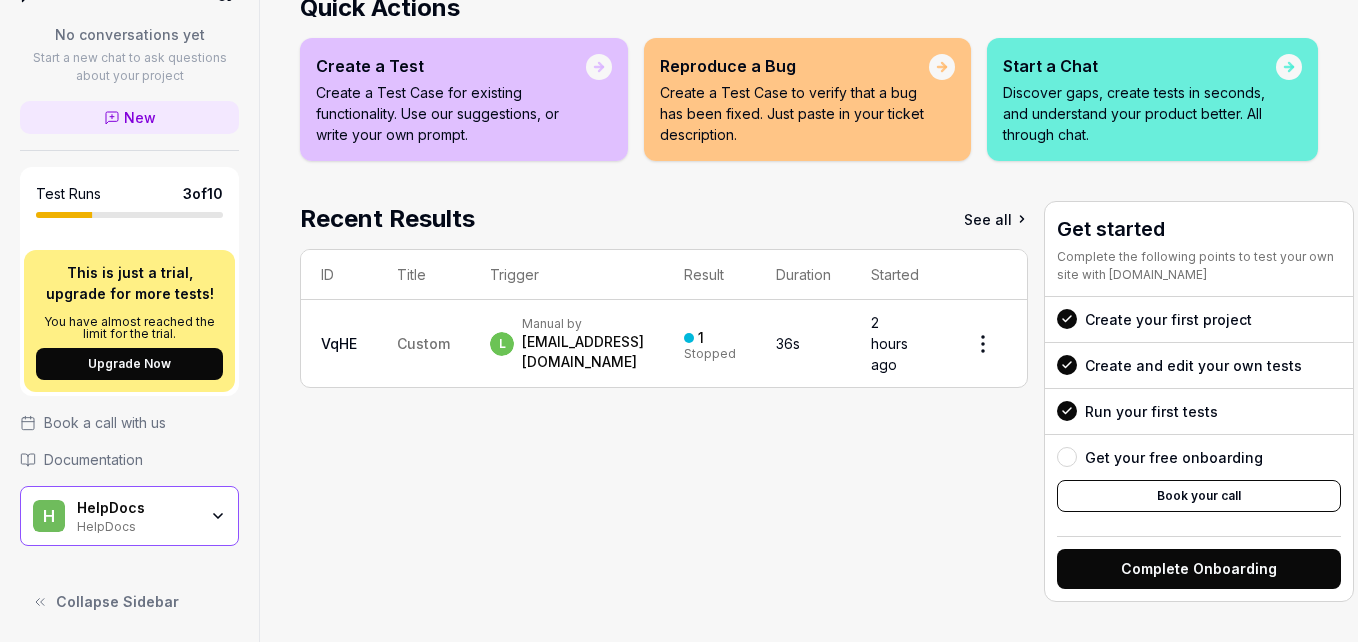 click on "AI Chat No conversations yet Start a new chat to ask questions about your project New Test Runs 3  of  10 This is just a trial, upgrade for more tests! You have almost reached the limit for the trial. Upgrade Now Book a call with us Documentation H HelpDocs HelpDocs Collapse Sidebar" at bounding box center (129, 288) 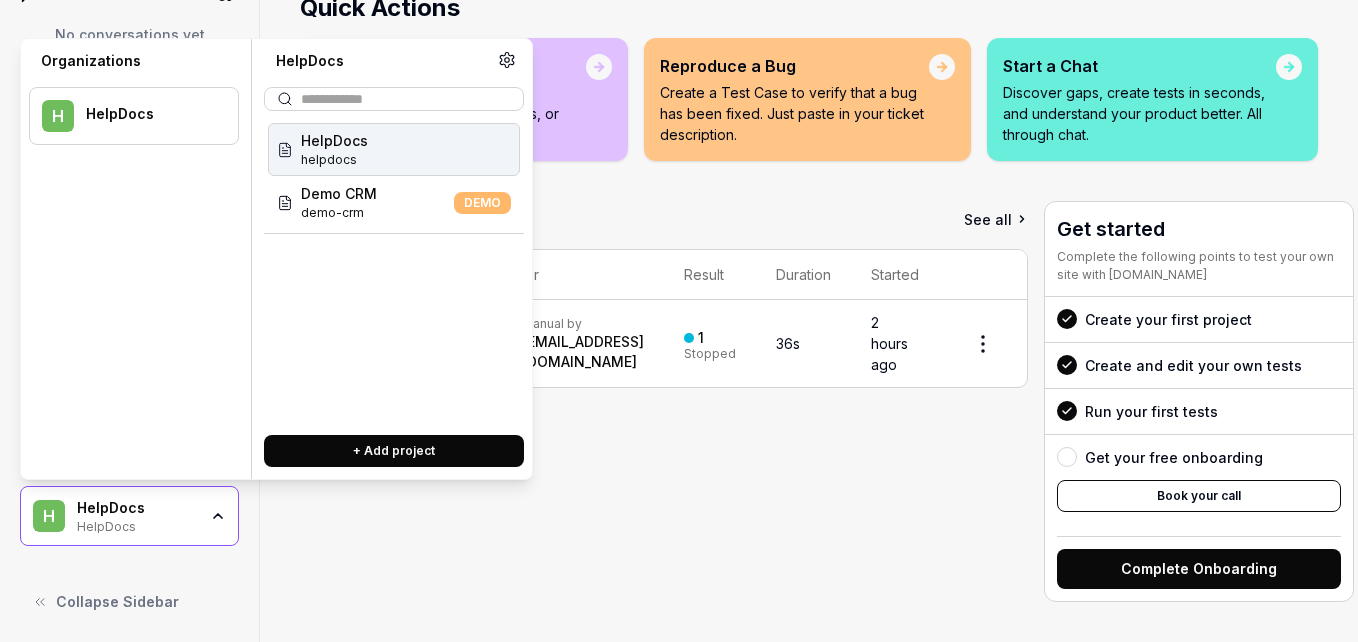 scroll, scrollTop: 0, scrollLeft: 0, axis: both 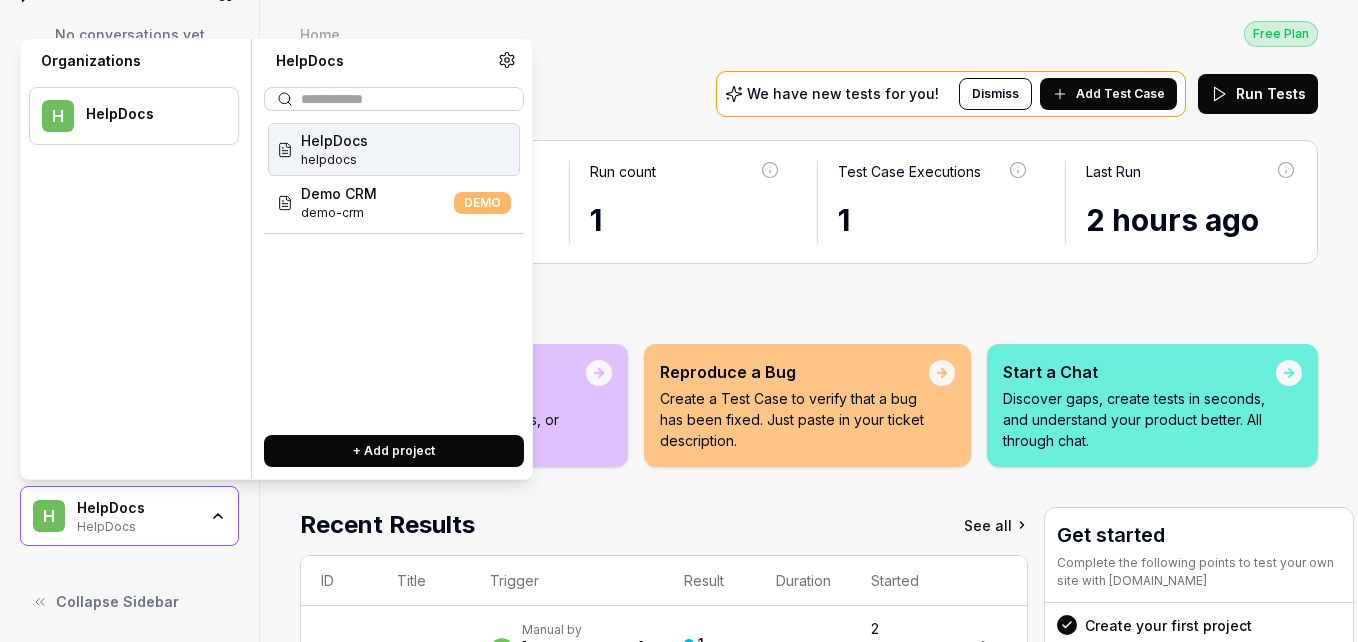 click 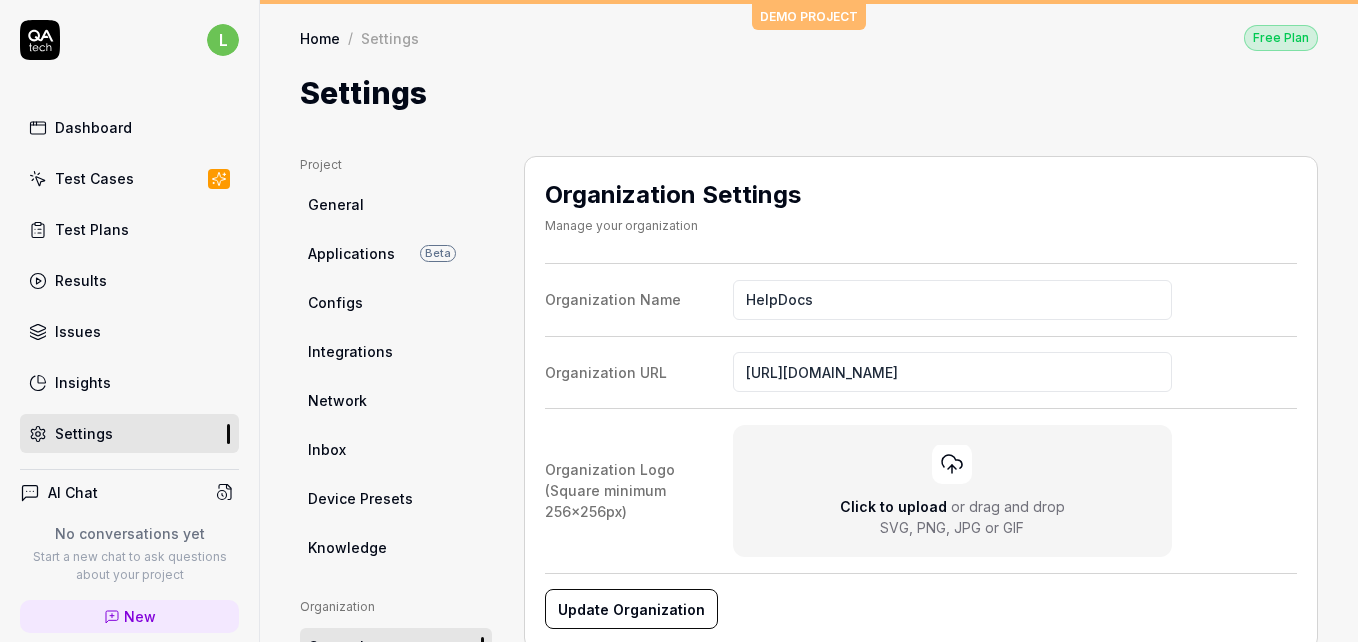drag, startPoint x: 1350, startPoint y: 219, endPoint x: 1361, endPoint y: 281, distance: 62.968246 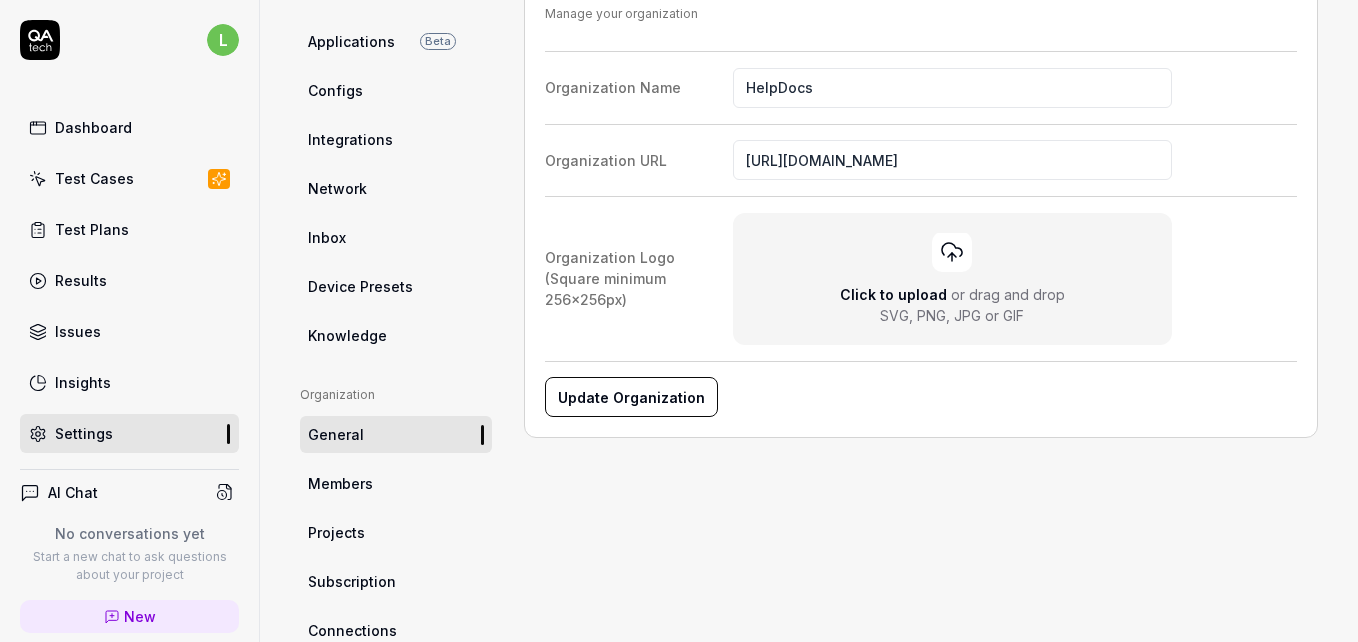 scroll, scrollTop: 0, scrollLeft: 0, axis: both 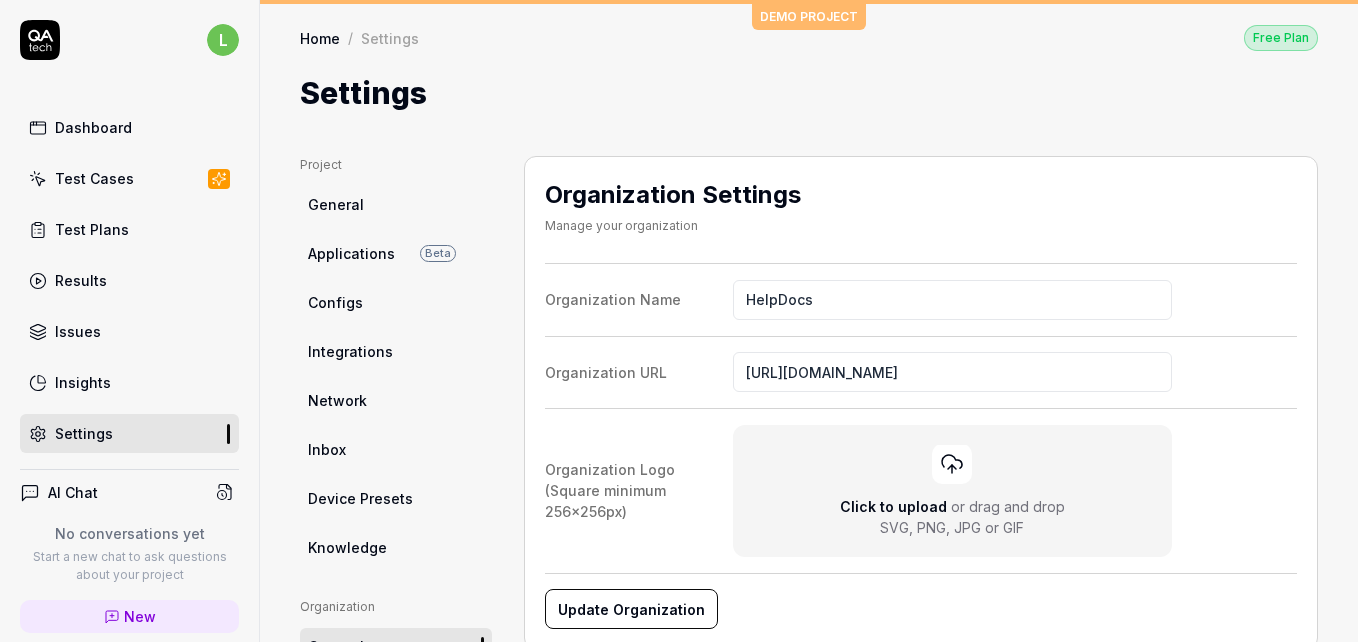 click on "Home / Settings Free Plan Home / Settings Free Plan Settings" at bounding box center (809, 60) 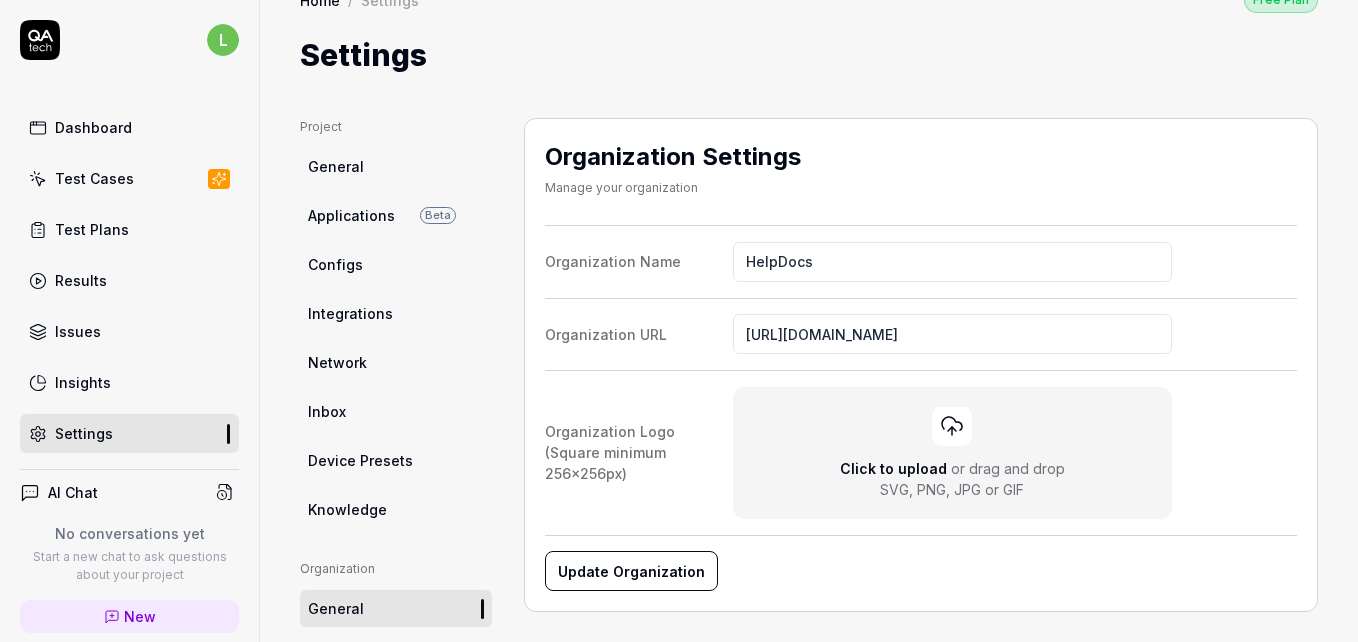 scroll, scrollTop: 40, scrollLeft: 0, axis: vertical 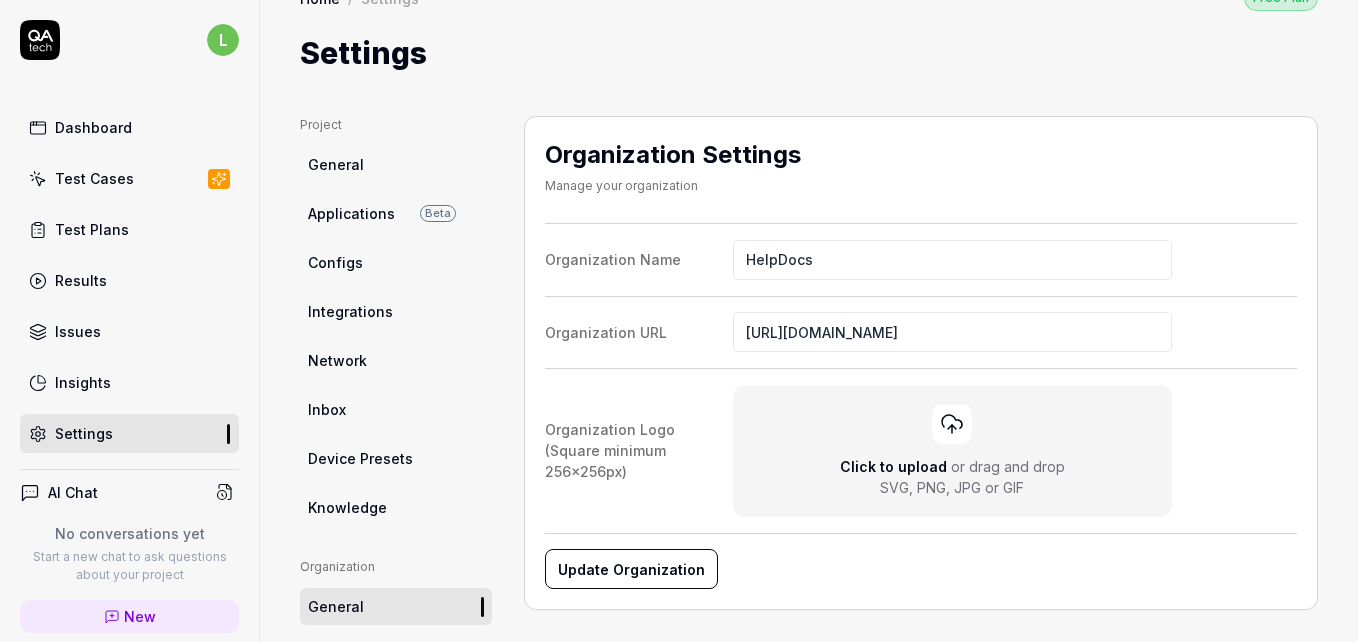 click on "Update Organization" at bounding box center [631, 569] 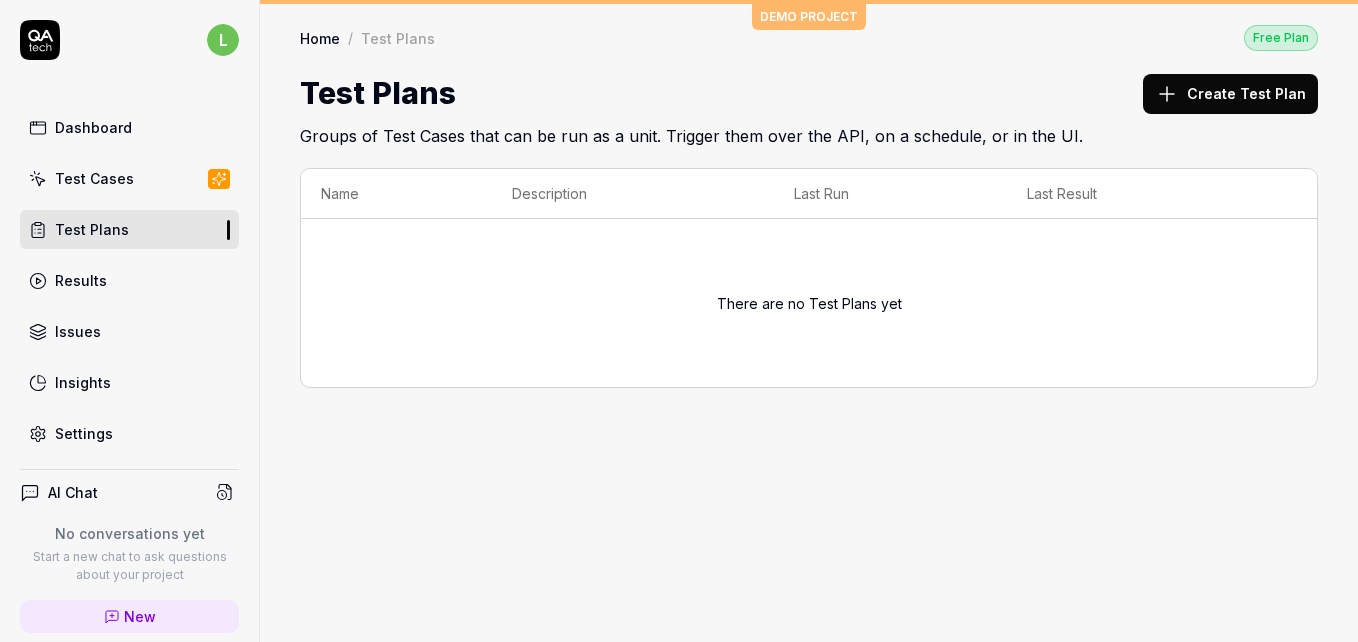 scroll, scrollTop: 0, scrollLeft: 0, axis: both 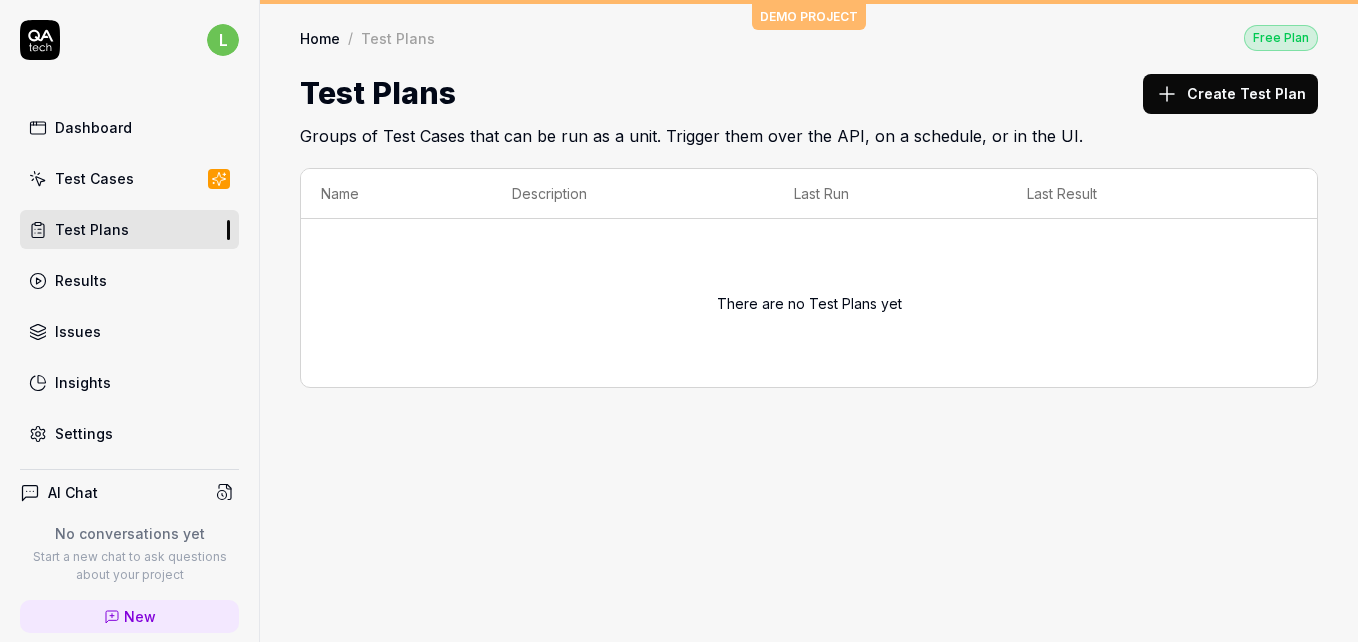 click on "Dashboard" at bounding box center [93, 127] 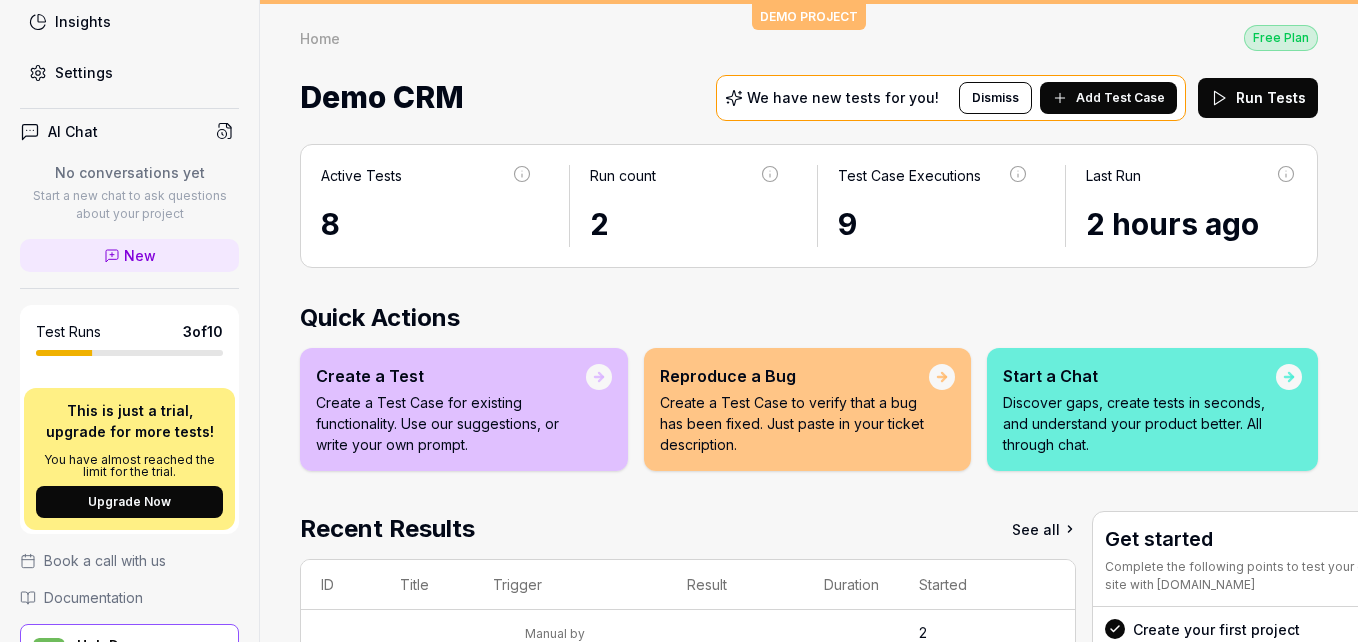 scroll, scrollTop: 499, scrollLeft: 0, axis: vertical 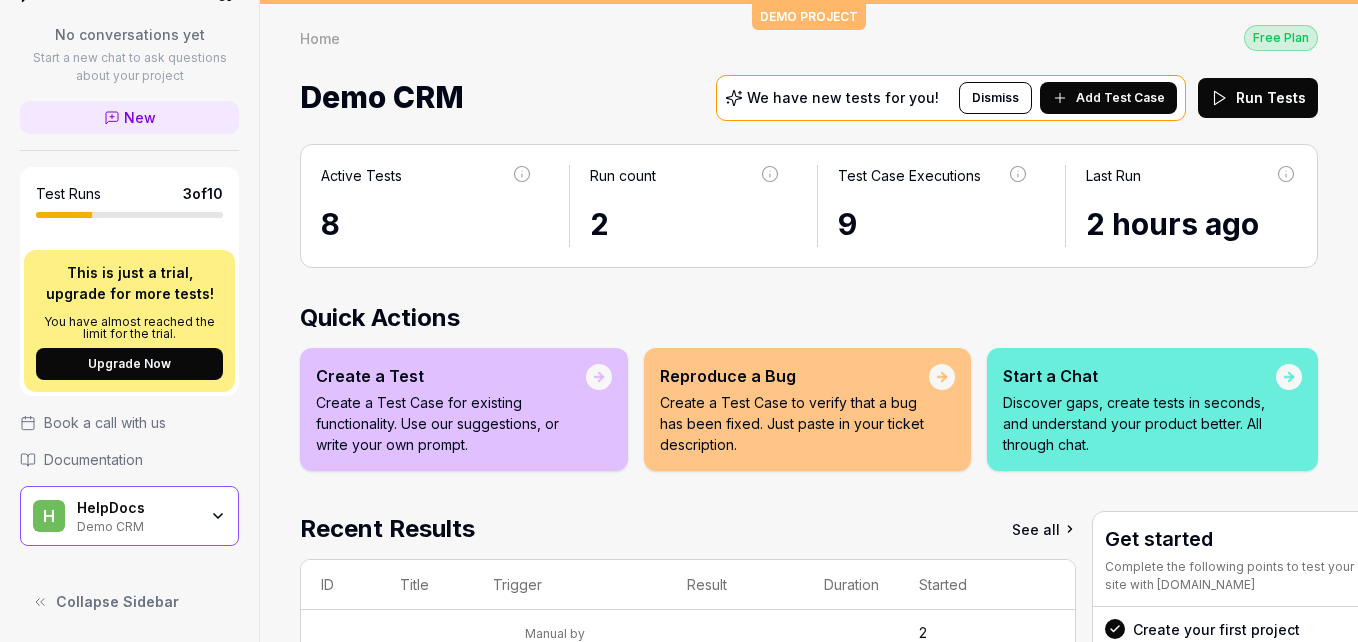 click on "HelpDocs Demo CRM" at bounding box center [143, 516] 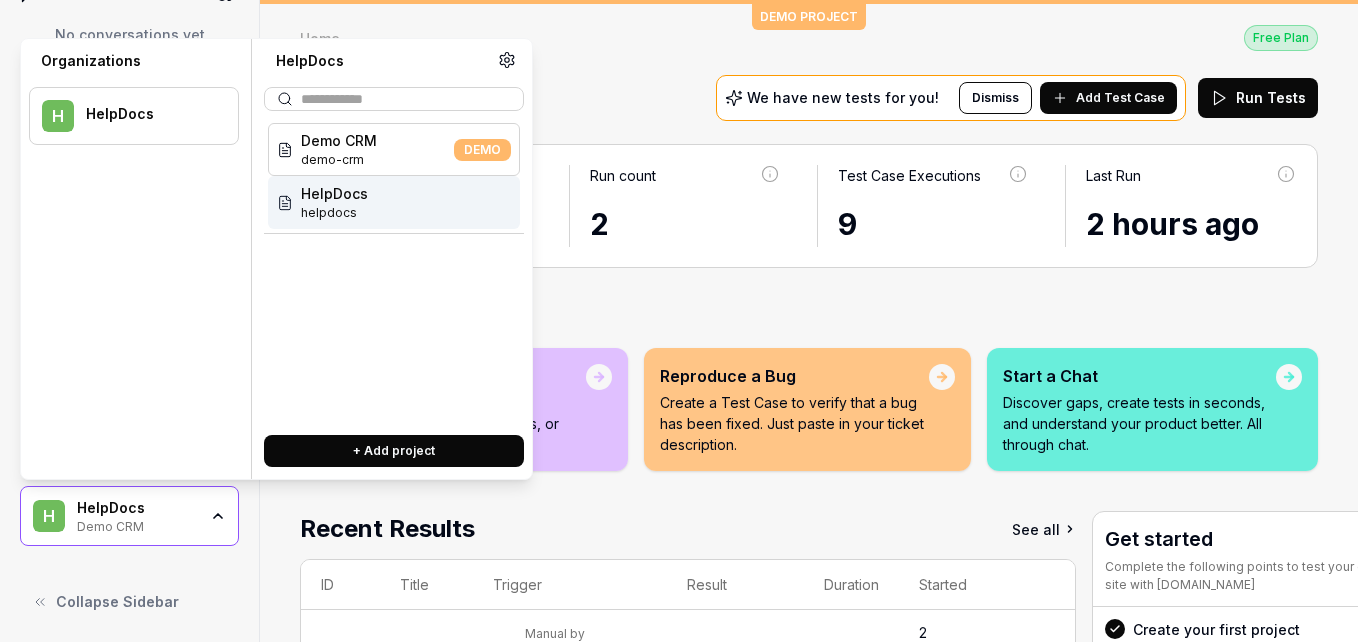 click on "HelpDocs helpdocs" at bounding box center [394, 202] 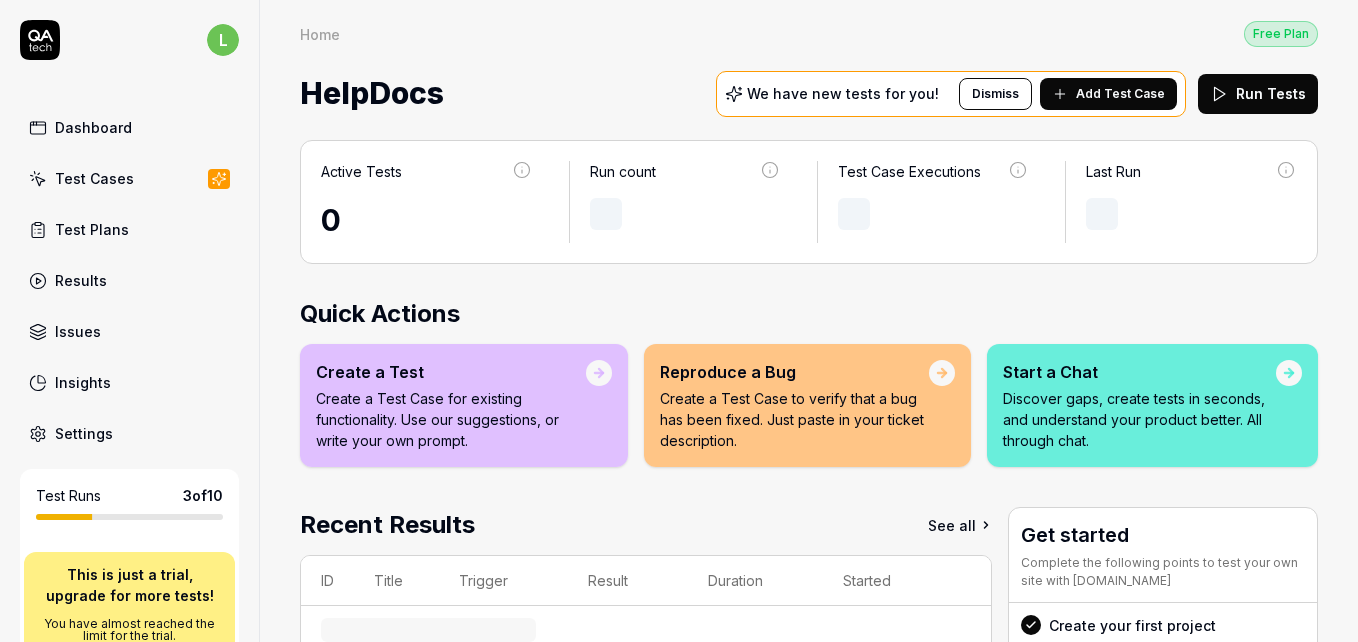 click on "Test Runs 3  of  10" at bounding box center (129, 502) 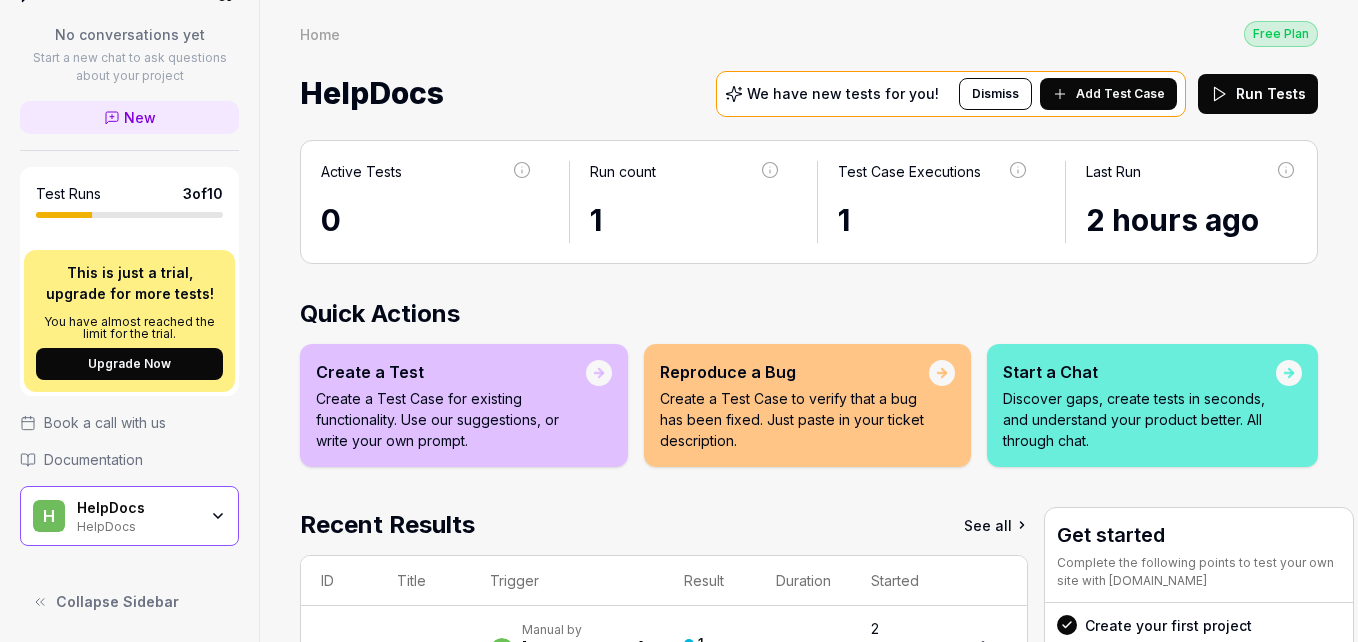 scroll, scrollTop: 0, scrollLeft: 0, axis: both 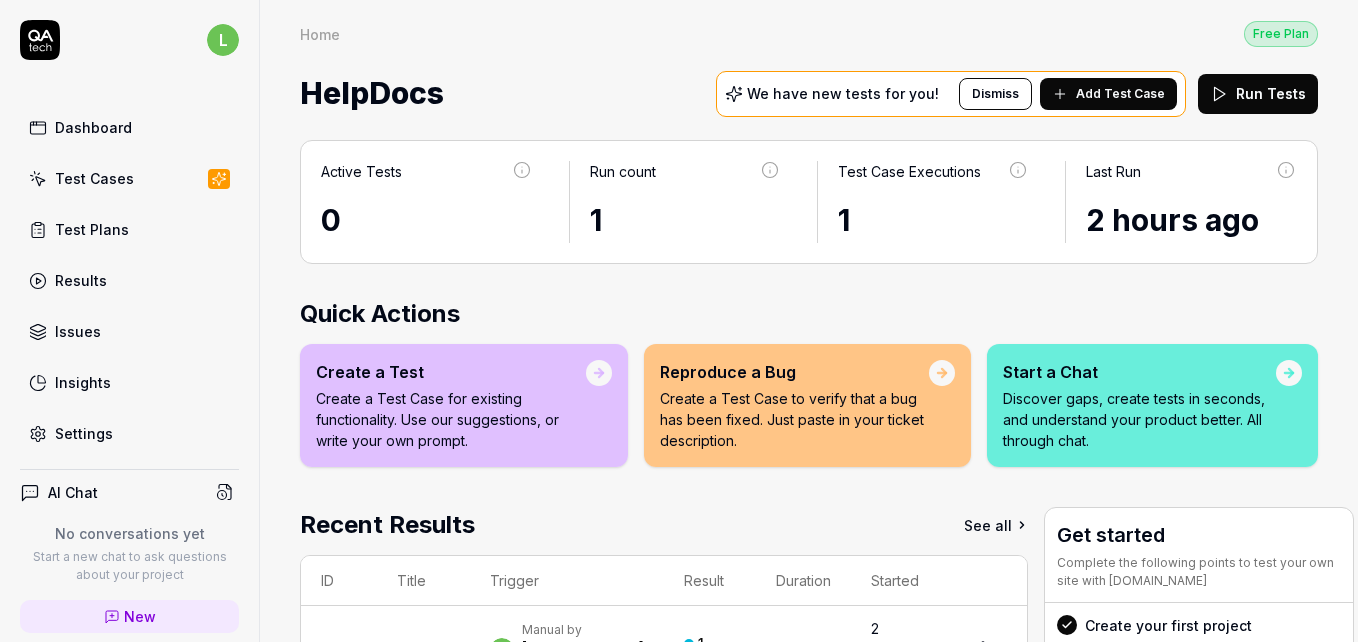 click on "l Dashboard Test Cases Test Plans Results Issues Insights Settings AI Chat No conversations yet Start a new chat to ask questions about your project New Test Runs 3  of  10 This is just a trial, upgrade for more tests! You have almost reached the limit for the trial. Upgrade Now Book a call with us Documentation H HelpDocs HelpDocs Collapse Sidebar Home Free Plan Home Free Plan HelpDocs We have new tests for you! Dismiss Add Test Case Run Tests Active Tests 0 Run count 1 Test Case Executions 1 Last Run 2 hours ago Quick Actions Create a Test Create a Test Case for existing functionality. Use our suggestions, or write your own prompt. Reproduce a Bug Create a Test Case to verify that a bug has been fixed. Just paste in your ticket description. Start a Chat Discover gaps, create tests in seconds, and understand your product better. All through chat. Recent Results See all ID Title Trigger Result Duration Started VqHE Custom l Manual by [EMAIL_ADDRESS][DOMAIN_NAME] 1 Stopped 36s 2 hours ago Get started
* −" at bounding box center (679, 360) 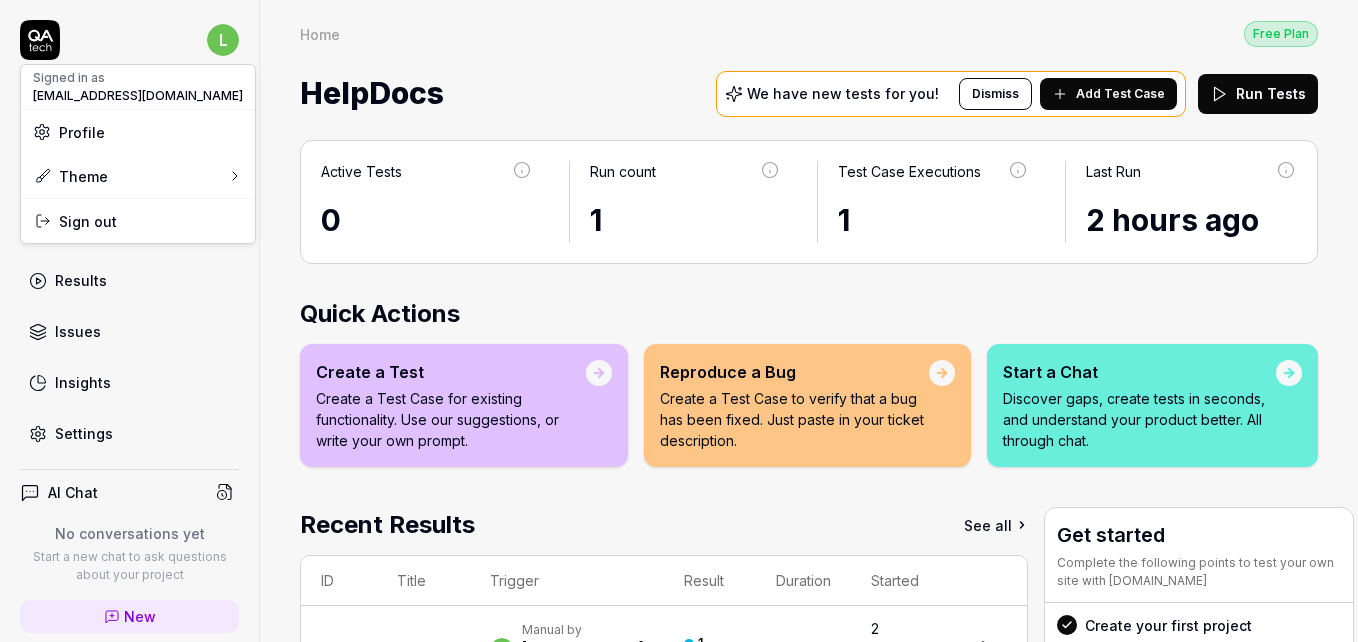 click on "Profile" at bounding box center [138, 132] 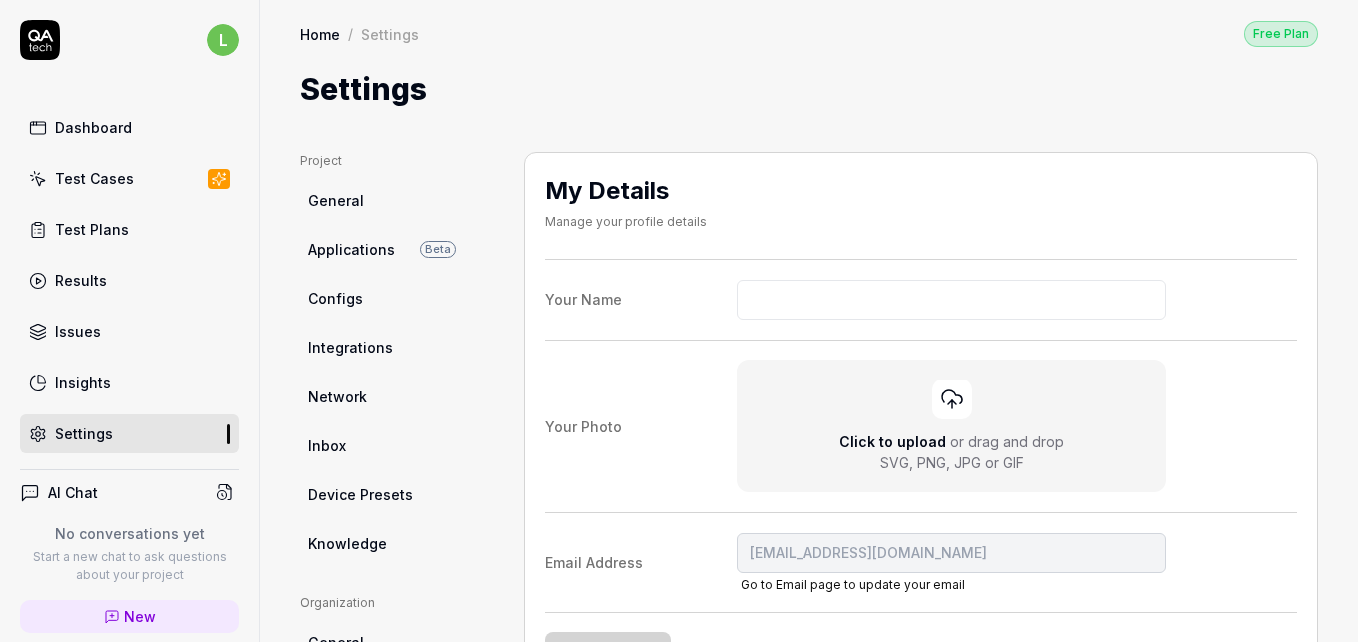 drag, startPoint x: 1349, startPoint y: 107, endPoint x: 1361, endPoint y: 232, distance: 125.57468 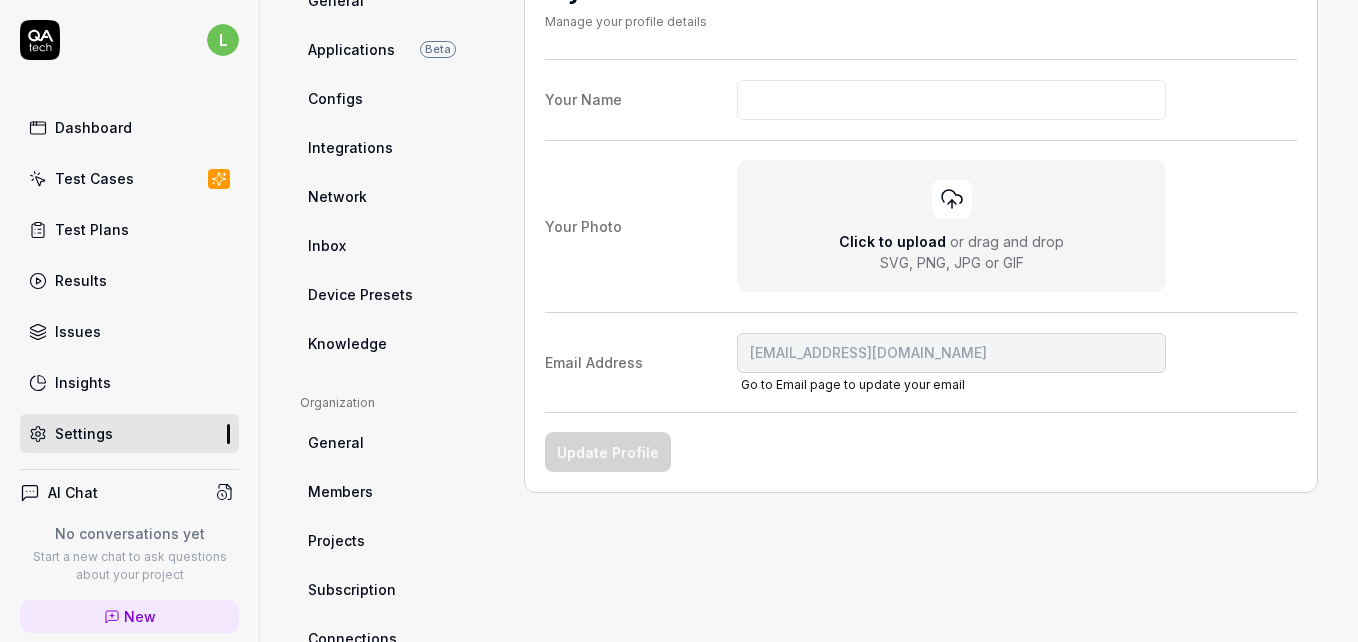 scroll, scrollTop: 160, scrollLeft: 0, axis: vertical 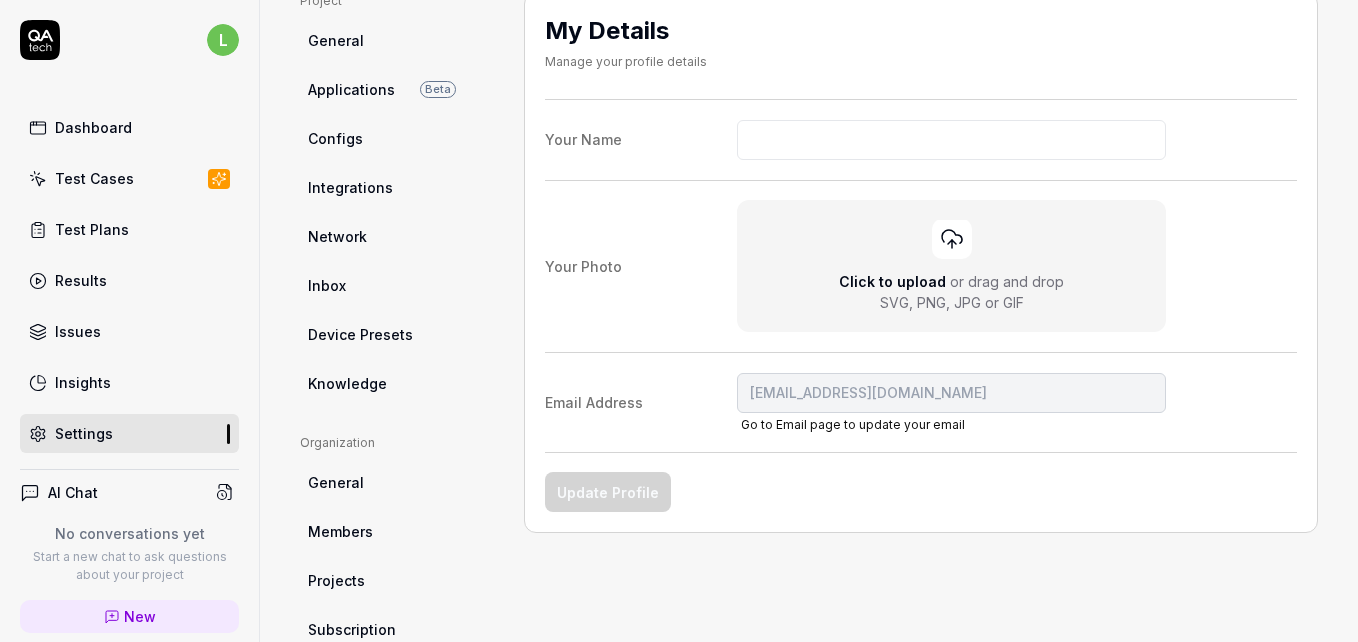 click on "Configs" at bounding box center [335, 138] 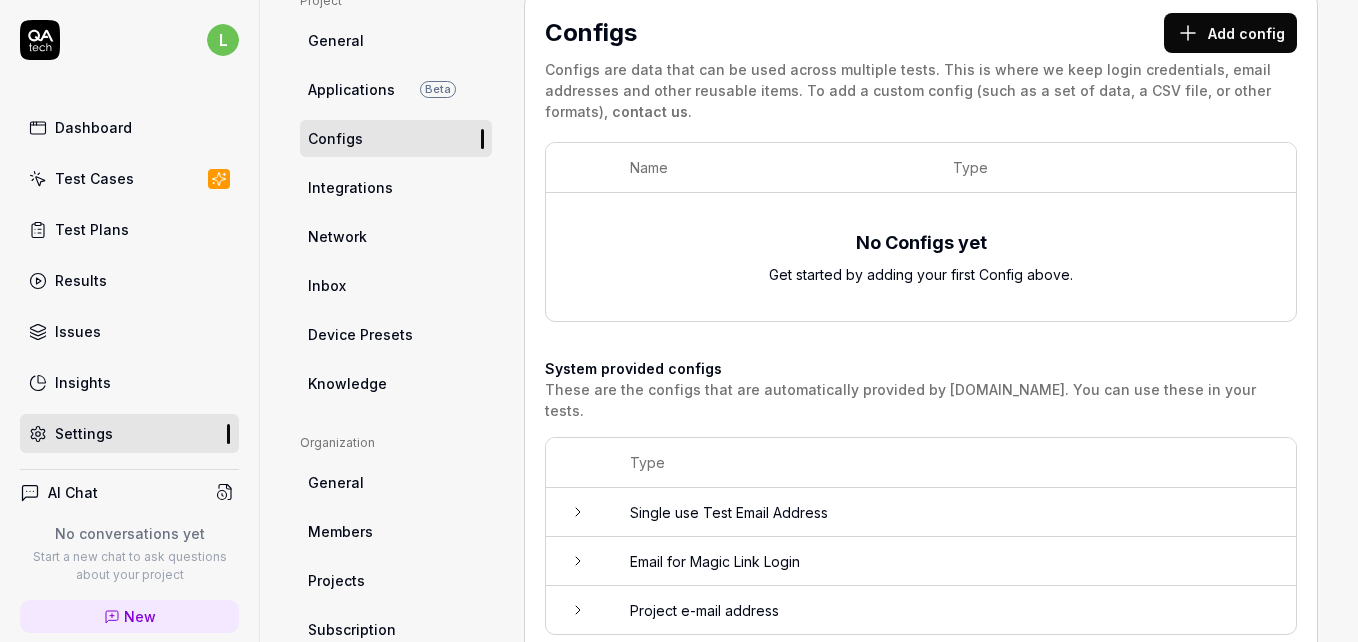scroll, scrollTop: 152, scrollLeft: 0, axis: vertical 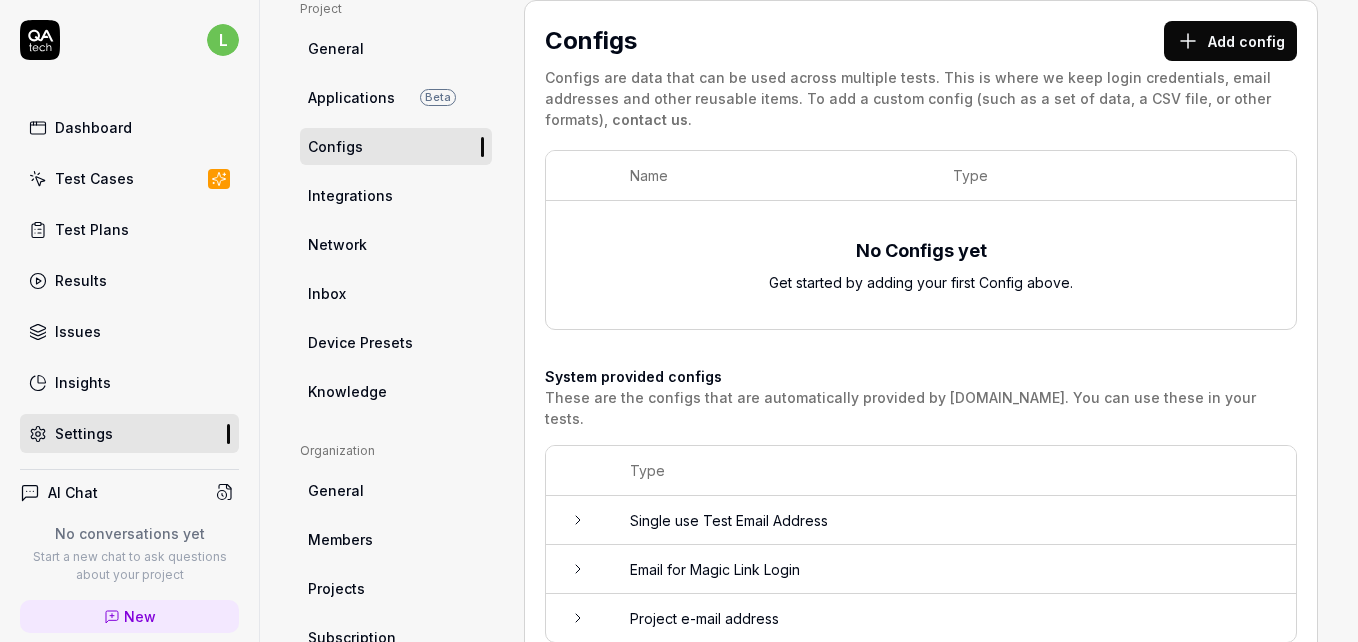 click on "Integrations" at bounding box center [350, 195] 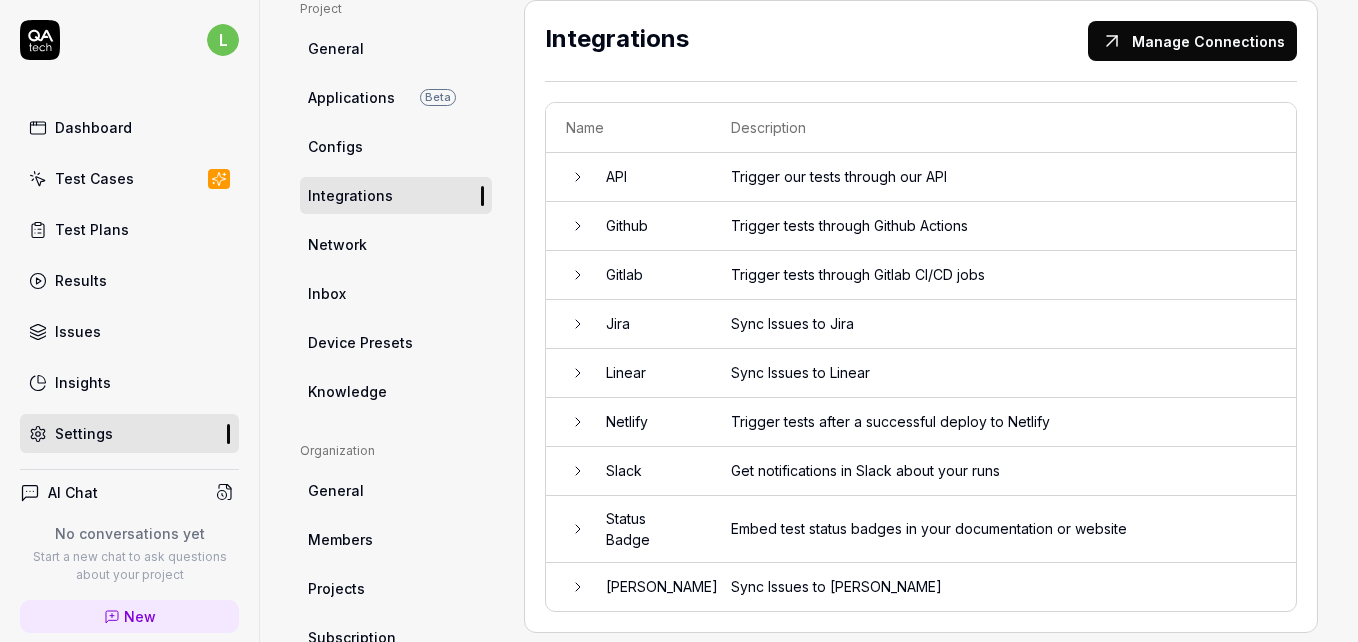 click on "General" at bounding box center [396, 48] 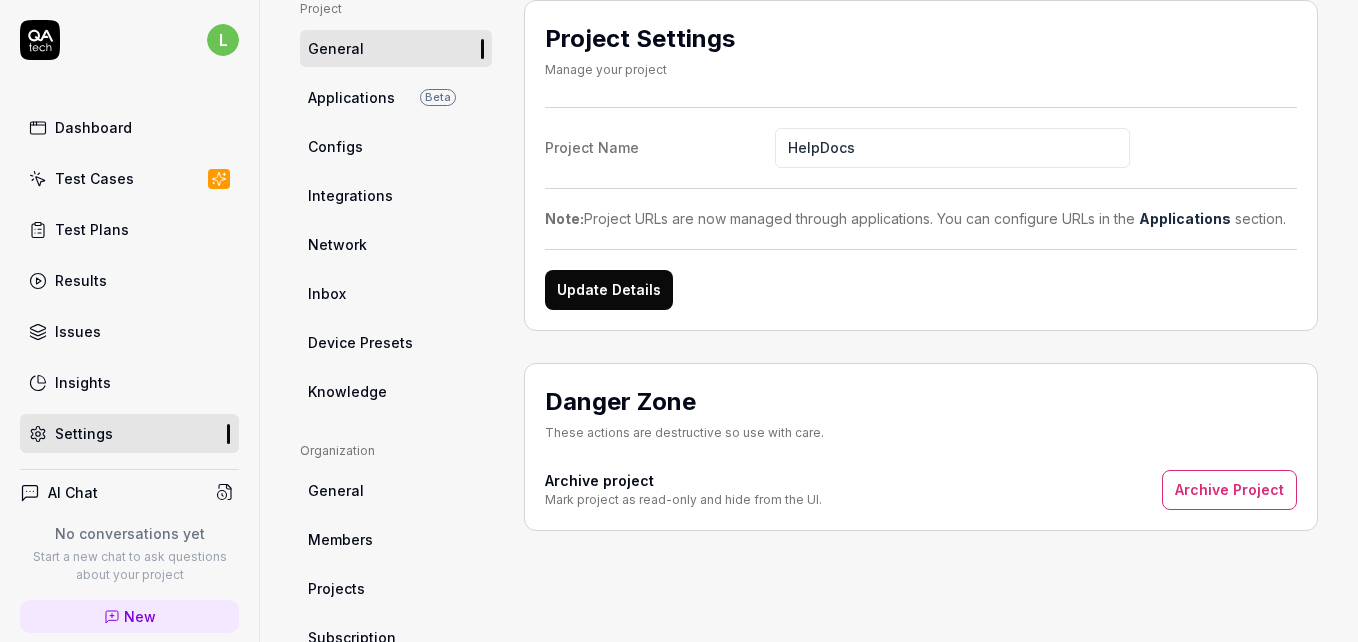 click on "Device Presets" at bounding box center (360, 342) 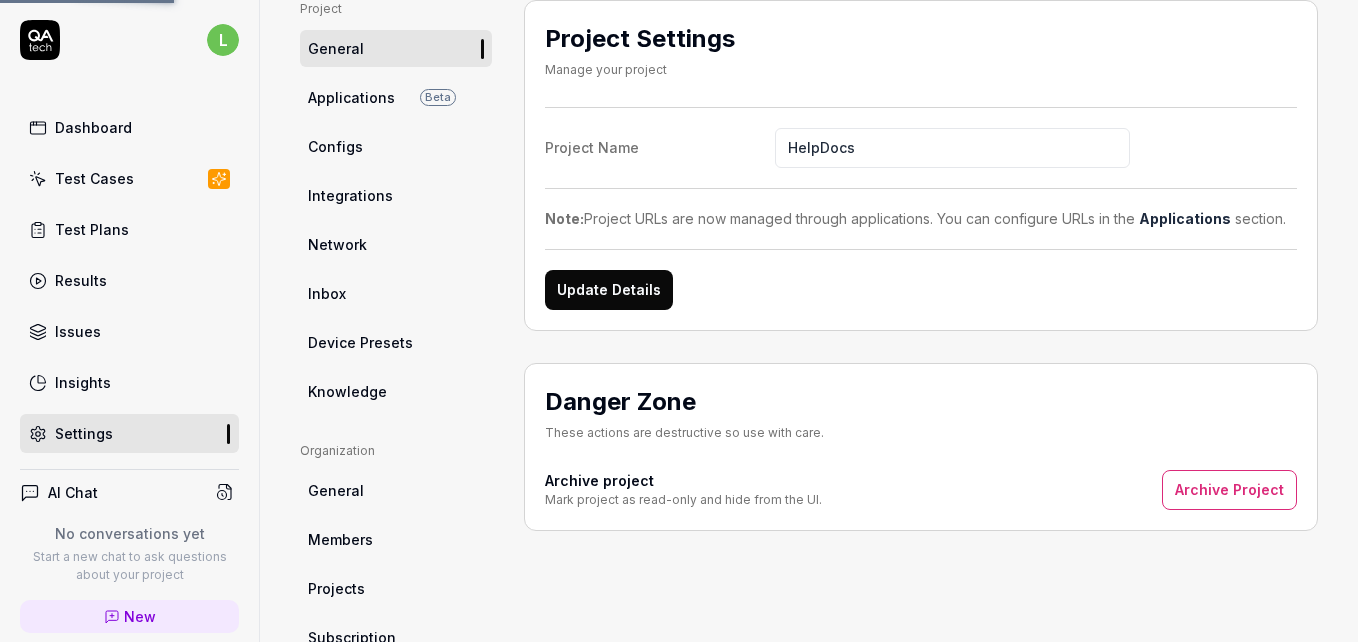 click on "Knowledge" at bounding box center (347, 391) 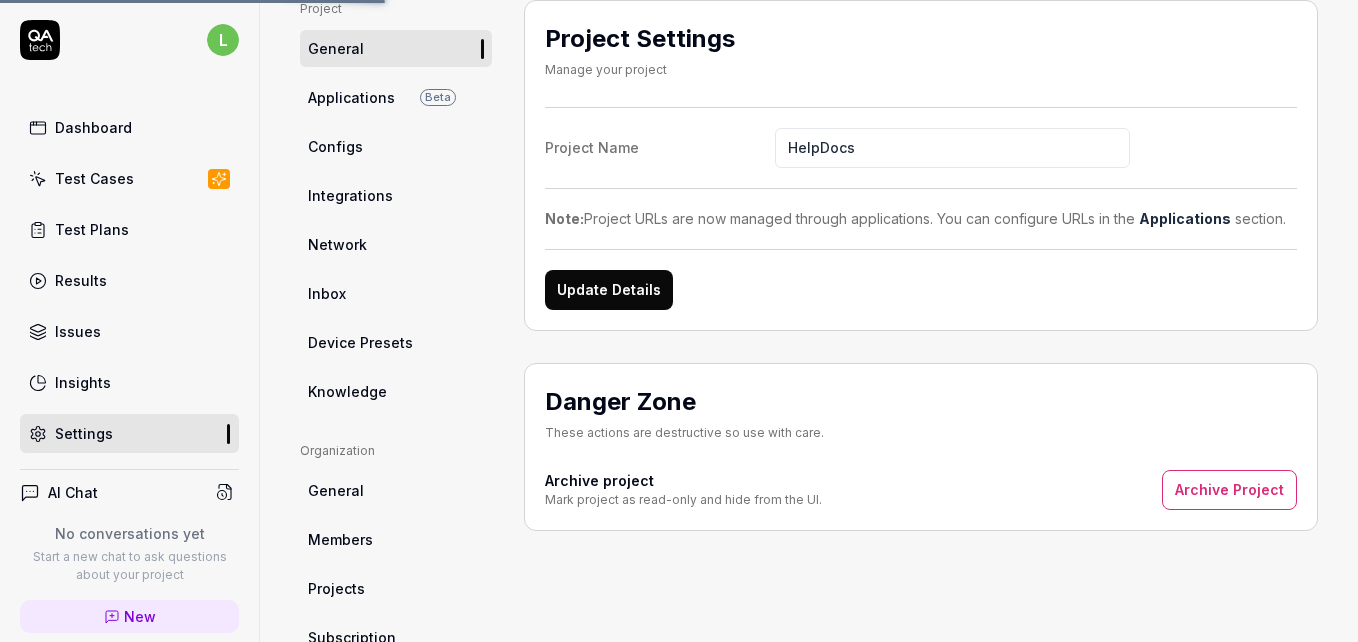click on "Network" at bounding box center [337, 244] 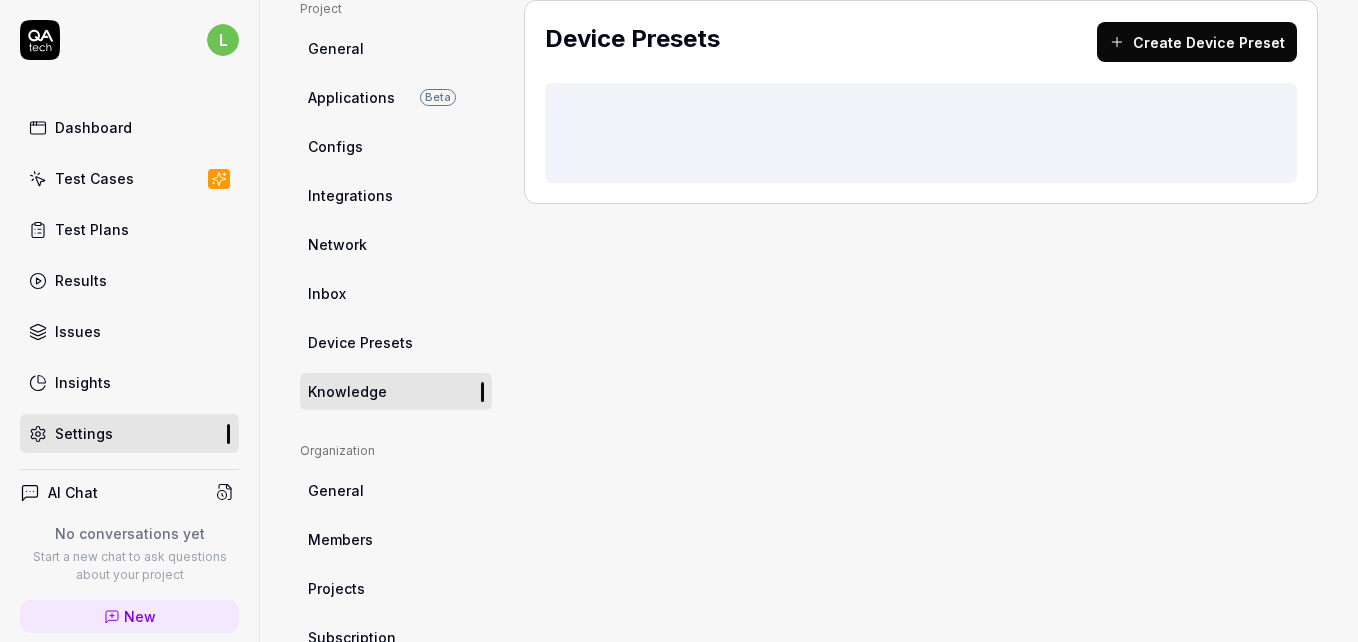 type on "*" 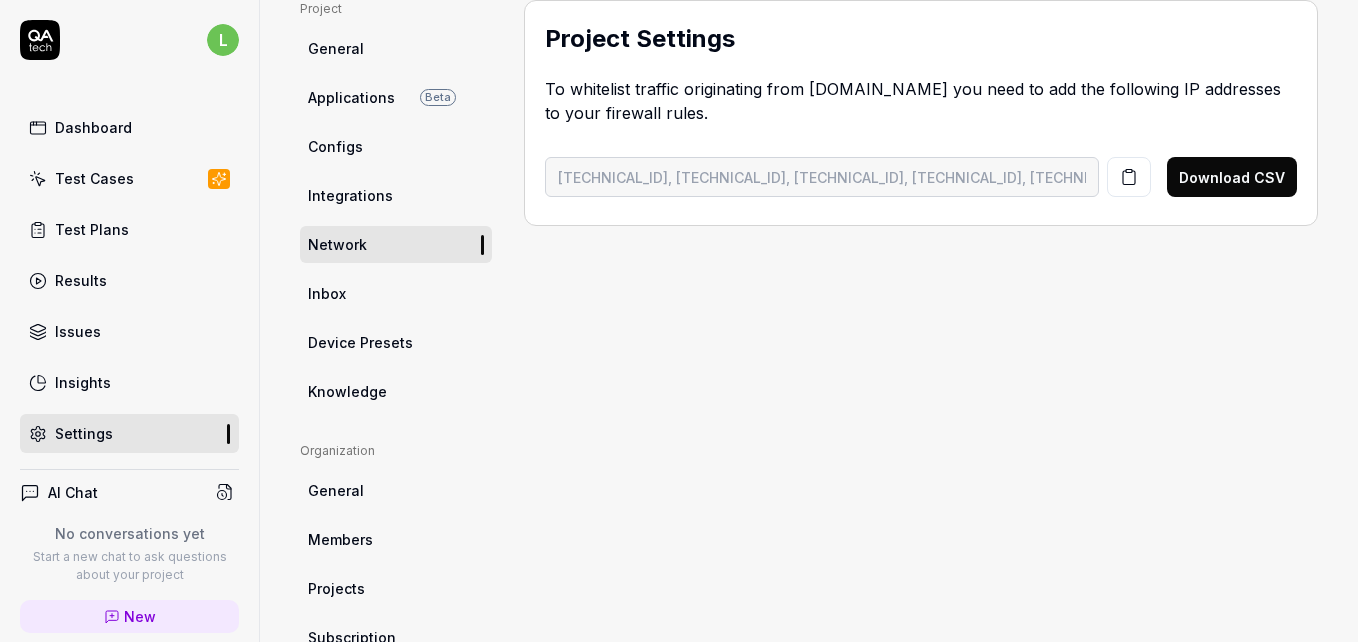 drag, startPoint x: 1350, startPoint y: 200, endPoint x: 1348, endPoint y: 324, distance: 124.01613 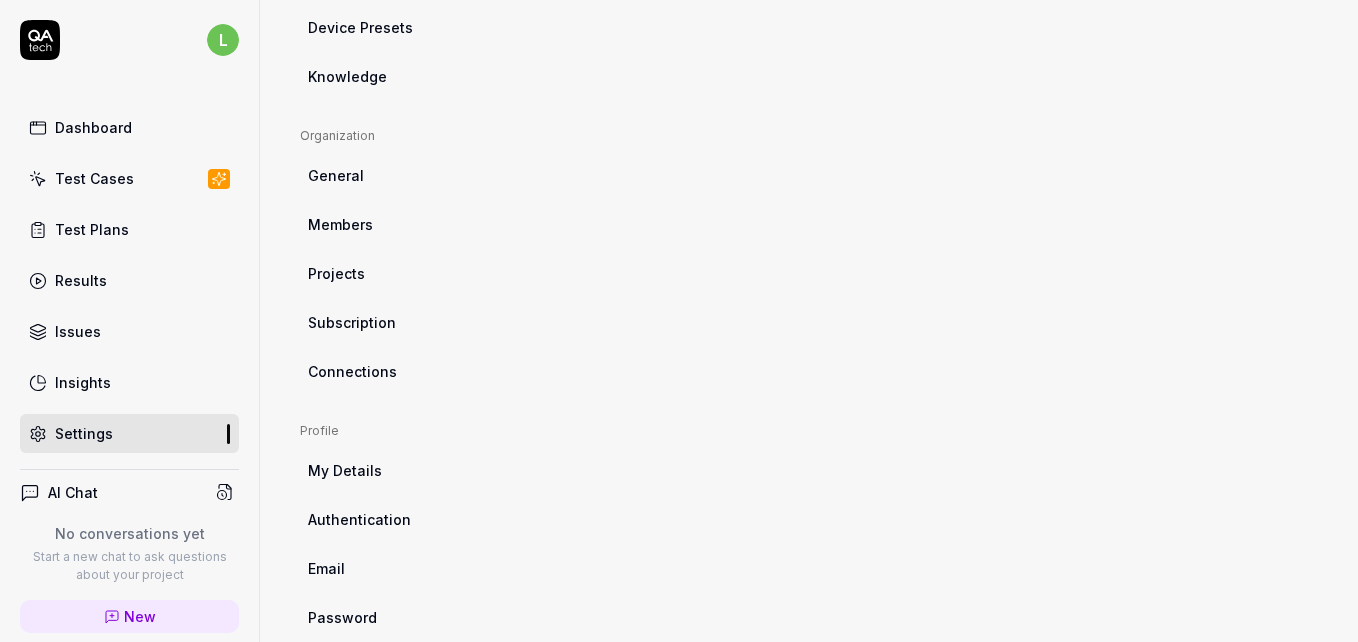 scroll, scrollTop: 501, scrollLeft: 0, axis: vertical 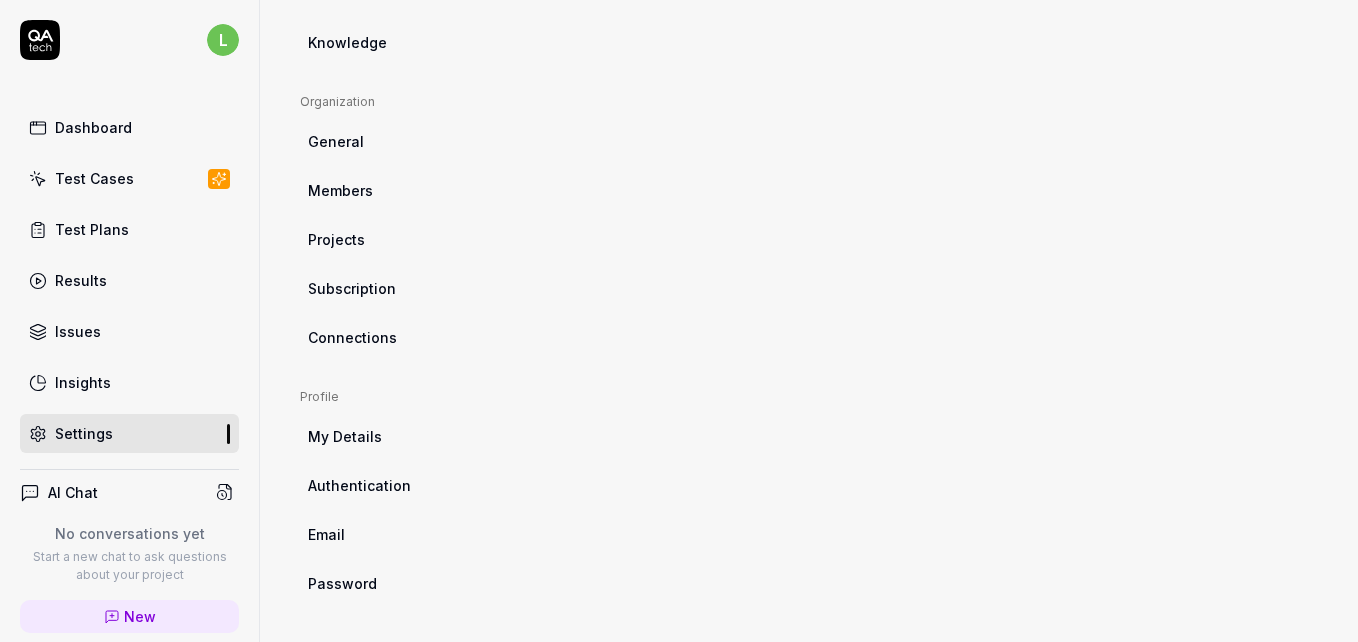 click on "Connections" at bounding box center [352, 337] 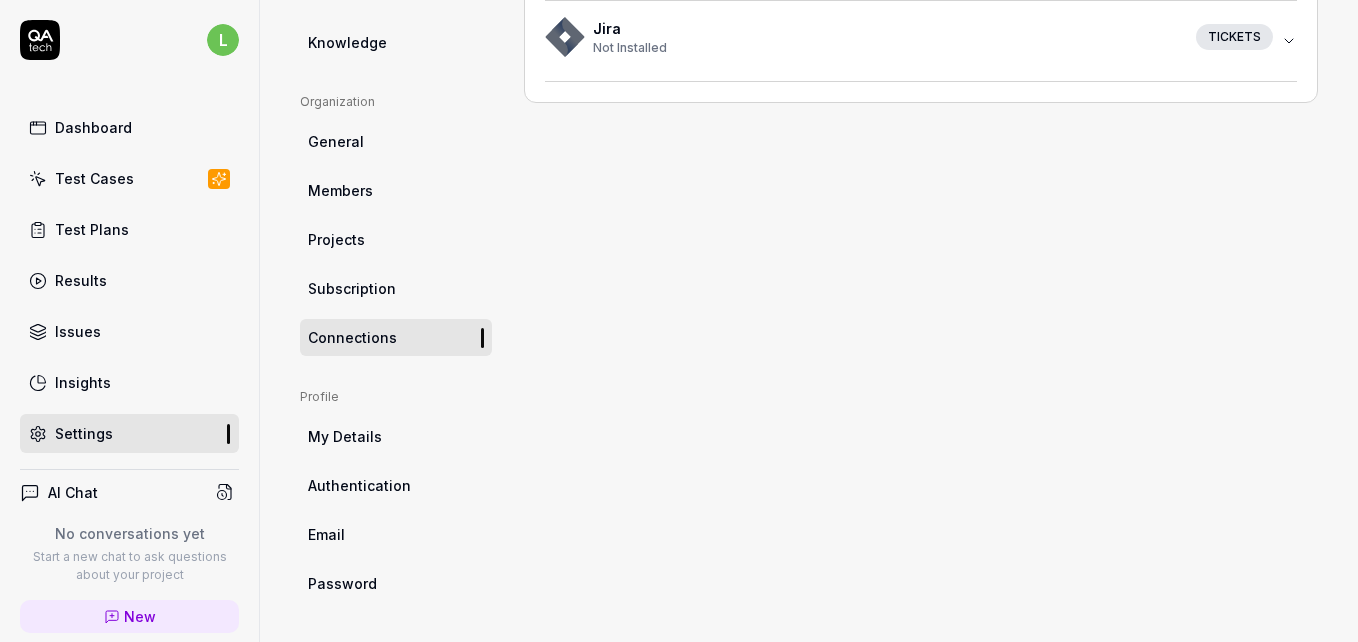 scroll, scrollTop: 152, scrollLeft: 0, axis: vertical 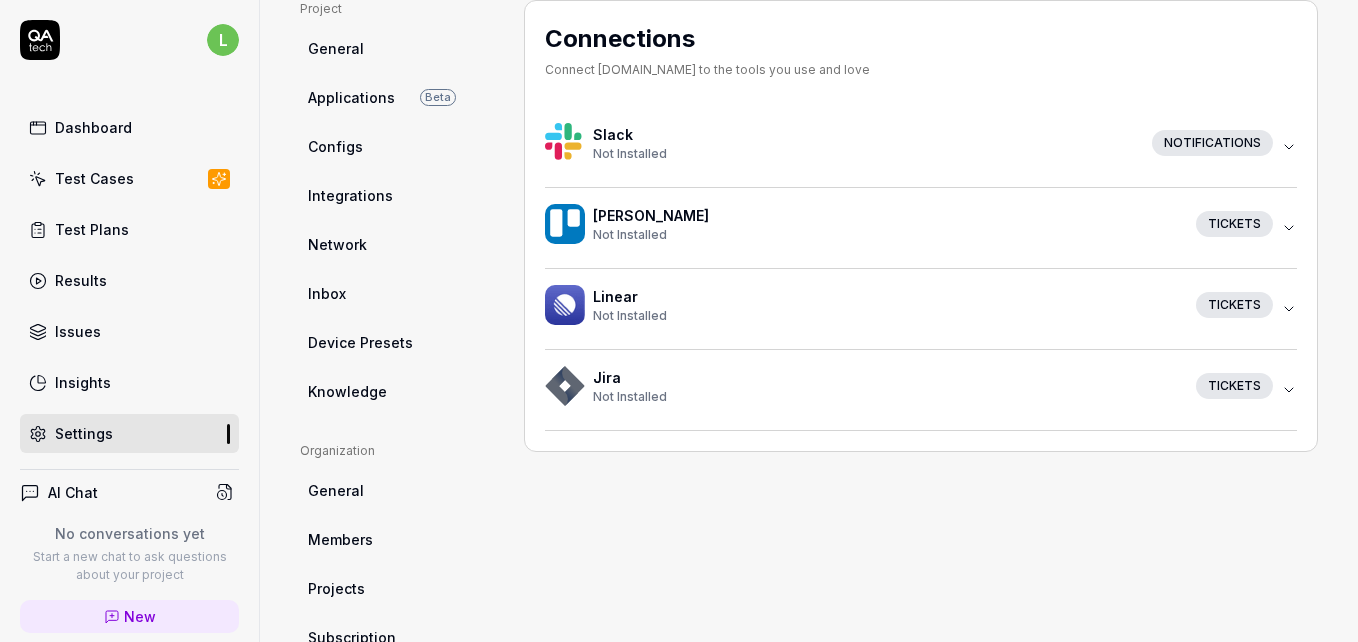 click 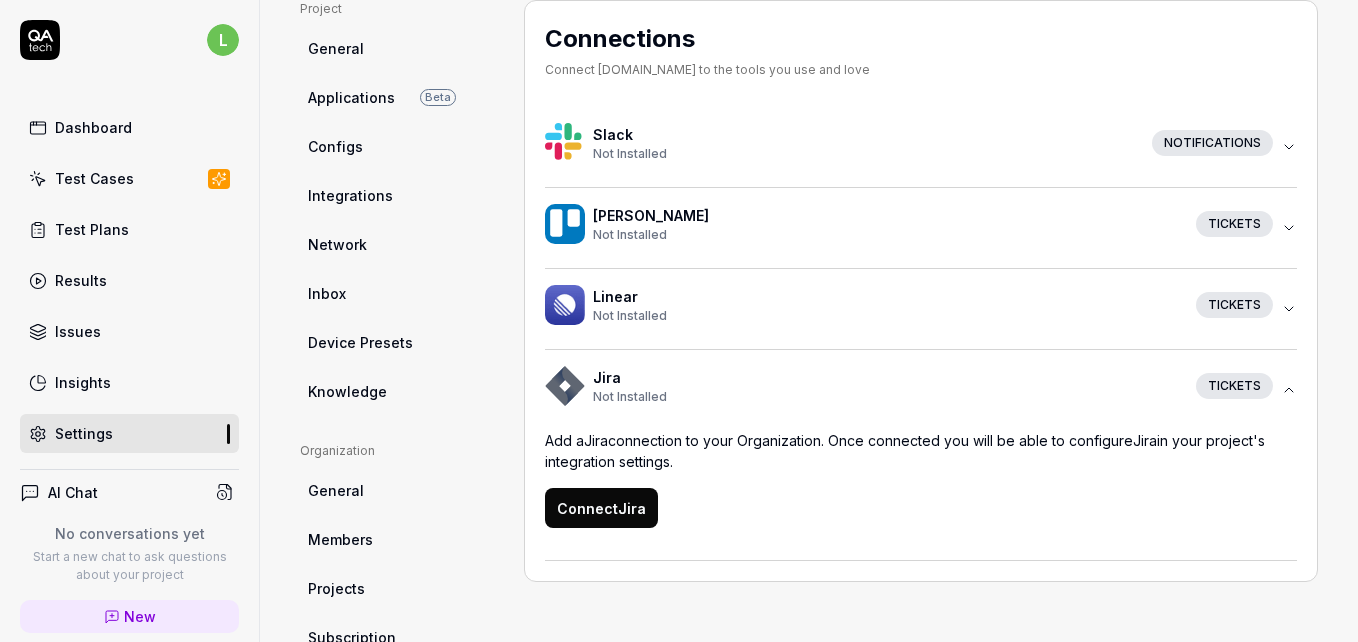 click 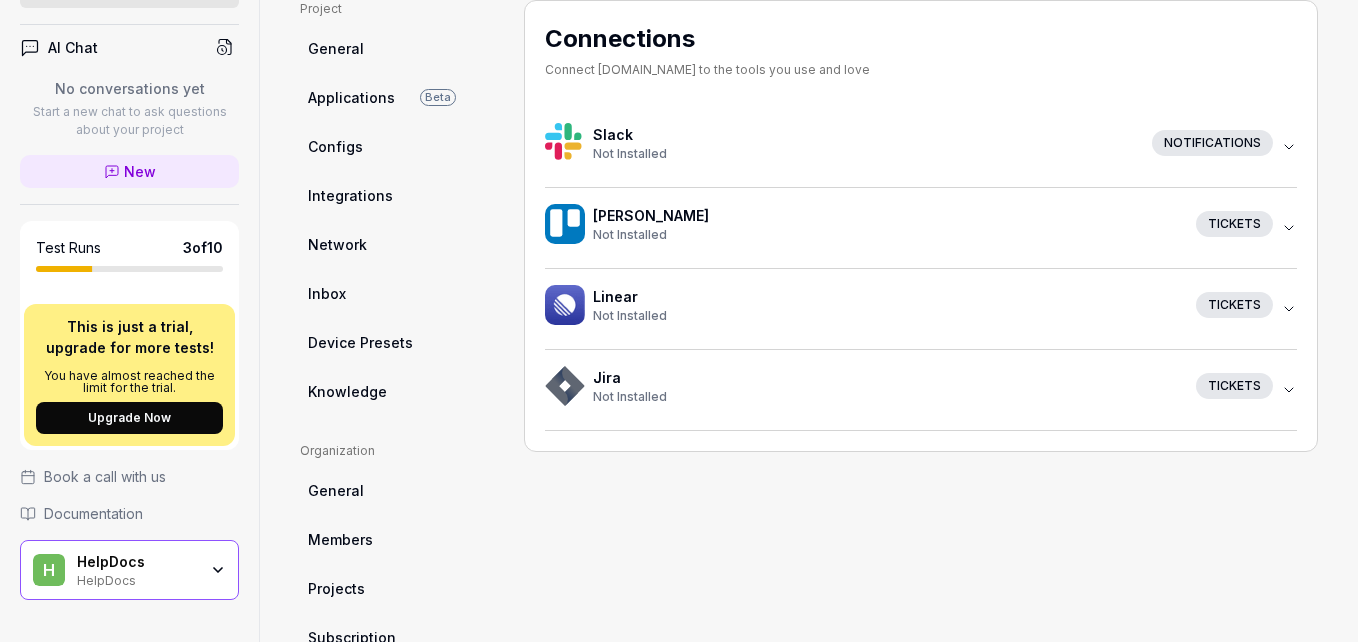 scroll, scrollTop: 499, scrollLeft: 0, axis: vertical 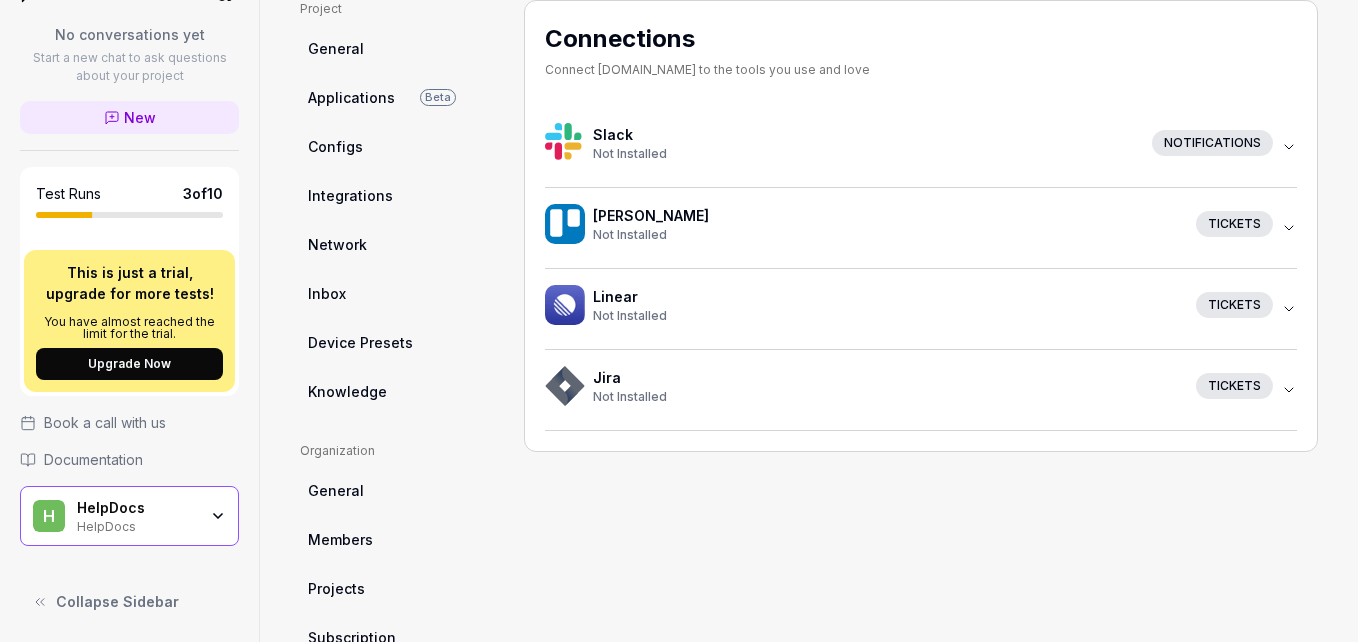 click on "HelpDocs" at bounding box center (137, 525) 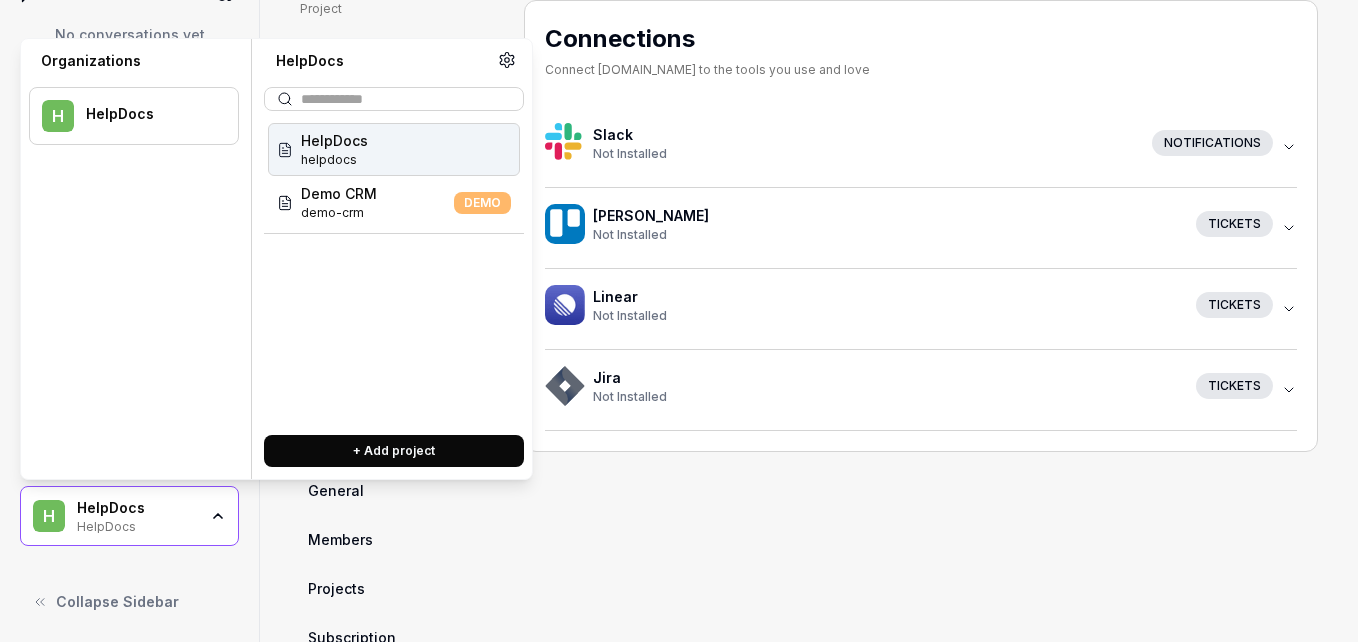 click on "H HelpDocs" at bounding box center [134, 116] 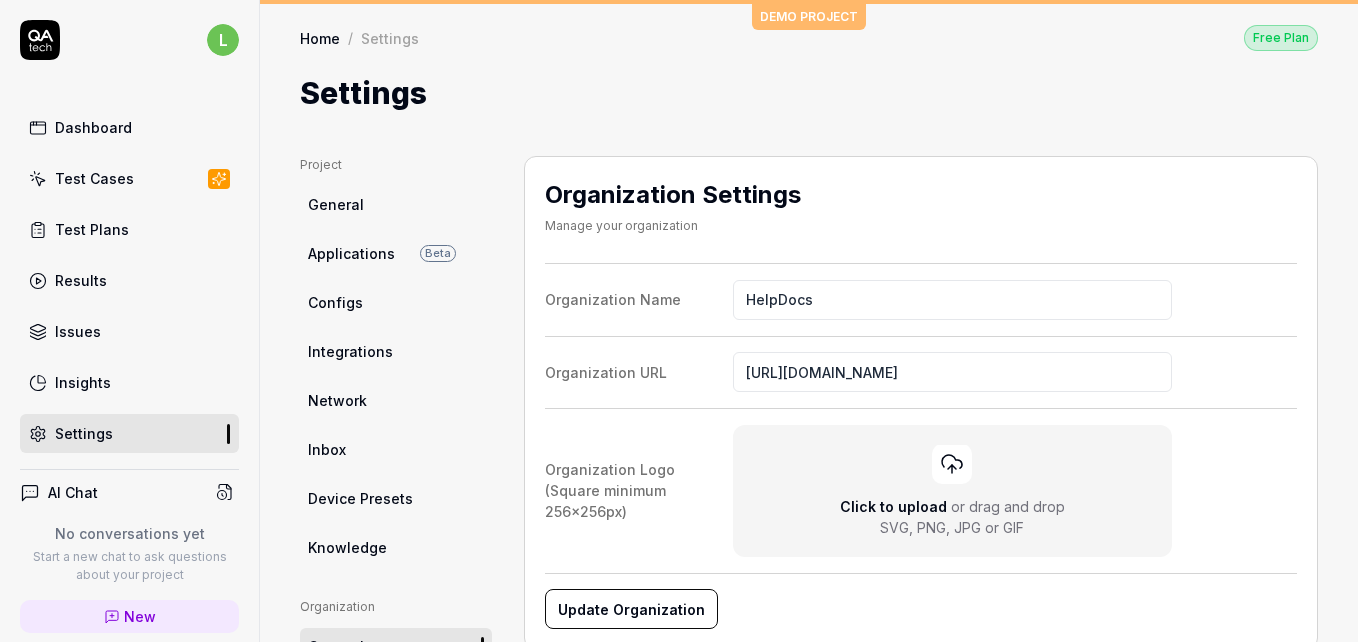 click on "Dashboard" at bounding box center [93, 127] 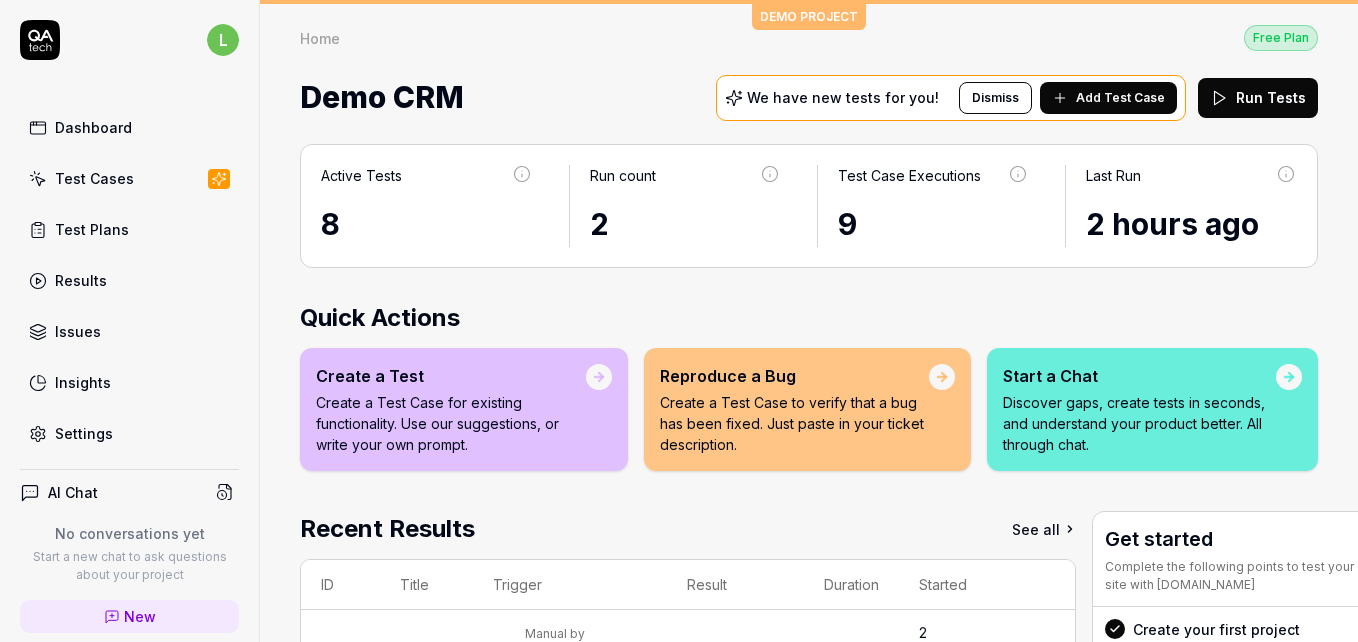 click on "Home Free Plan" at bounding box center (809, 37) 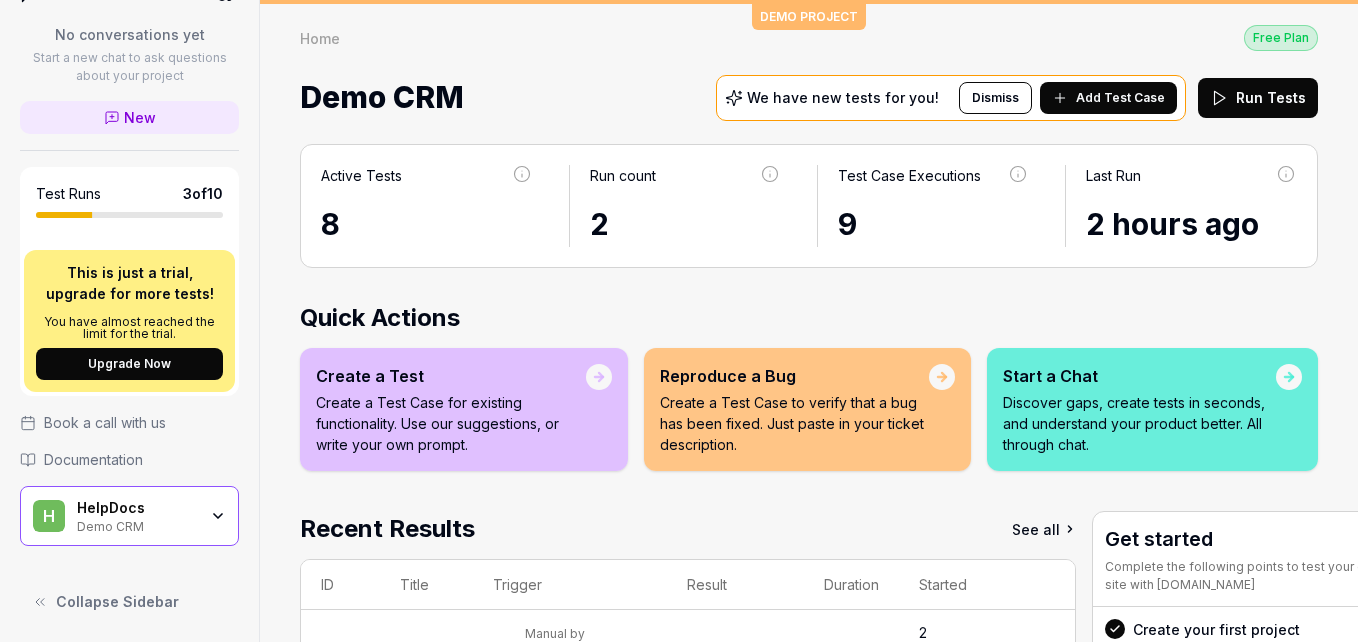 click on "Demo CRM" at bounding box center (137, 525) 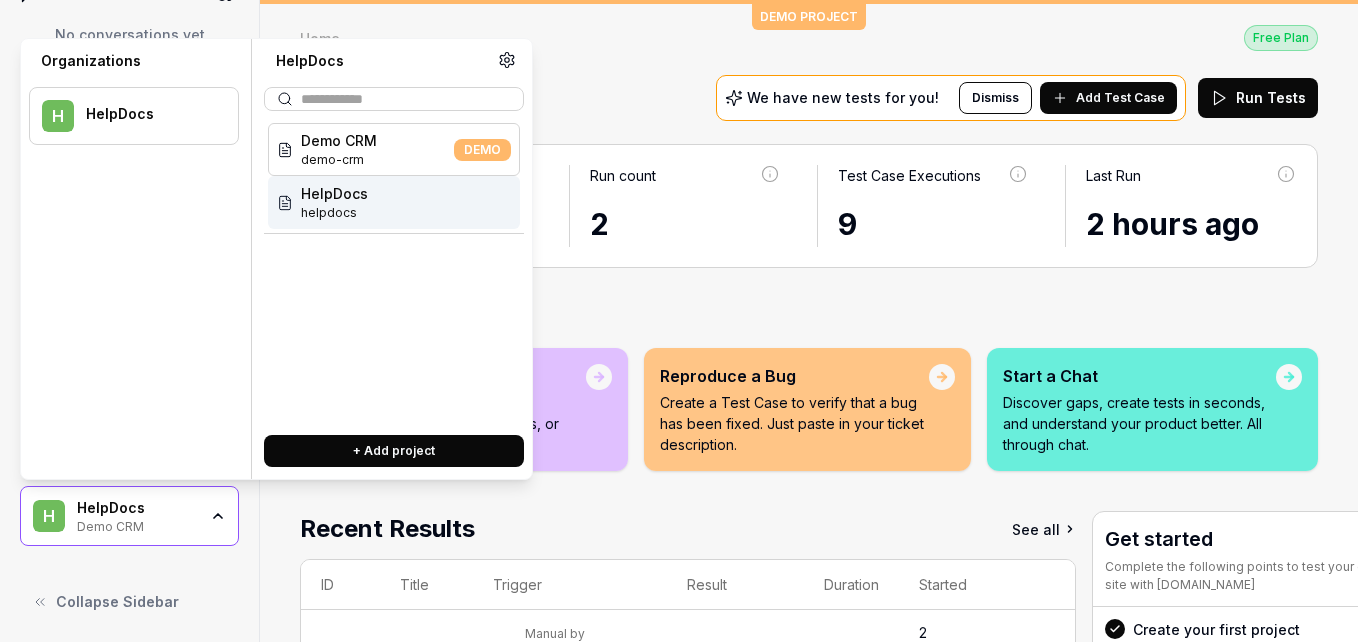 click on "HelpDocs helpdocs" at bounding box center (394, 202) 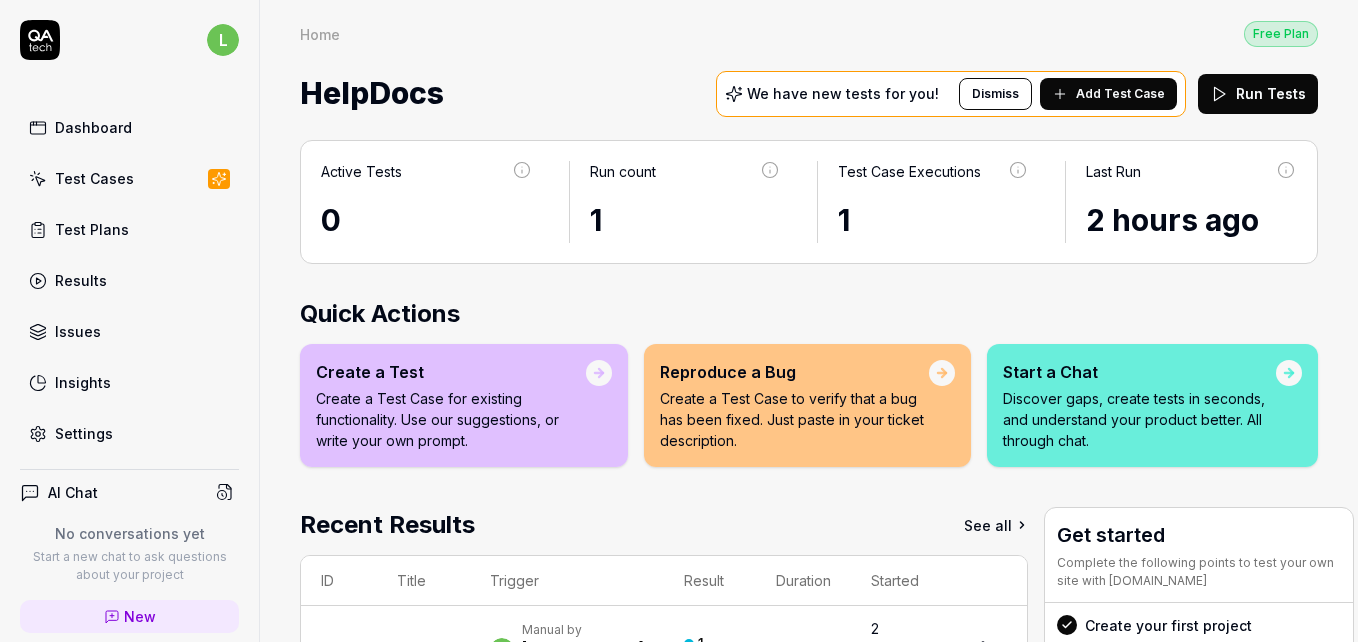 drag, startPoint x: 1351, startPoint y: 188, endPoint x: 1357, endPoint y: 398, distance: 210.0857 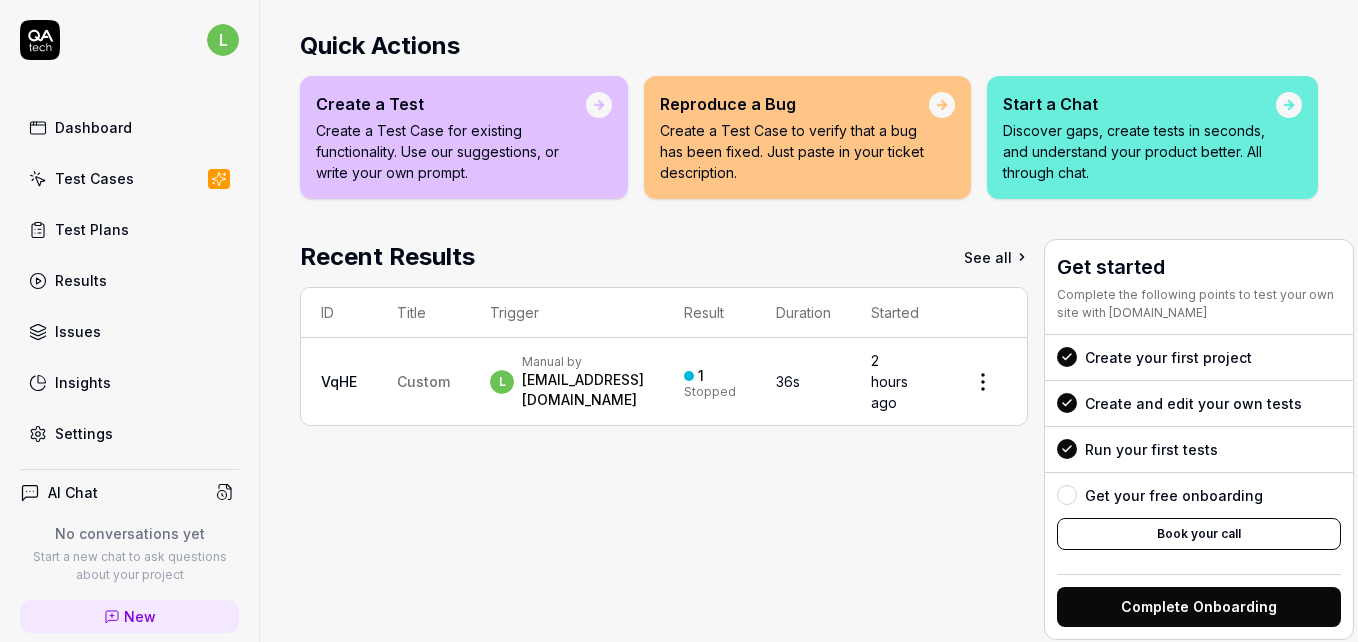 scroll, scrollTop: 321, scrollLeft: 0, axis: vertical 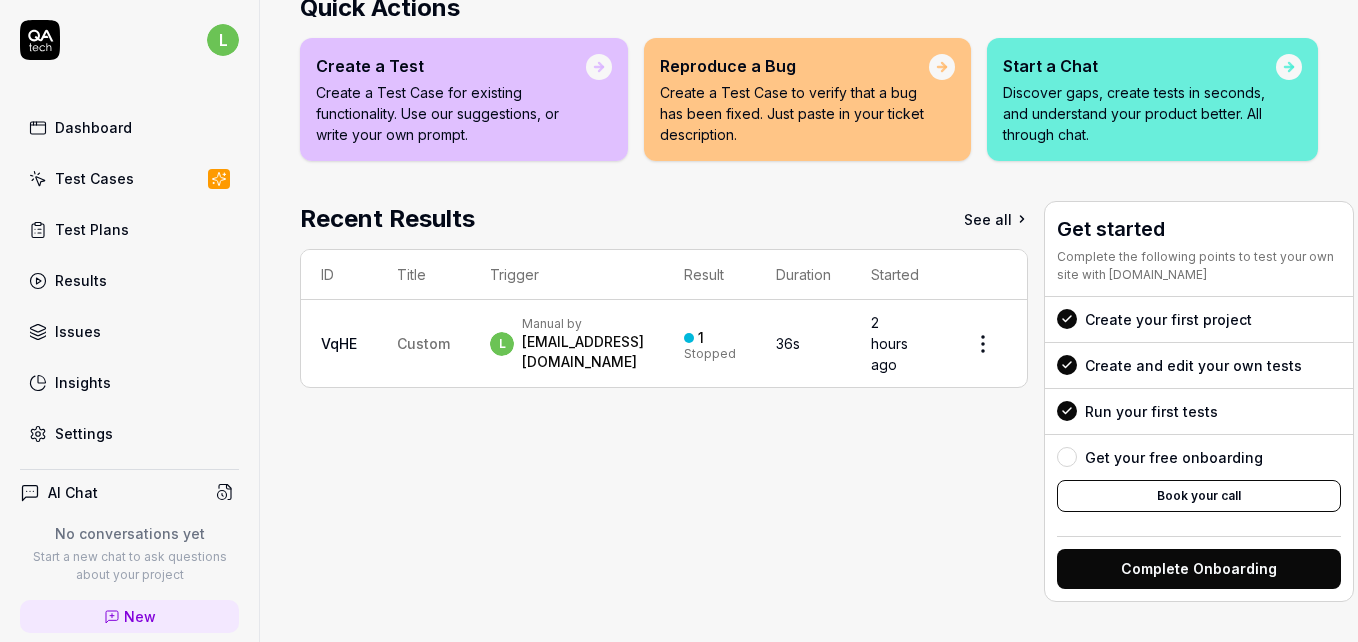 click on "[EMAIL_ADDRESS][DOMAIN_NAME]" at bounding box center [583, 352] 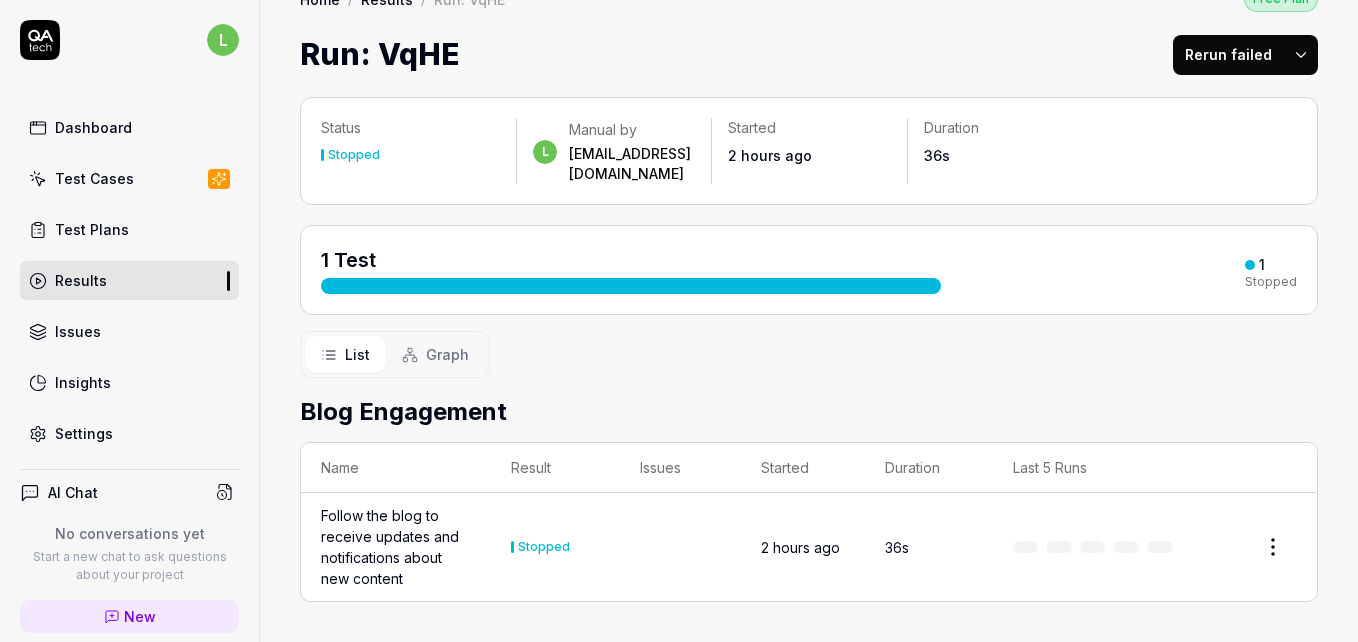 scroll, scrollTop: 0, scrollLeft: 0, axis: both 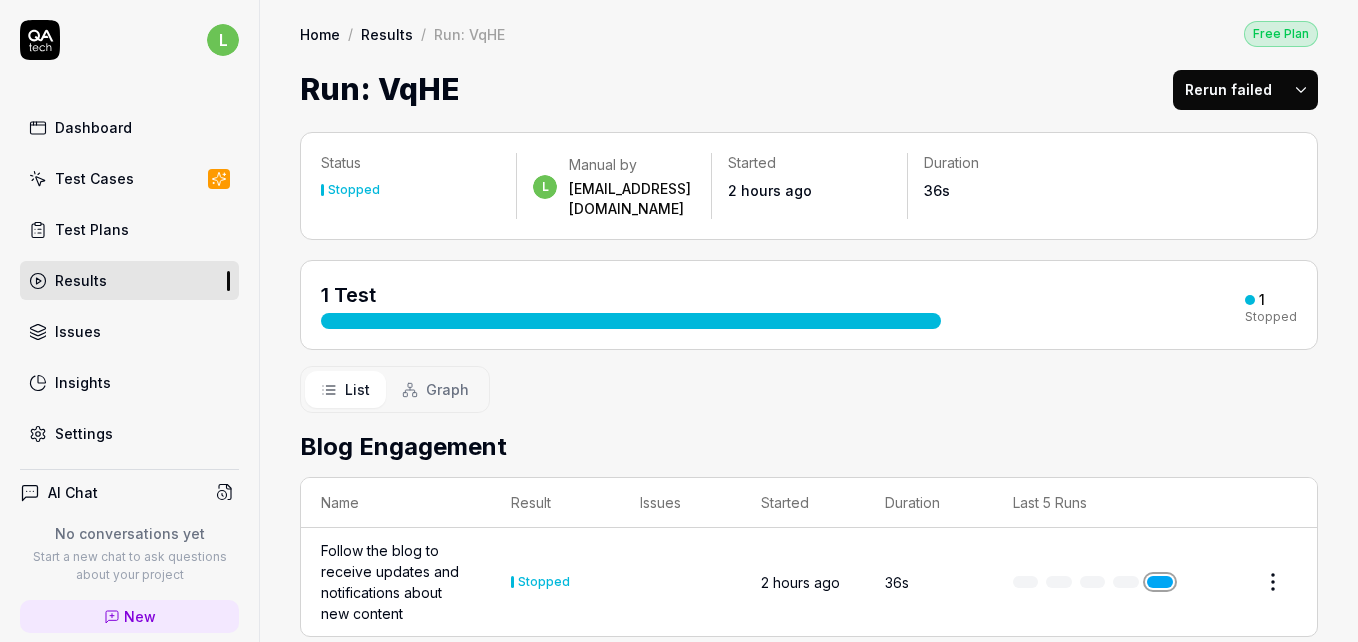 click on "l Dashboard Test Cases Test Plans Results Issues Insights Settings AI Chat No conversations yet Start a new chat to ask questions about your project New Test Runs 3  of  10 This is just a trial, upgrade for more tests! You have almost reached the limit for the trial. Upgrade Now Book a call with us Documentation H HelpDocs HelpDocs Collapse Sidebar Home / Results / Run: VqHE Free Plan Home / Results / Run: VqHE Free Plan Run: VqHE Rerun failed Status Stopped l Manual by [EMAIL_ADDRESS][DOMAIN_NAME] Started 2 hours ago Duration 36s 1 Test   1 Stopped List Graph Blog Engagement Name Result Issues Started Duration Last 5 Runs Follow the blog to receive updates and notifications about new content Stopped 2 hours ago 36s
* Wizardly Recording − Steps: 0 Guide Waiting for actions..." at bounding box center (679, 360) 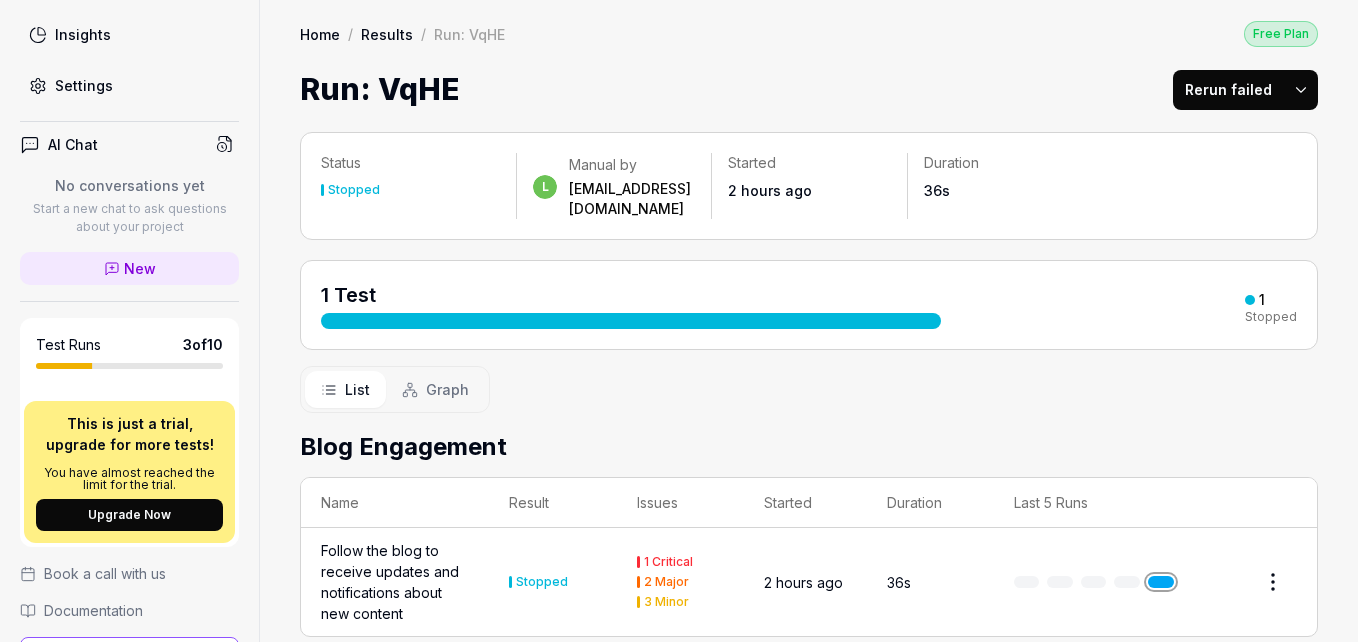 scroll, scrollTop: 0, scrollLeft: 0, axis: both 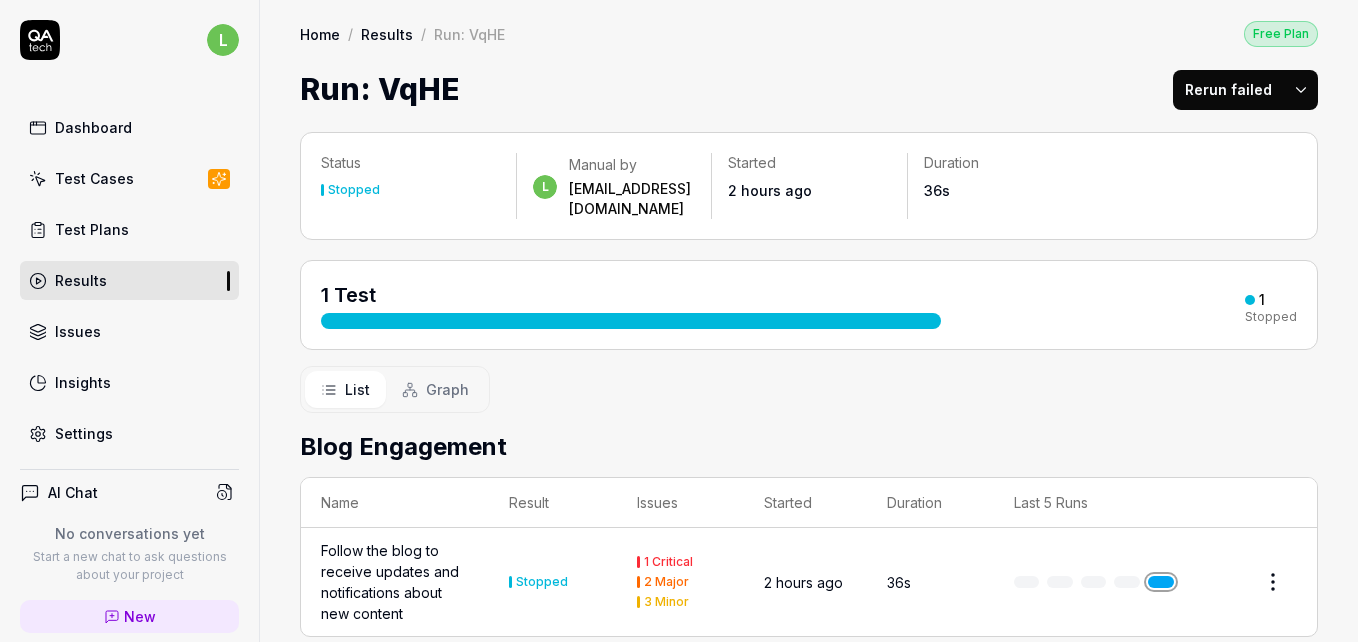 click on "Home" at bounding box center (320, 34) 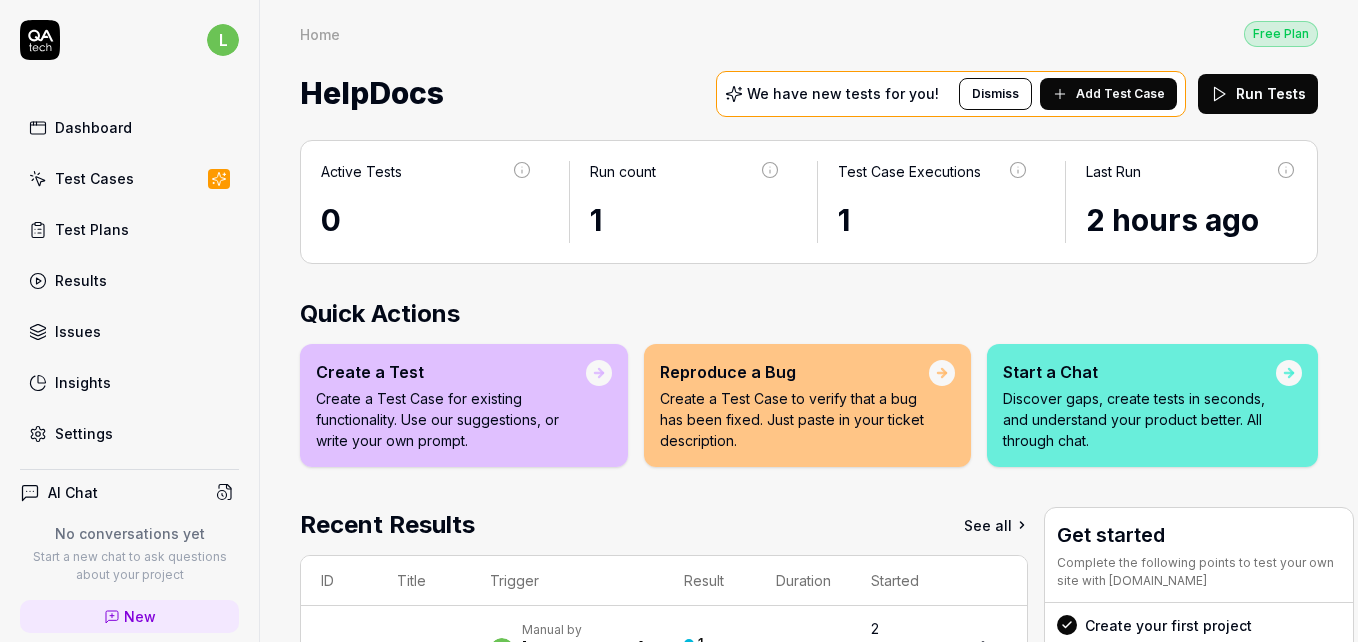 click on "Add Test Case" at bounding box center (1120, 94) 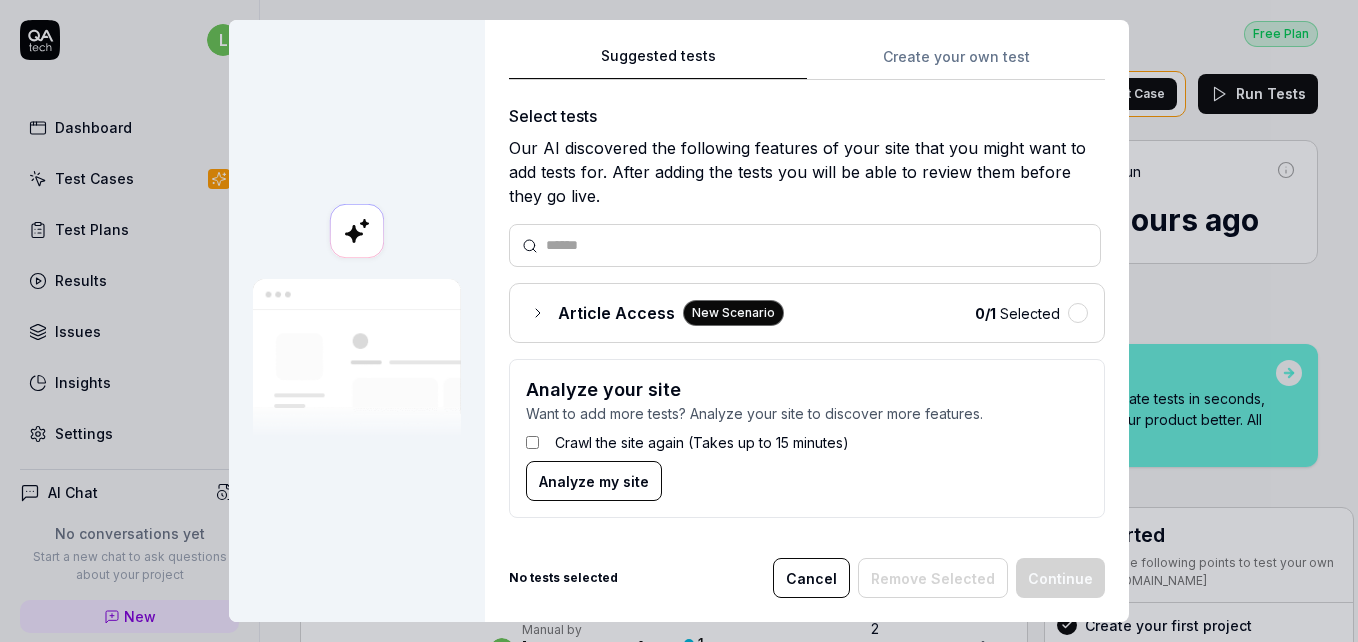 click 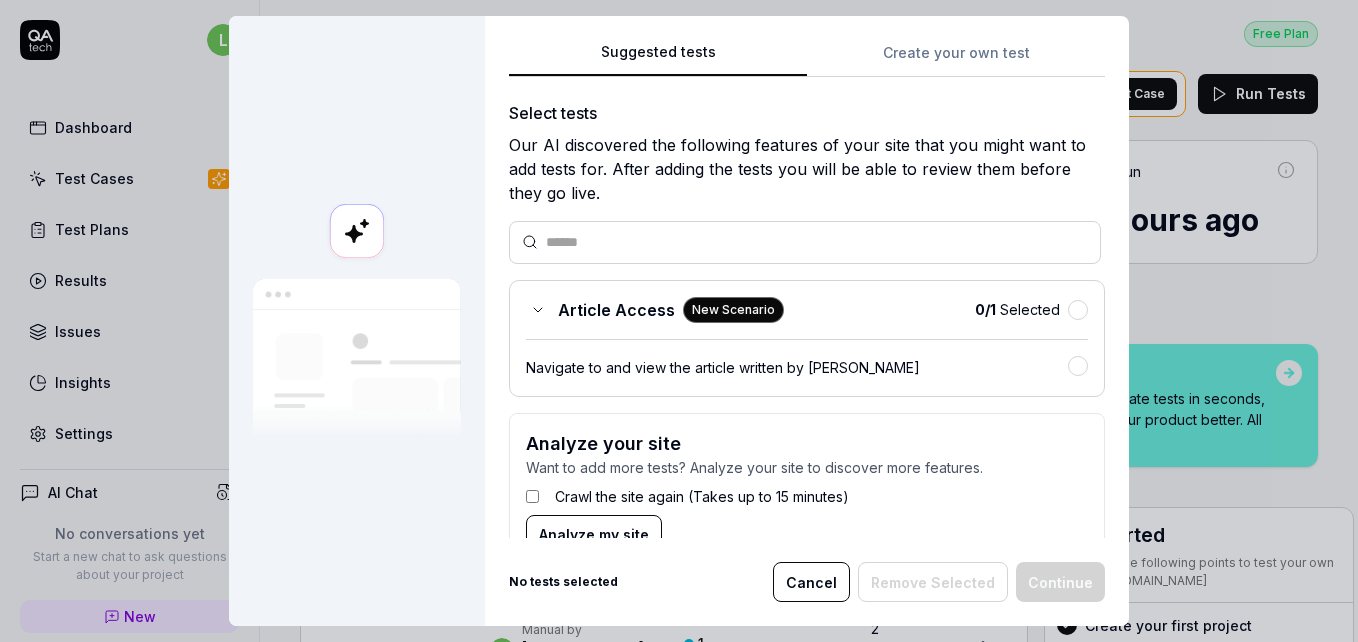 click 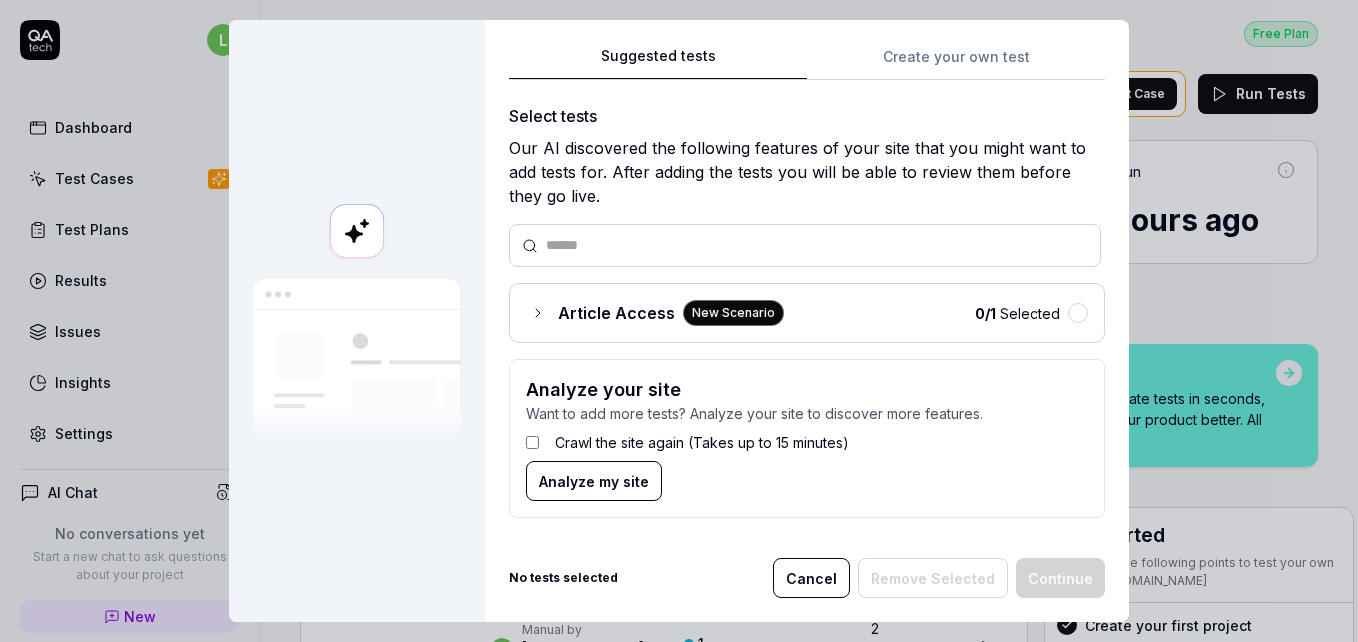 click on "Article Access New Scenario" at bounding box center [655, 313] 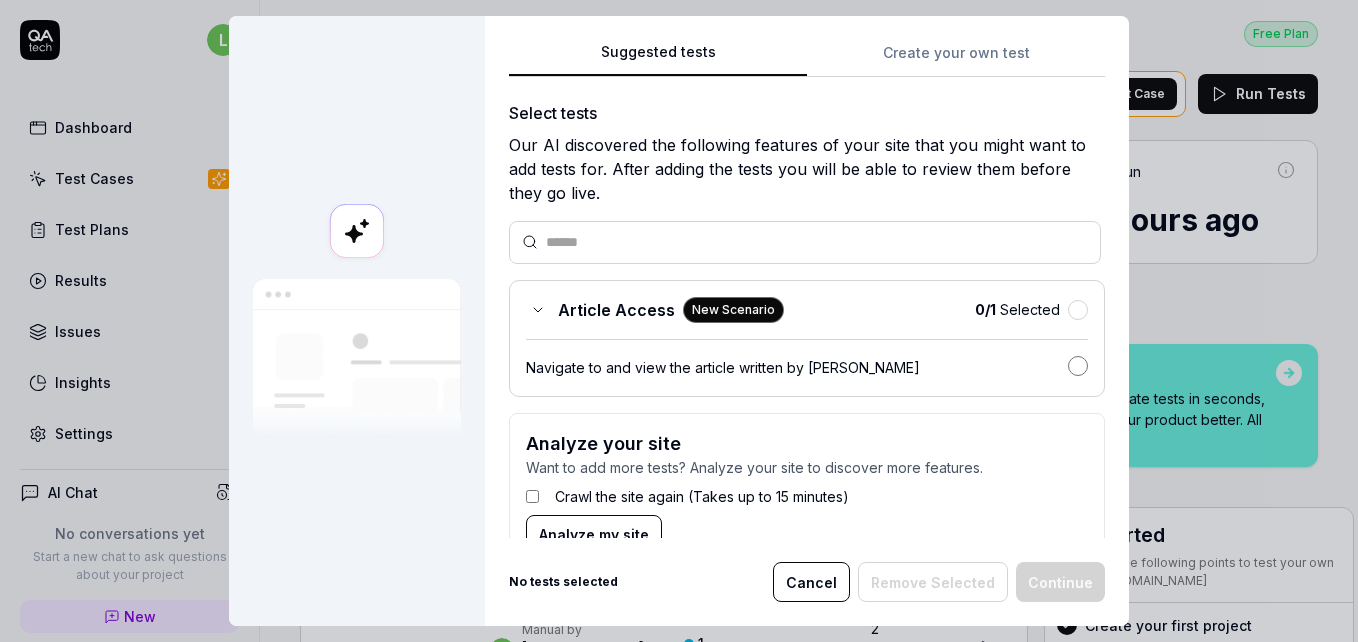 click at bounding box center [1078, 366] 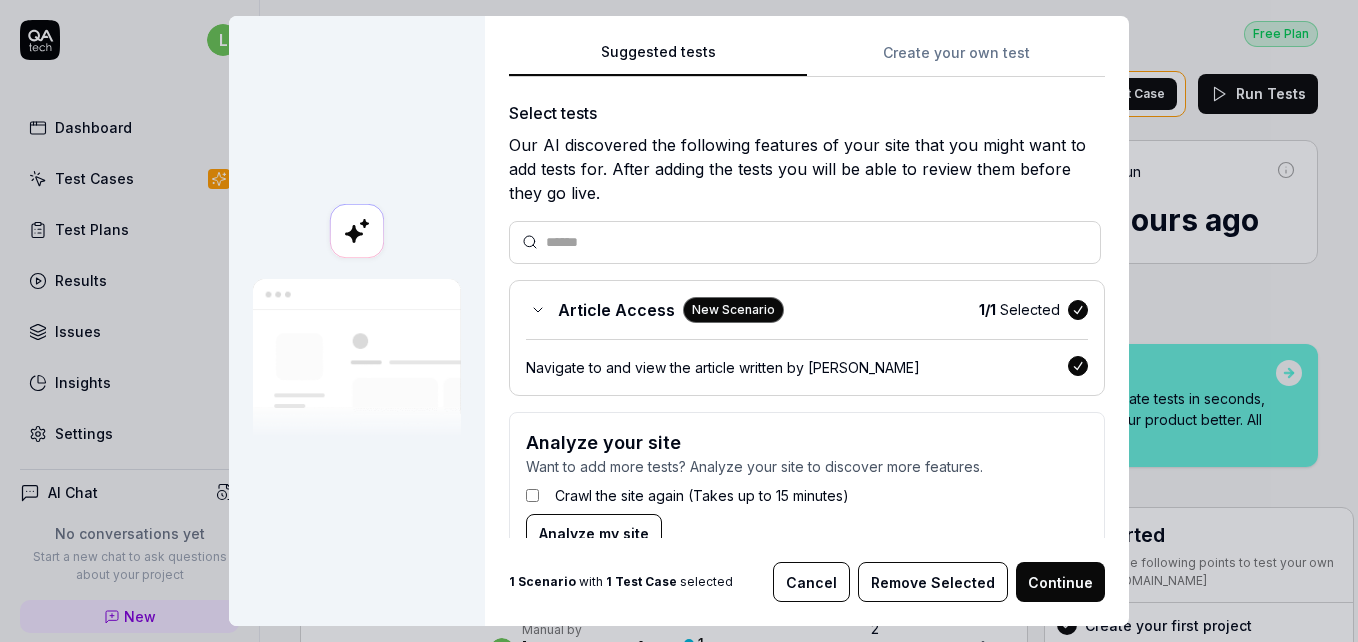 click on "Continue" at bounding box center (1060, 582) 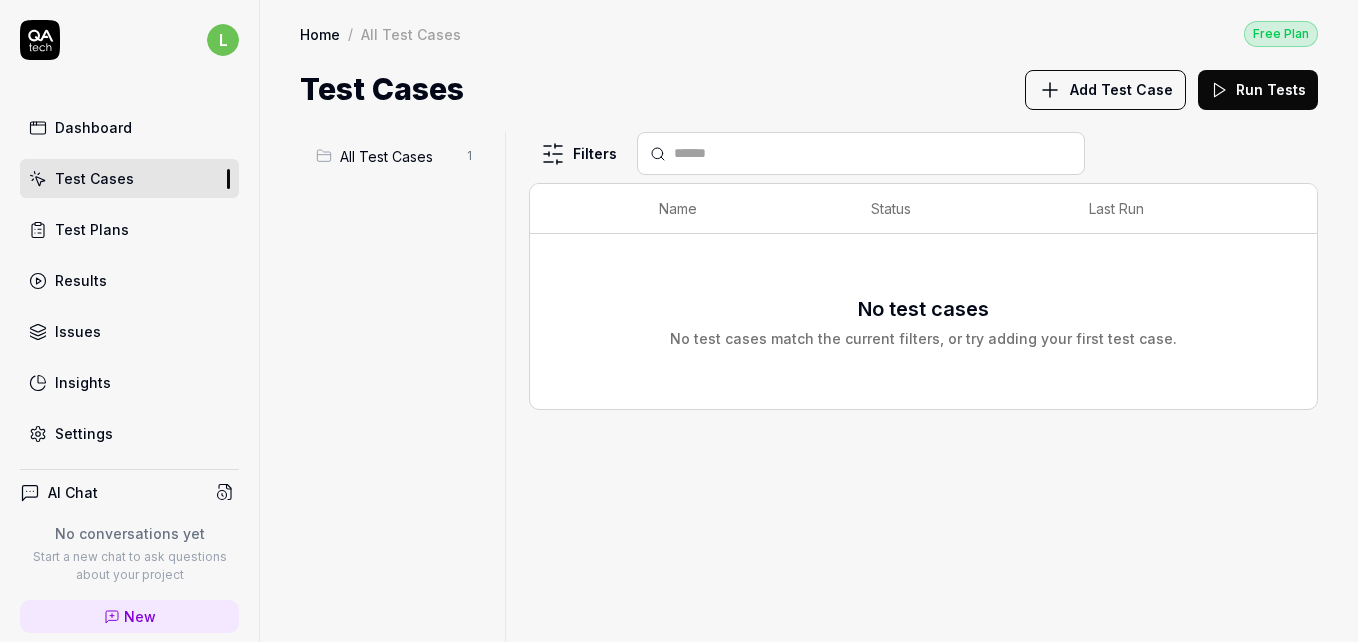 click on "l Dashboard Test Cases Test Plans Results Issues Insights Settings AI Chat No conversations yet Start a new chat to ask questions about your project New Test Runs 3  of  10 This is just a trial, upgrade for more tests! You have almost reached the limit for the trial. Upgrade Now Book a call with us Documentation H HelpDocs HelpDocs Collapse Sidebar Home / All Test Cases Free Plan Home / All Test Cases Free Plan Test Cases Add Test Case Run Tests All Test Cases 1 Filters Name Status Last Run No test cases No test cases match the current filters, or try adding your first test case.
To pick up a draggable item, press the space bar.
While dragging, use the arrow keys to move the item.
Press space again to drop the item in its new position, or press escape to cancel.
* Wizardly Recording − Steps: 0 Guide Waiting for actions..." at bounding box center (679, 360) 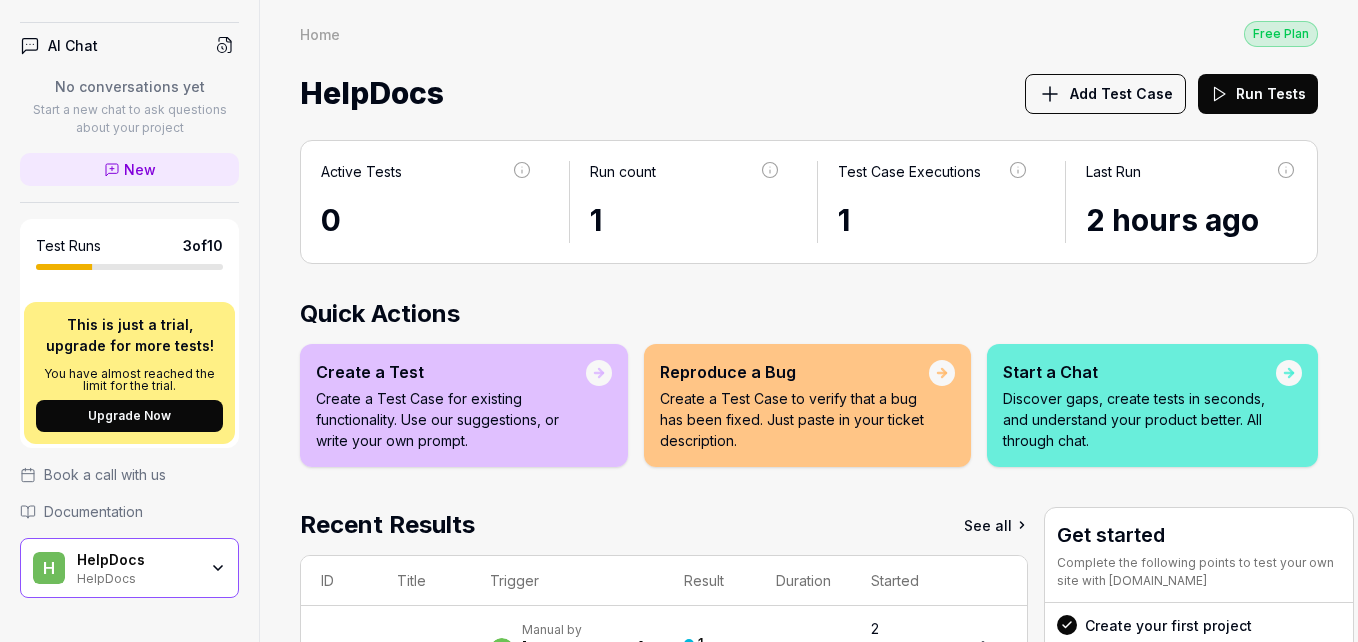 scroll, scrollTop: 0, scrollLeft: 0, axis: both 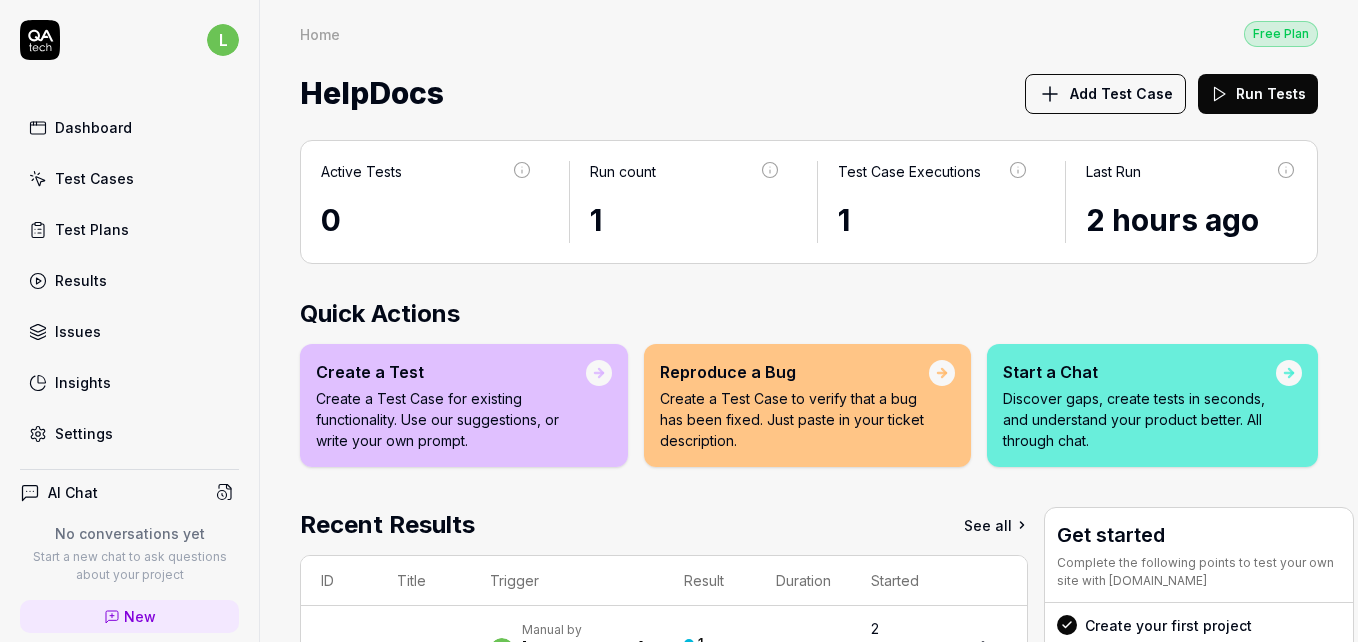 click on "Add Test Case" at bounding box center (1121, 93) 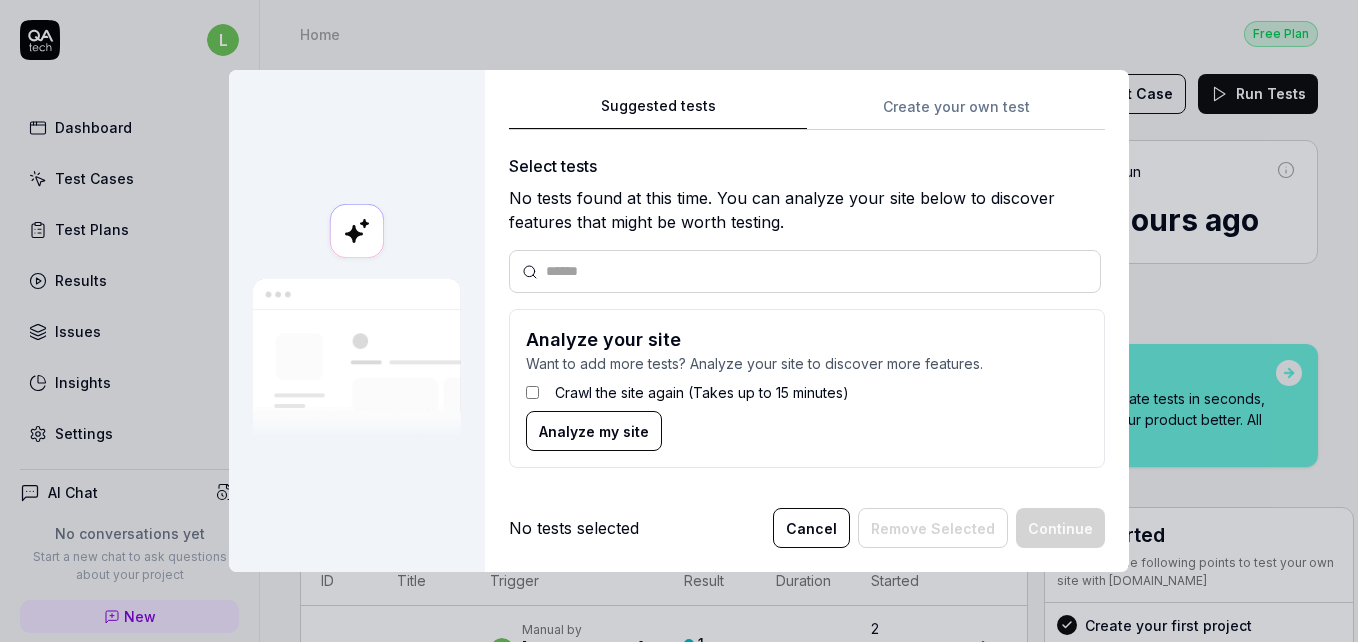 click on "Analyze my site" at bounding box center [594, 431] 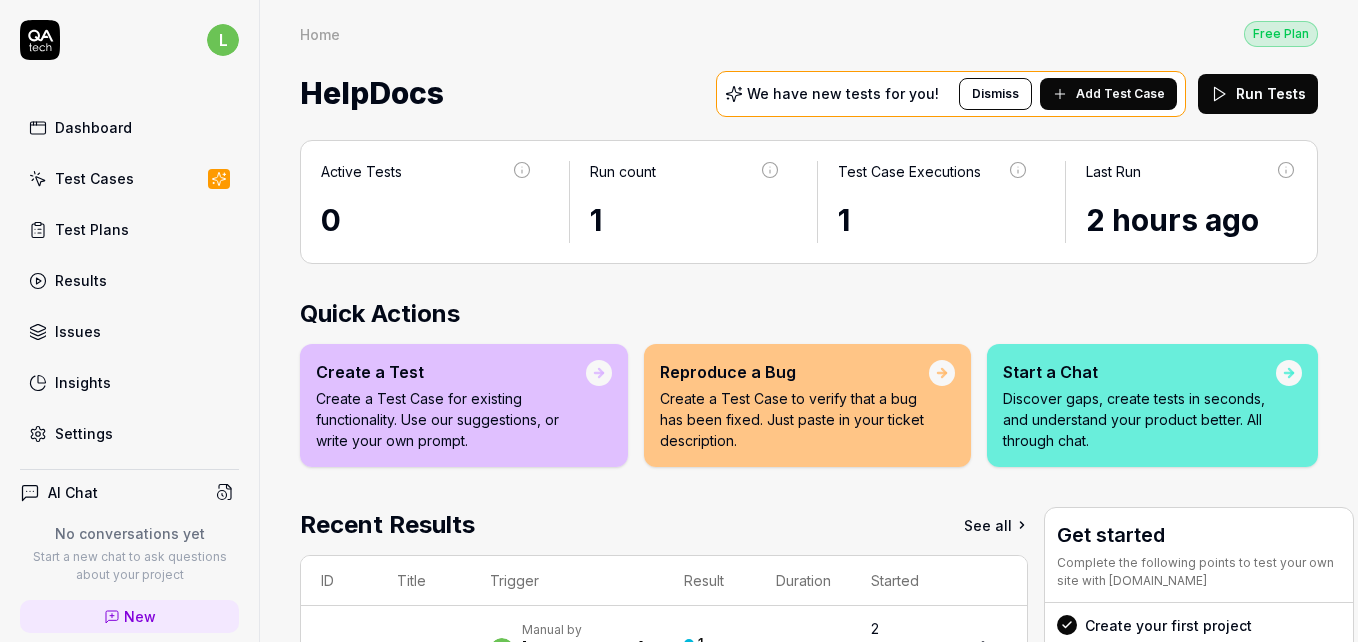 scroll, scrollTop: 0, scrollLeft: 73, axis: horizontal 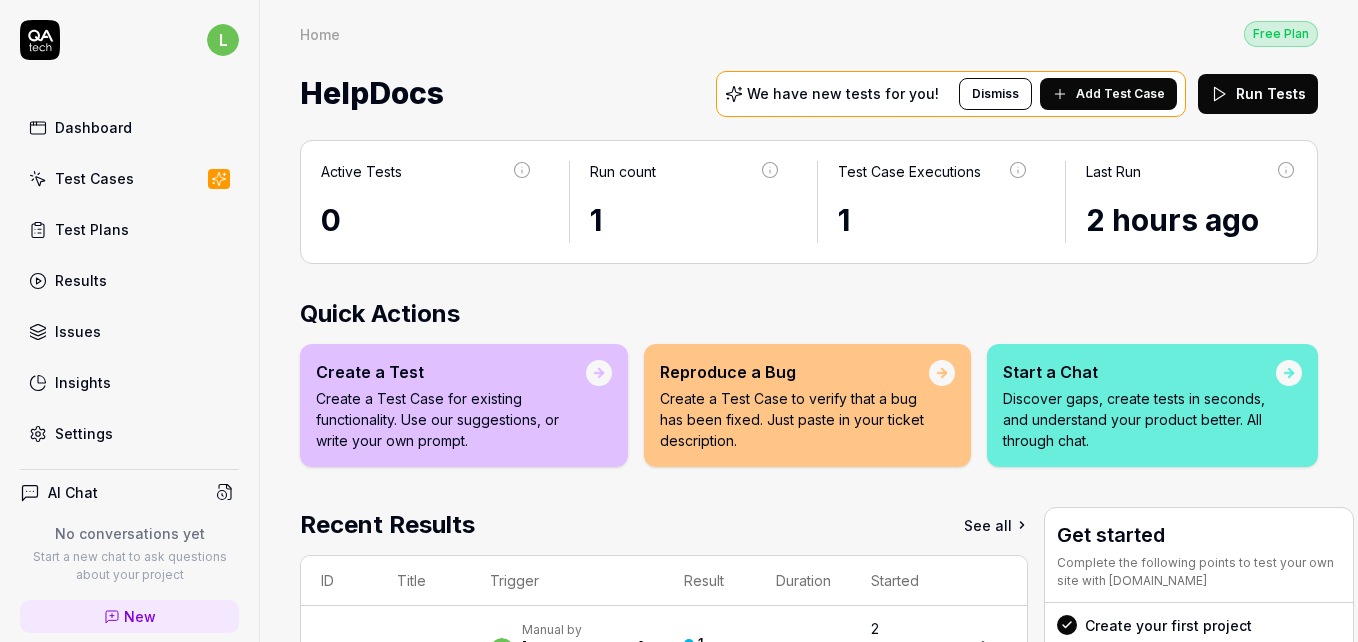 drag, startPoint x: 1350, startPoint y: 181, endPoint x: 1341, endPoint y: 483, distance: 302.13406 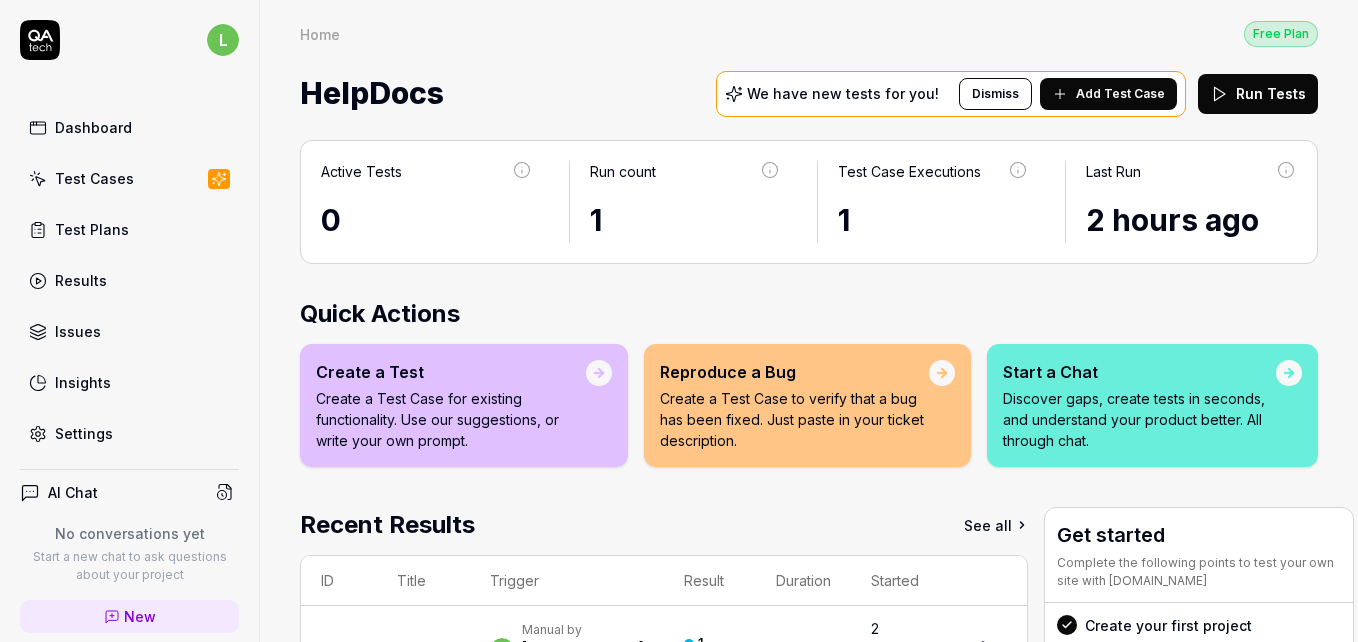 click on "Active Tests 0 Run count 1 Test Case Executions 1 Last Run 2 hours ago Quick Actions Create a Test Create a Test Case for existing functionality. Use our suggestions, or write your own prompt. Reproduce a Bug Create a Test Case to verify that a bug has been fixed. Just paste in your ticket description. Start a Chat Discover gaps, create tests in seconds, and understand your product better. All through chat. Recent Results See all ID Title Trigger Result Duration Started VqHE Custom l Manual by [EMAIL_ADDRESS][DOMAIN_NAME] 1 Stopped 36s 2 hours ago Get started Complete the following points to test your own site with [DOMAIN_NAME] Create your first project Create and edit your own tests Run your first tests Get your free onboarding Book your call Complete Onboarding" at bounding box center [809, 534] 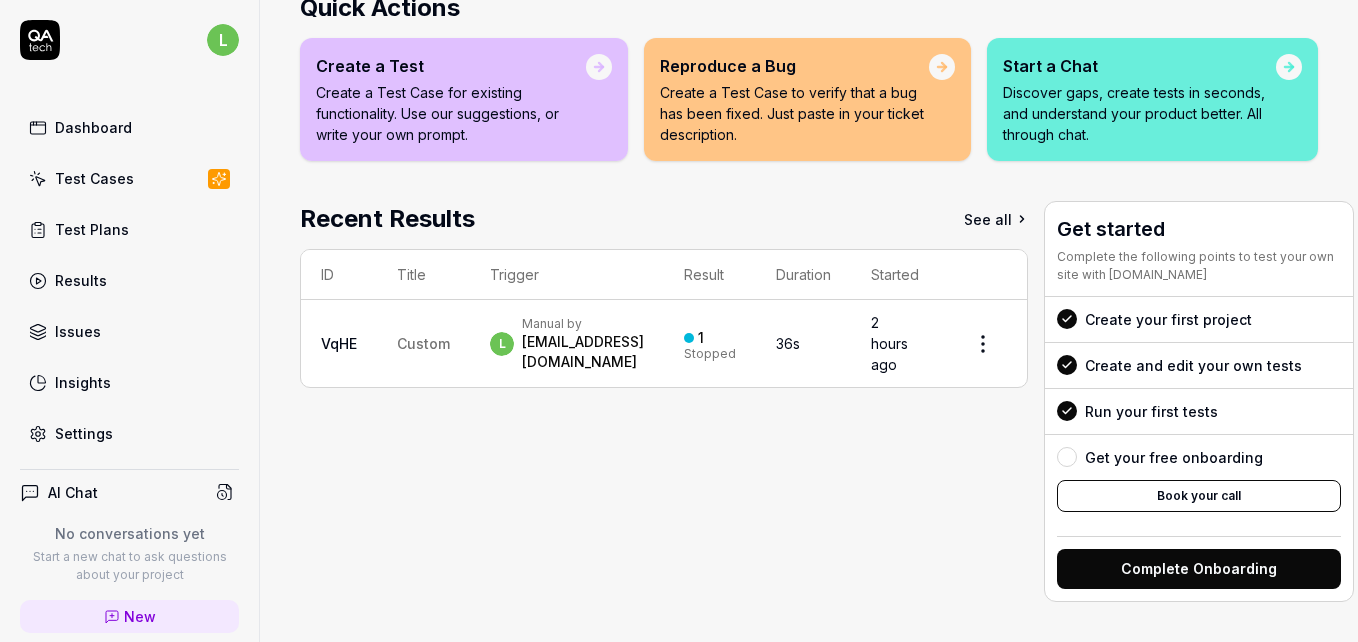 scroll, scrollTop: 281, scrollLeft: 0, axis: vertical 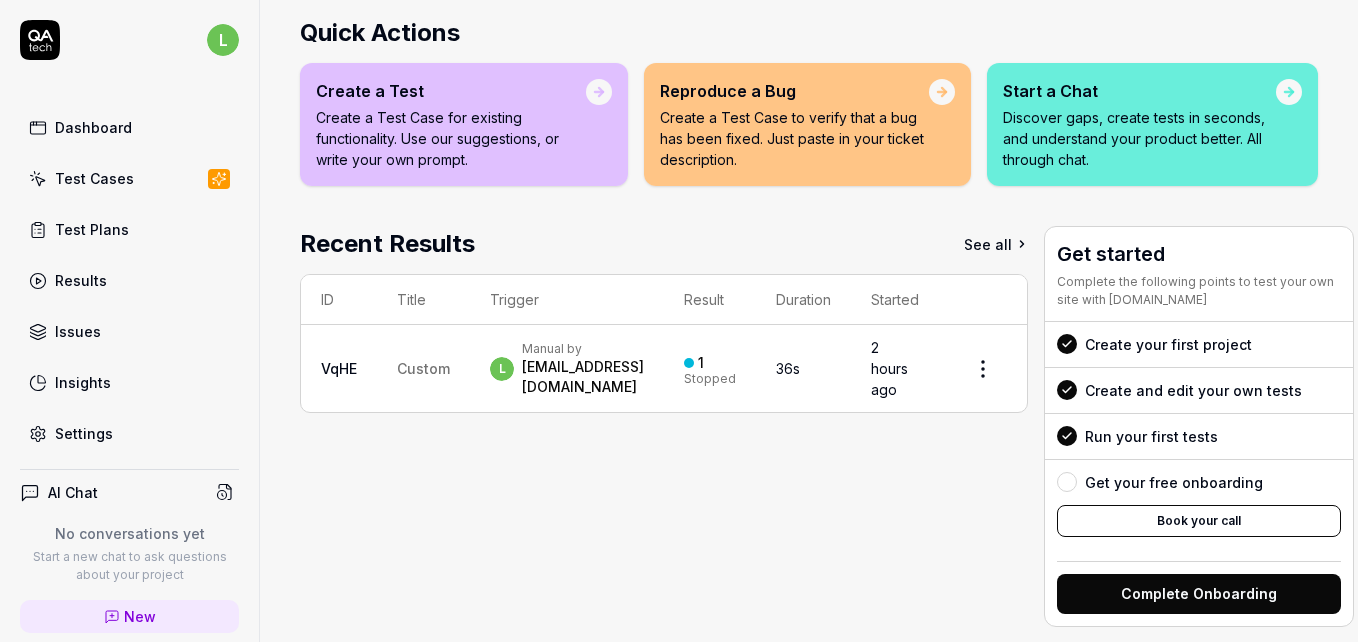click at bounding box center [1067, 482] 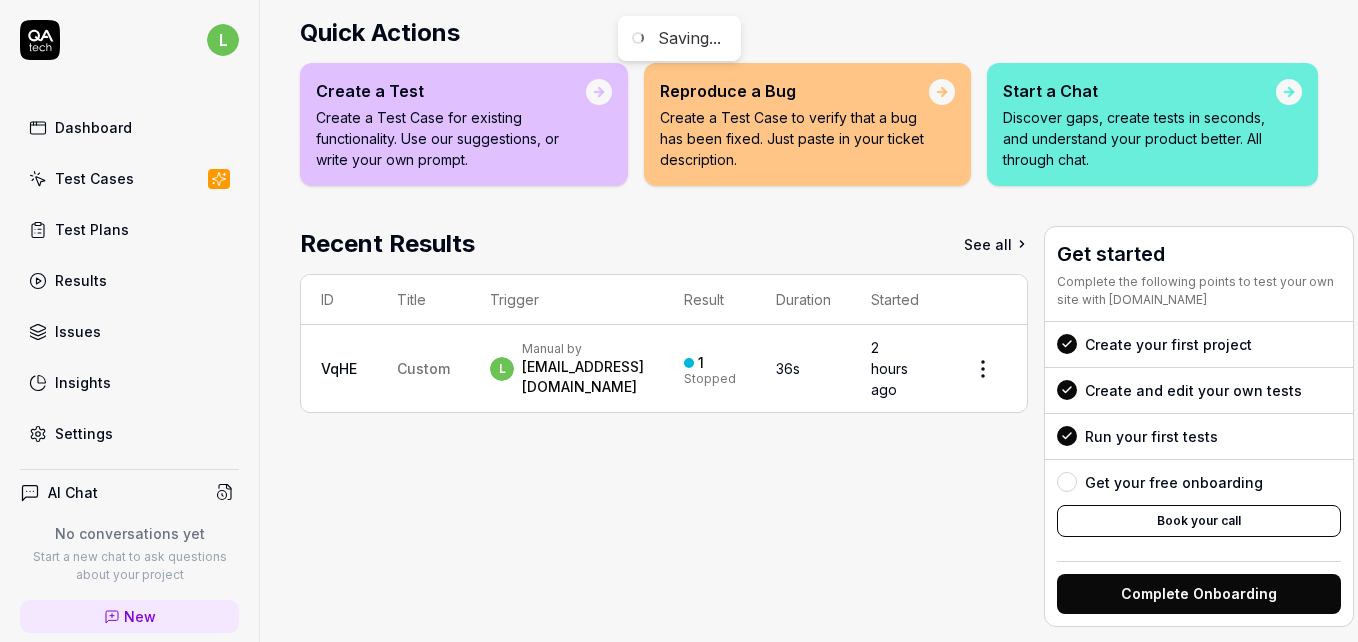 scroll, scrollTop: 108, scrollLeft: 0, axis: vertical 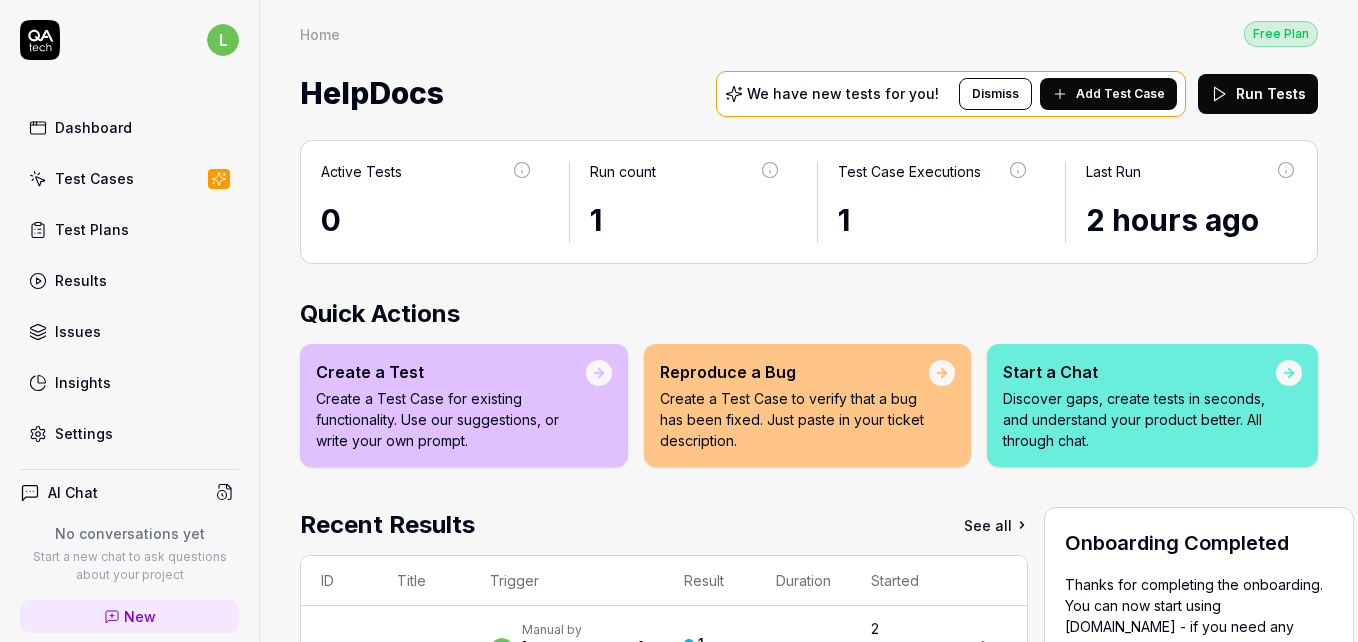 click on "Add Test Case" at bounding box center (1120, 94) 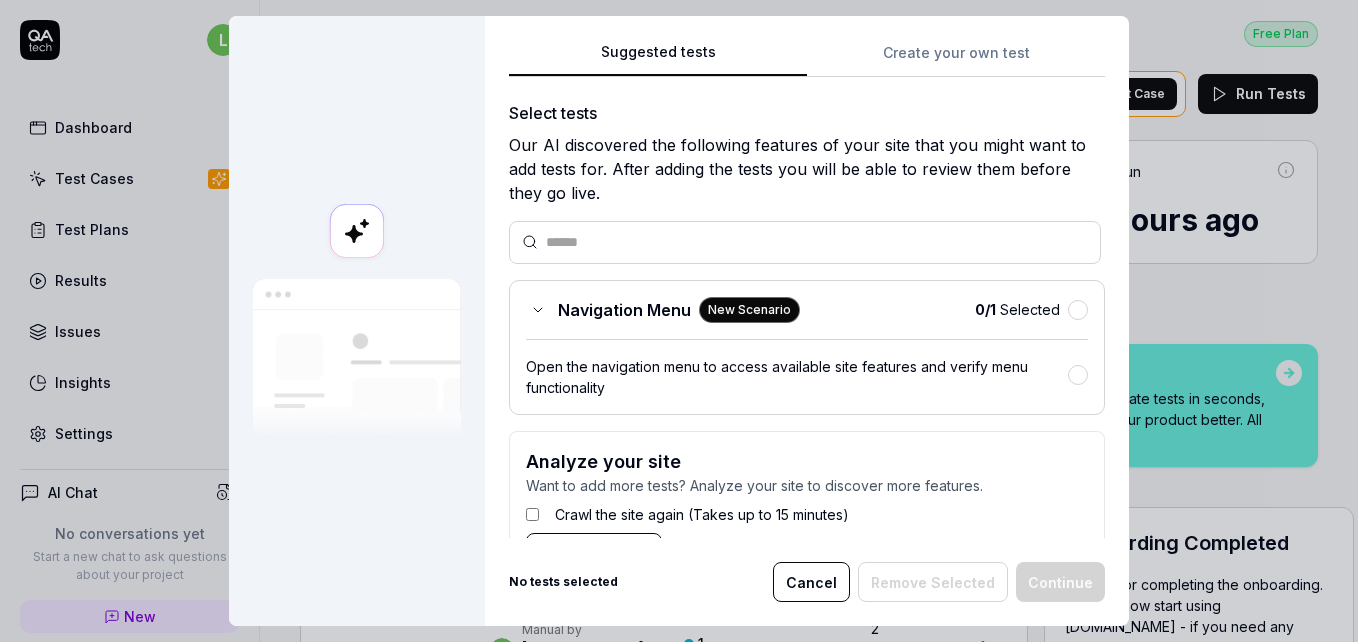 scroll, scrollTop: 68, scrollLeft: 0, axis: vertical 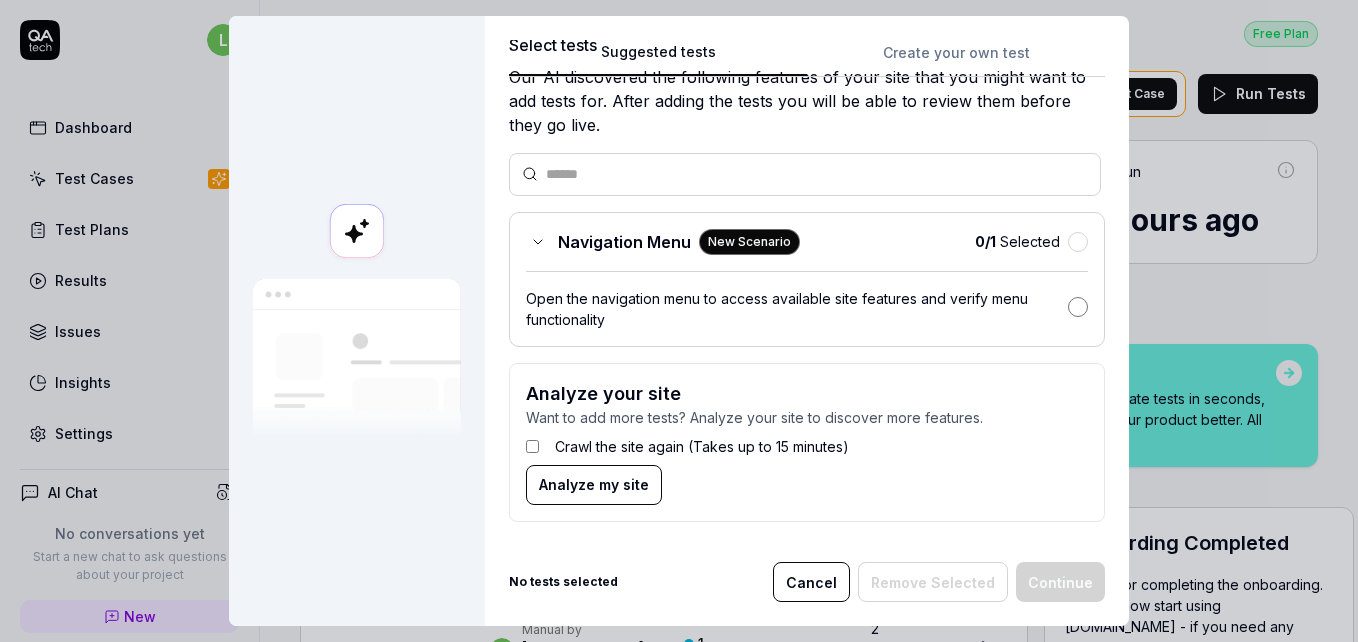click at bounding box center [1078, 307] 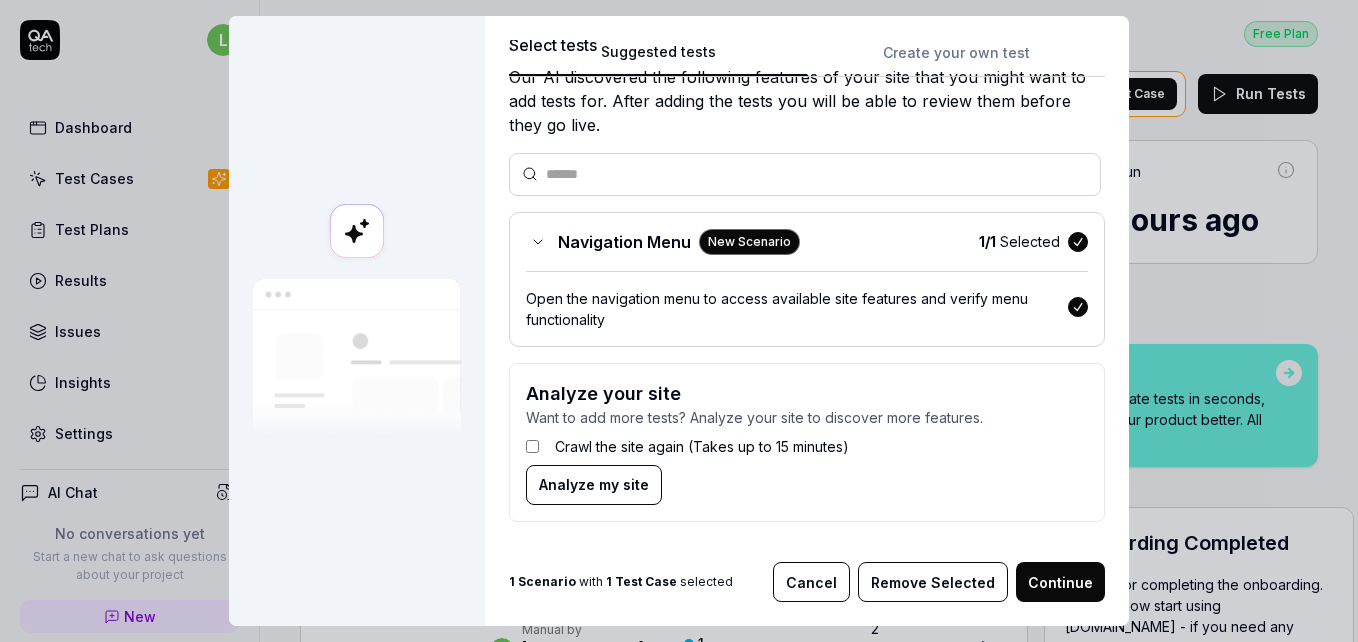 click on "Continue" at bounding box center [1060, 582] 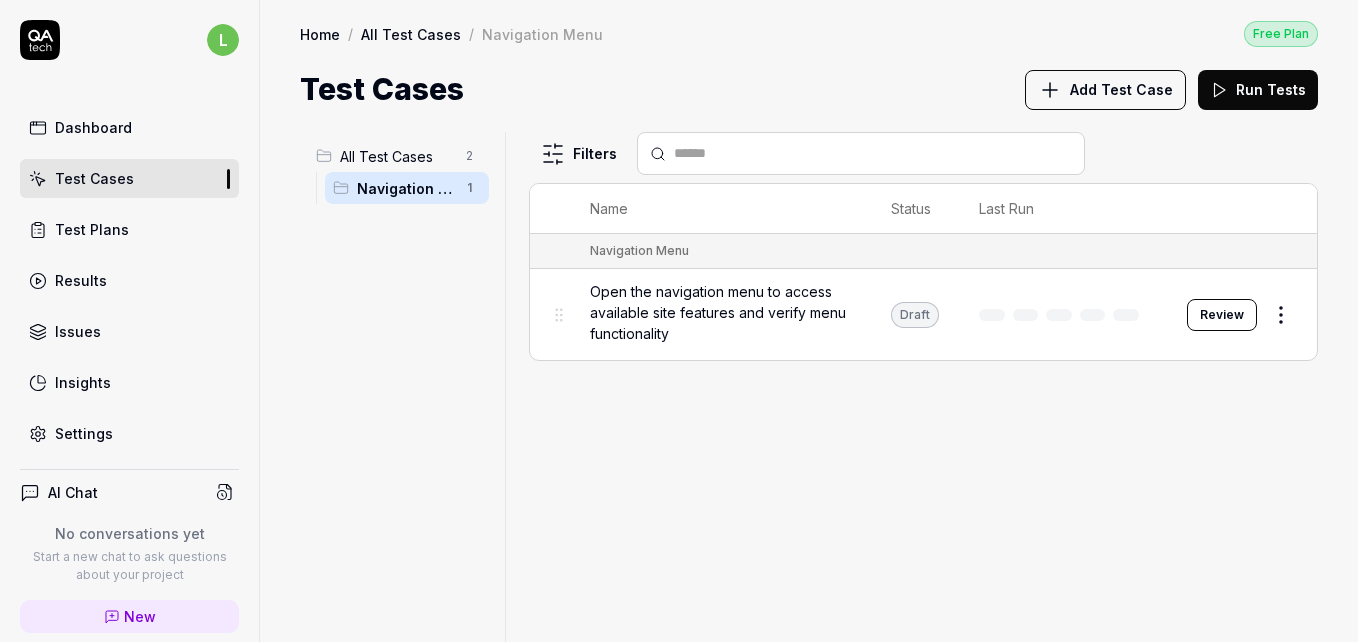 click on "Open the navigation menu to access available site features and verify menu functionality" at bounding box center (720, 312) 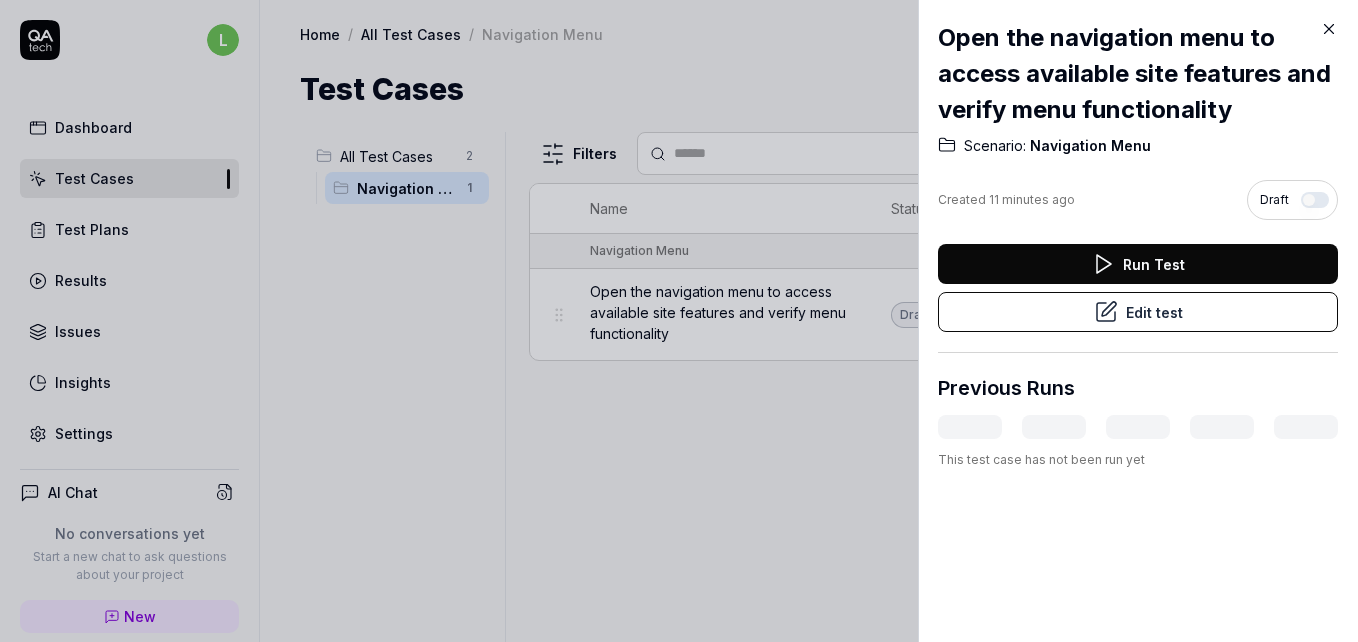 click on "Run Test" at bounding box center (1138, 264) 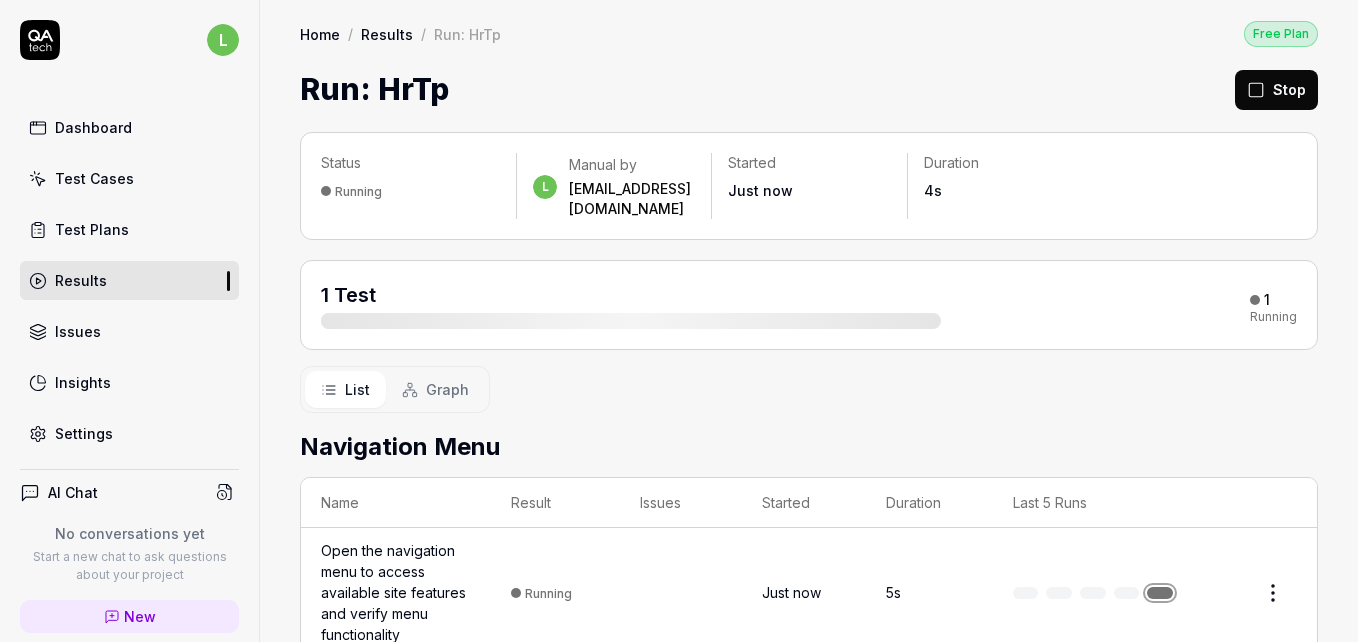 scroll, scrollTop: 38, scrollLeft: 0, axis: vertical 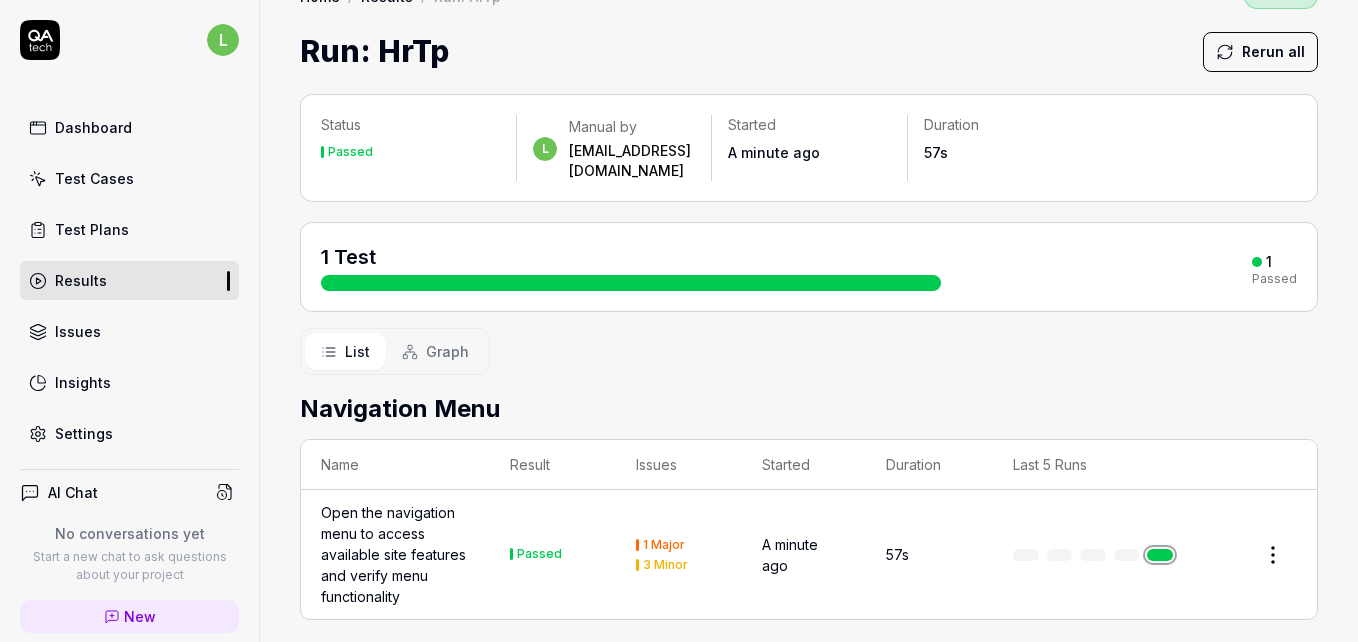 click on "l Dashboard Test Cases Test Plans Results Issues Insights Settings AI Chat No conversations yet Start a new chat to ask questions about your project New Test Runs 4  of  10 This is just a trial, upgrade for more tests! You have almost reached the limit for the trial. Upgrade Now Book a call with us Documentation H HelpDocs HelpDocs Collapse Sidebar Home / Results / Run: HrTp Free Plan Home / Results / Run: HrTp Free Plan Run: HrTp Rerun all Status Passed l Manual by [EMAIL_ADDRESS][DOMAIN_NAME] Started A minute ago Duration 57s 1 Test   1 Passed List Graph Navigation Menu Name Result Issues Started Duration Last 5 Runs Open the navigation menu to access available site features and verify menu functionality Passed 1   Major 3   Minor A minute ago 57s
* Wizardly Recording − Steps: 0 Guide Waiting for actions..." at bounding box center [679, 360] 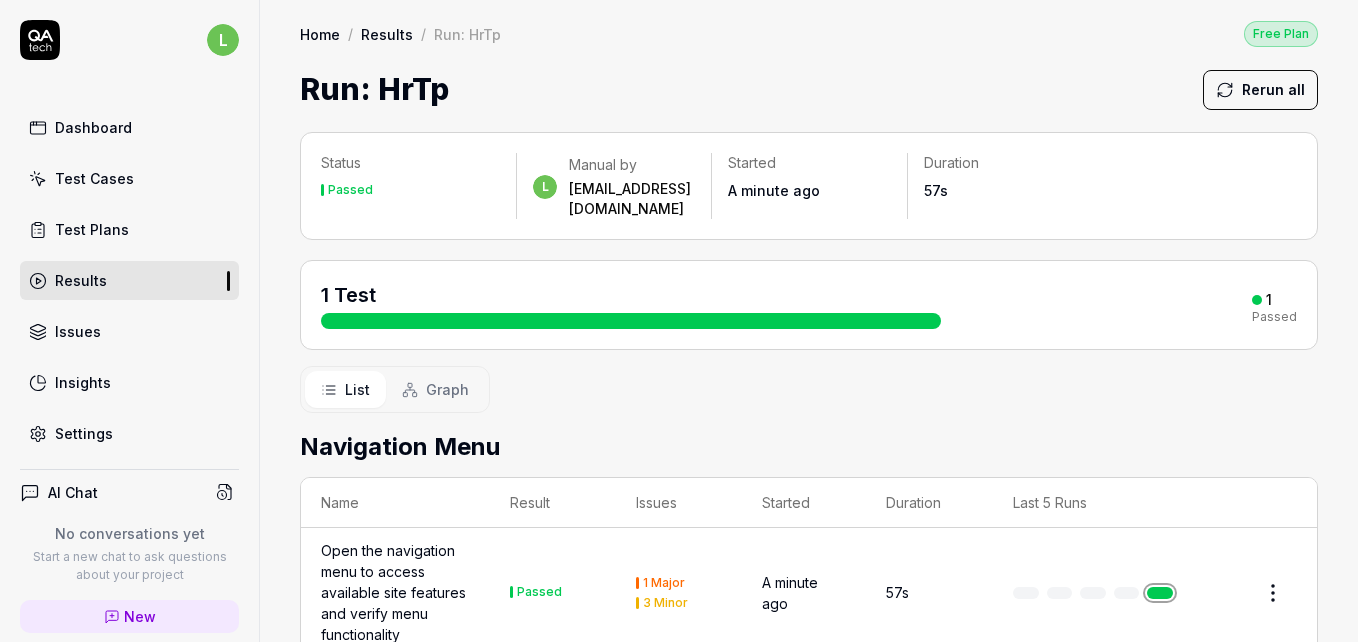 scroll, scrollTop: 38, scrollLeft: 0, axis: vertical 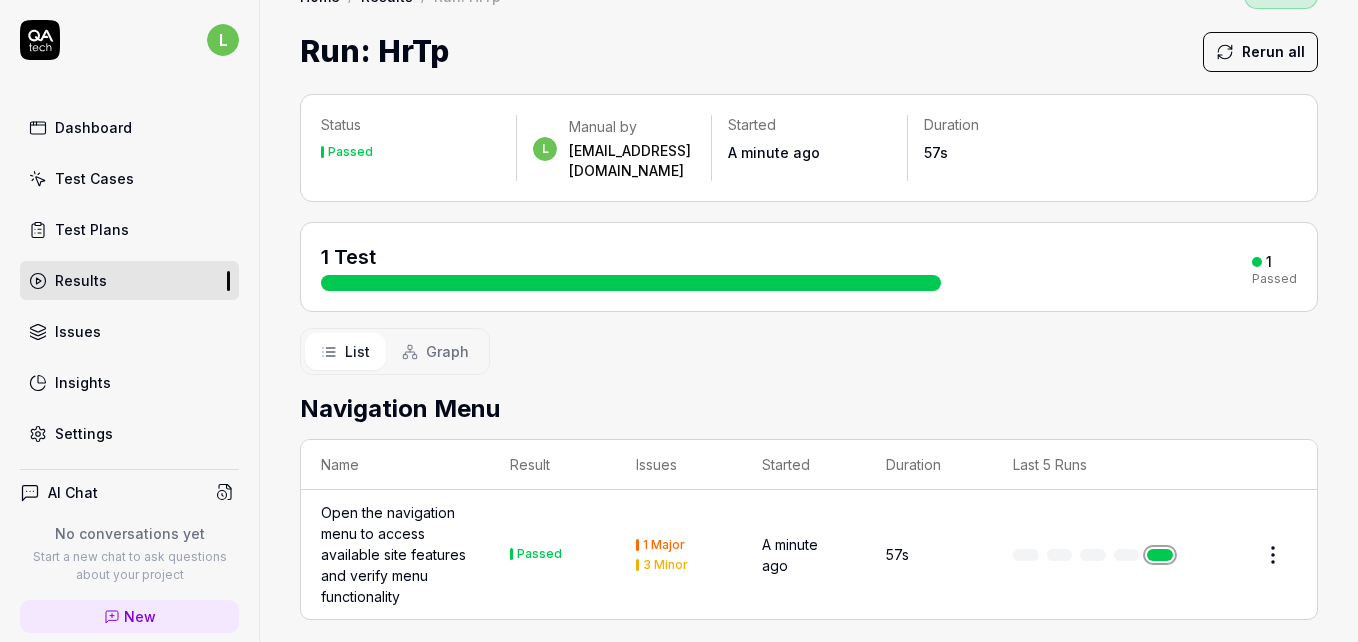 click on "Open the navigation menu to access available site features and verify menu functionality" at bounding box center (395, 554) 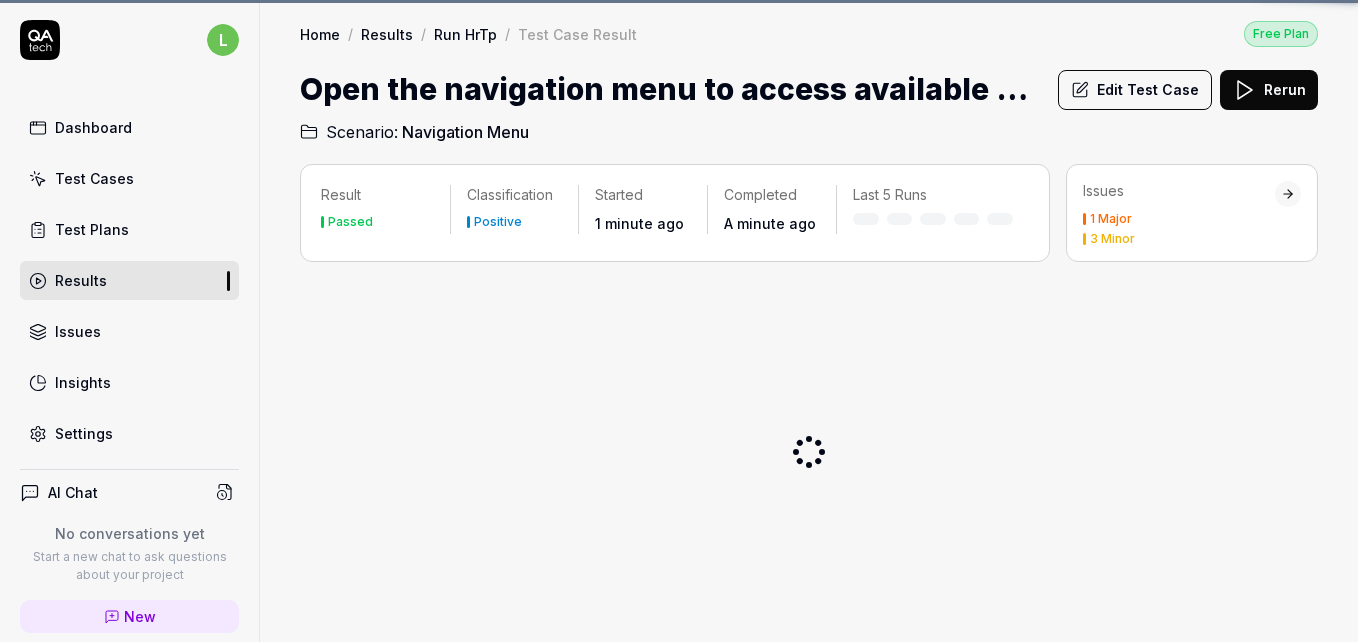 scroll, scrollTop: 0, scrollLeft: 0, axis: both 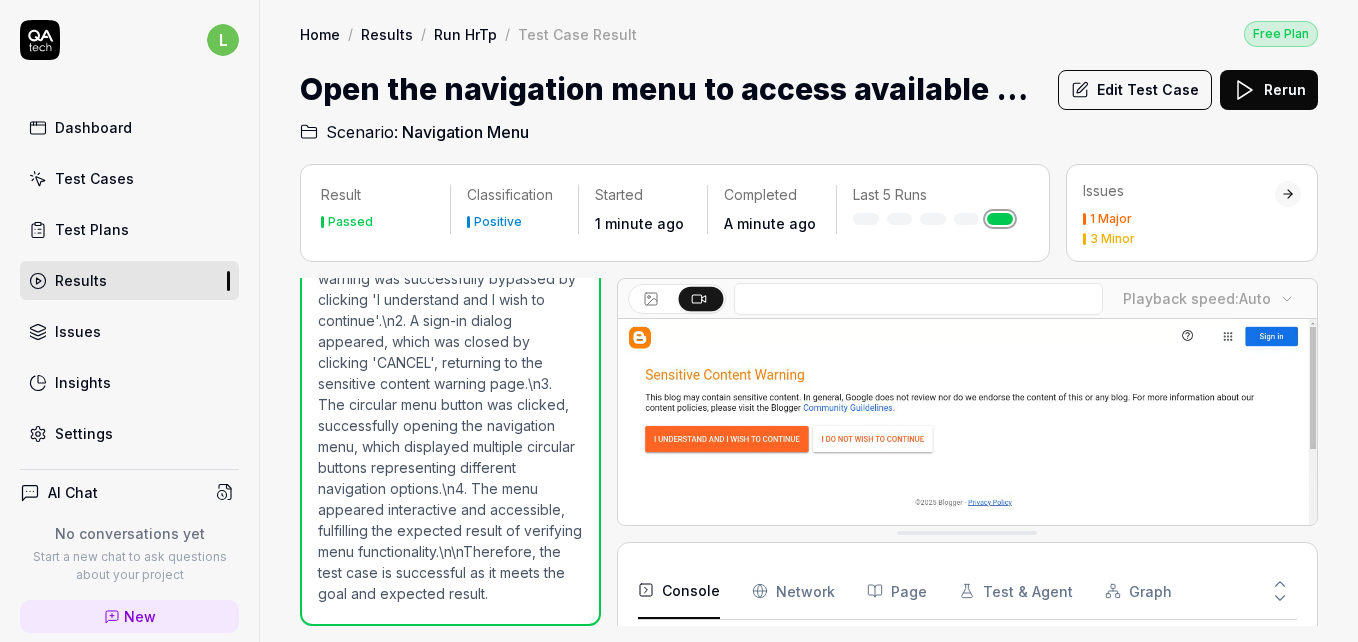 drag, startPoint x: 1296, startPoint y: 359, endPoint x: 1292, endPoint y: 426, distance: 67.11929 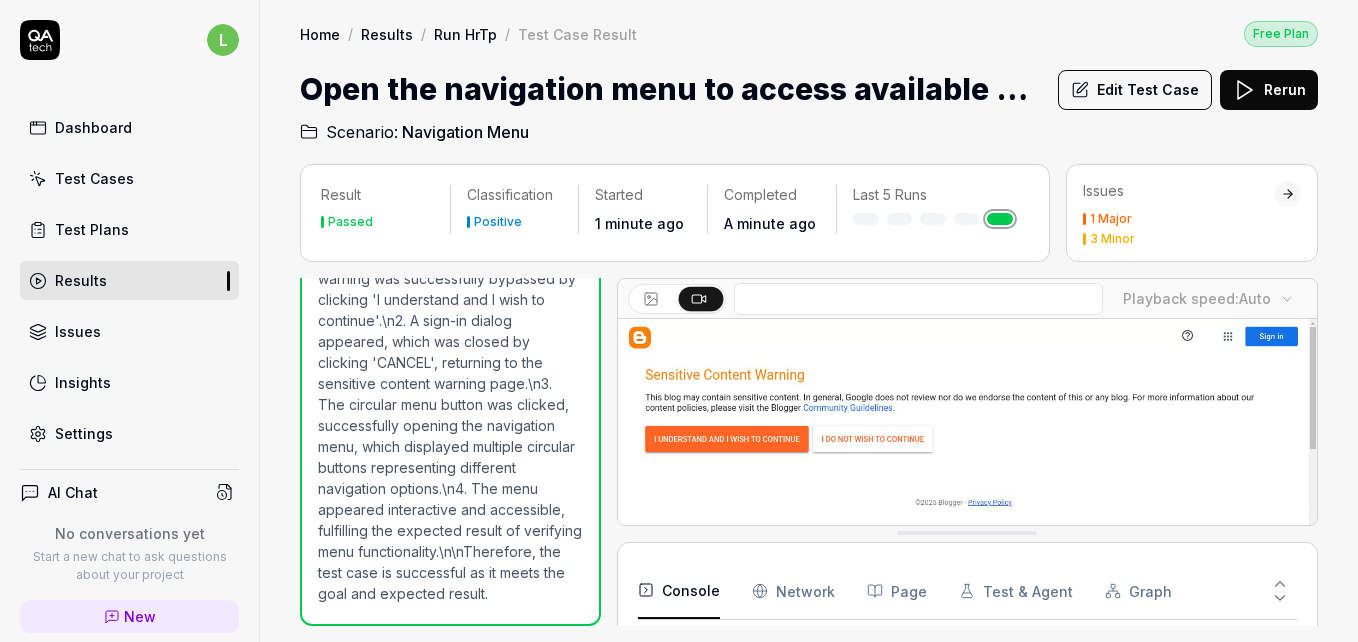 click at bounding box center (967, 537) 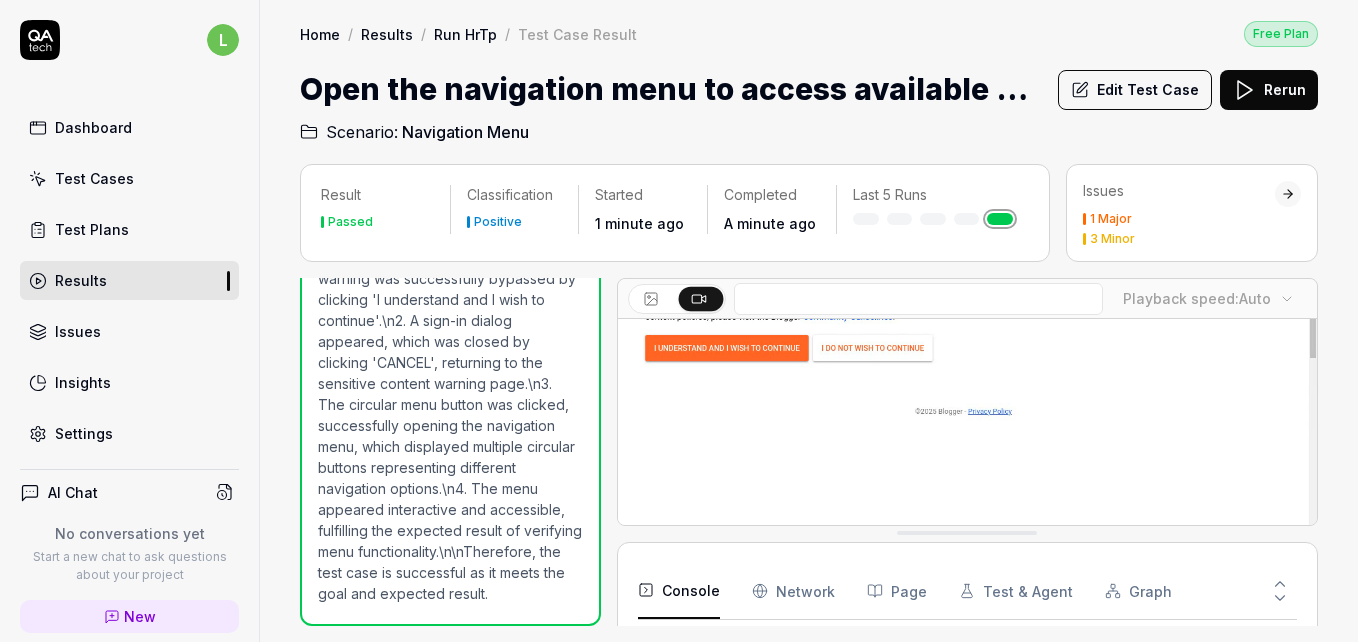 scroll, scrollTop: 222, scrollLeft: 0, axis: vertical 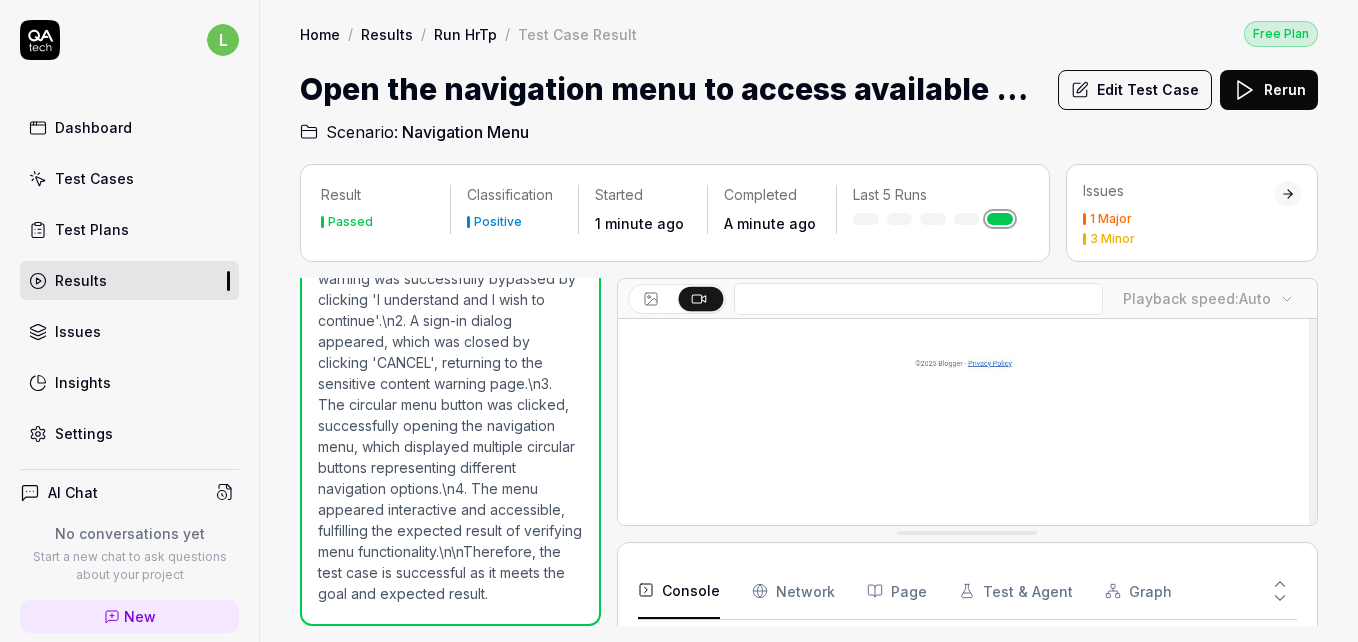 click at bounding box center (967, 398) 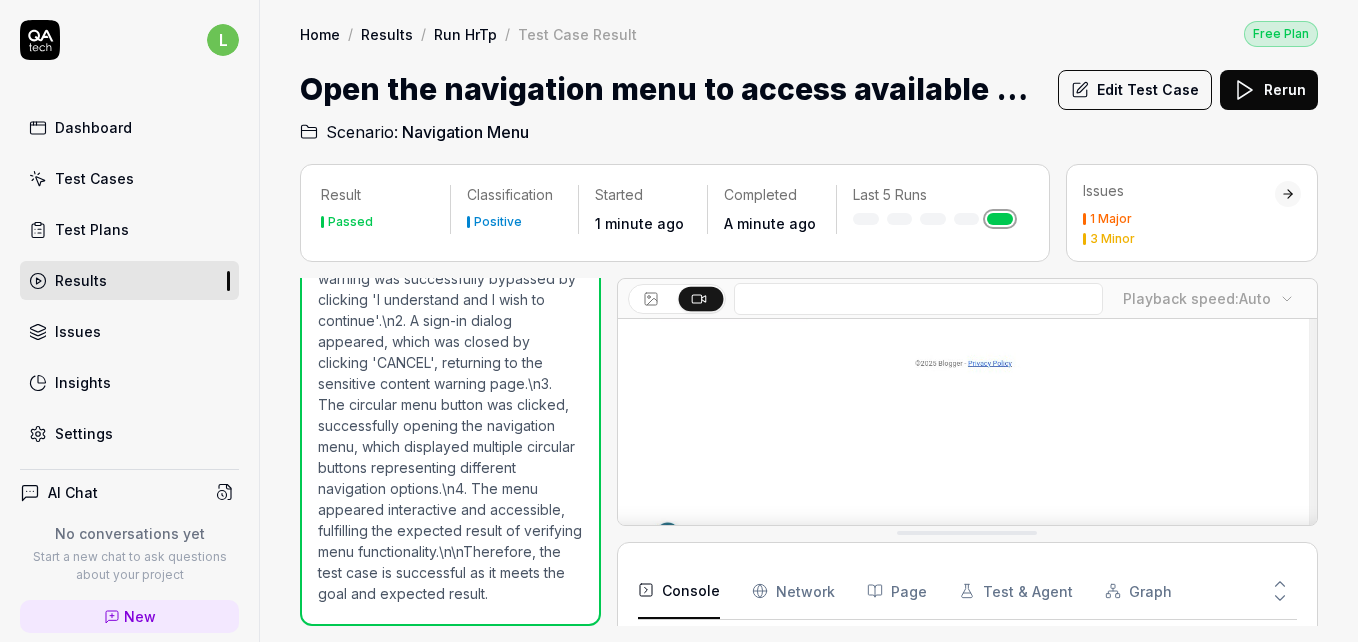 click on "The test case goal was to open the navigation menu to access available site features and verify menu functionality. The expected result was to verify that the menu opens and displays navigation options, and confirm the menu is interactive and accessible.\n\n1. The sensitive content warning was successfully bypassed by clicking 'I understand and I wish to continue'.\n2. A sign-in dialog appeared, which was closed by clicking 'CANCEL', returning to the sensitive content warning page.\n3. The circular menu button was clicked, successfully opening the navigation menu, which displayed multiple circular buttons representing different navigation options.\n4. The menu appeared interactive and accessible, fulfilling the expected result of verifying menu functionality.\n\nTherefore, the test case is successful as it meets the goal and expected result." at bounding box center (450, 352) 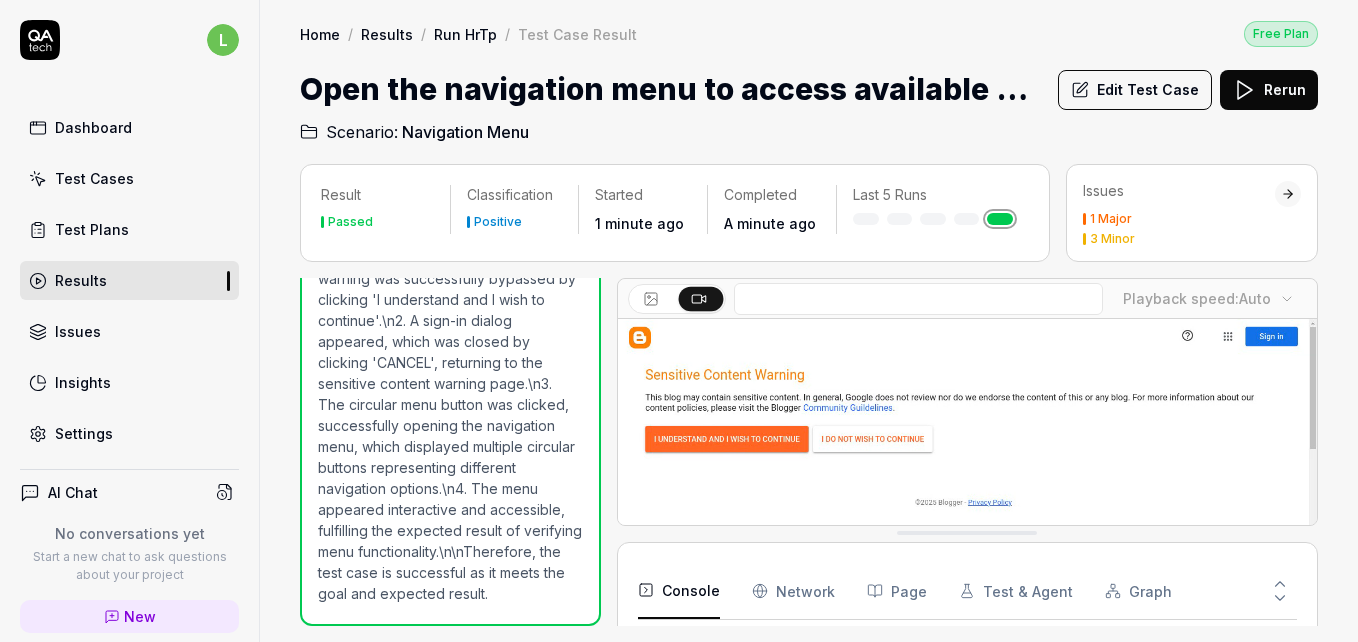 scroll, scrollTop: 222, scrollLeft: 0, axis: vertical 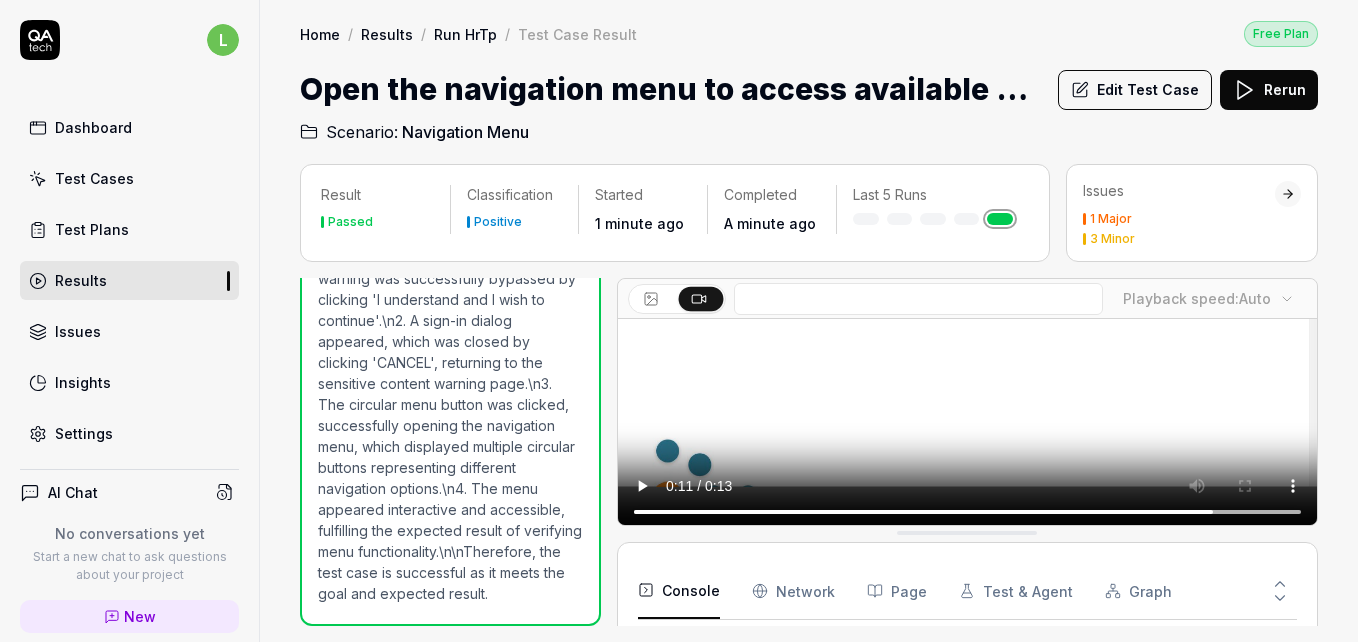 click on "Test & Agent" at bounding box center (1016, 591) 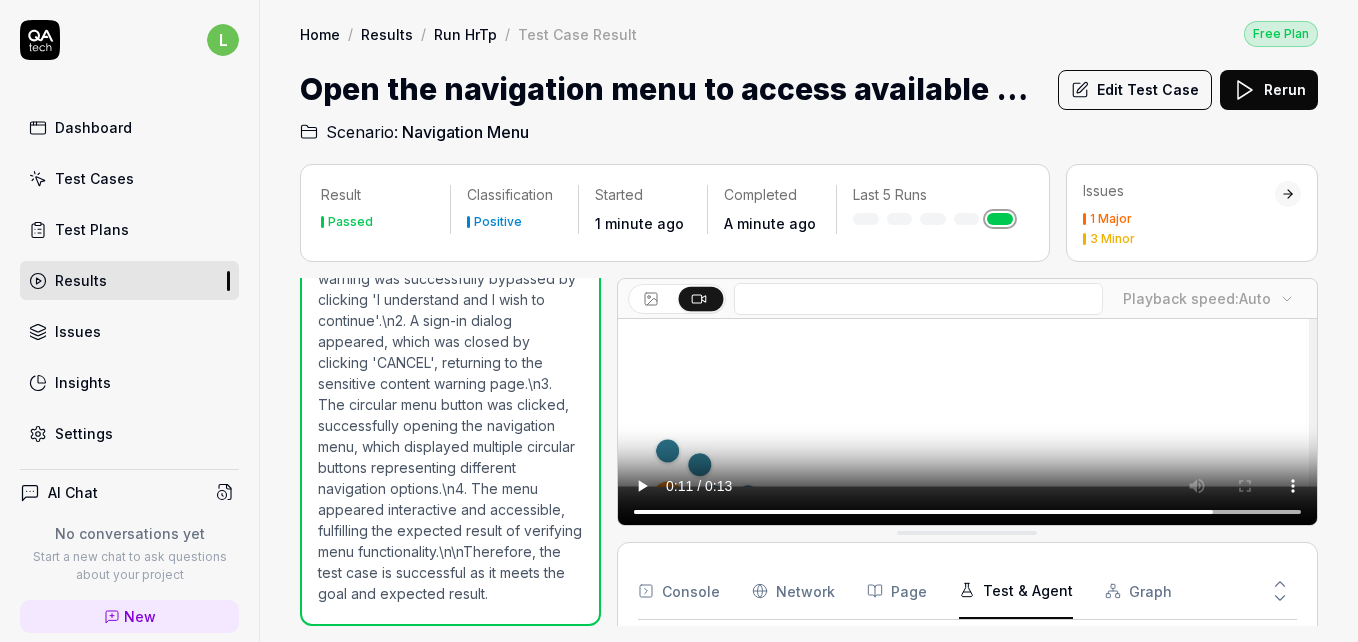 click on "Result Passed Classification Positive Started 1 minute ago Completed A minute ago Last 5 Runs Issues 1   Major 3   Minor Open browser 14:00:37 Default environment [URL][DOMAIN_NAME] Click on 'I understand and I wish to continue' to proceed to the main site 14:01:00 Click 'CANCEL' on the sign-in dialog to close it 14:01:09 Click on the menu button to open the navigation menu 14:01:17 Confirm menu is interactive and accessible 14:01:26 The navigation menu opened successfully and displayed interactive options. 14:01:26   Playback speed:  Auto Console Network Page Test & Agent Graph Test & Agent Information Test started [DATE] 14:00:37.096 (2 minutes ago) Start url [URL][DOMAIN_NAME] Goal Open the navigation menu to access available site features and verify menu functionality Expected result (empty string) Steps Input from dependency (empty string) Configs (empty string) Project context (empty string)" at bounding box center (809, 393) 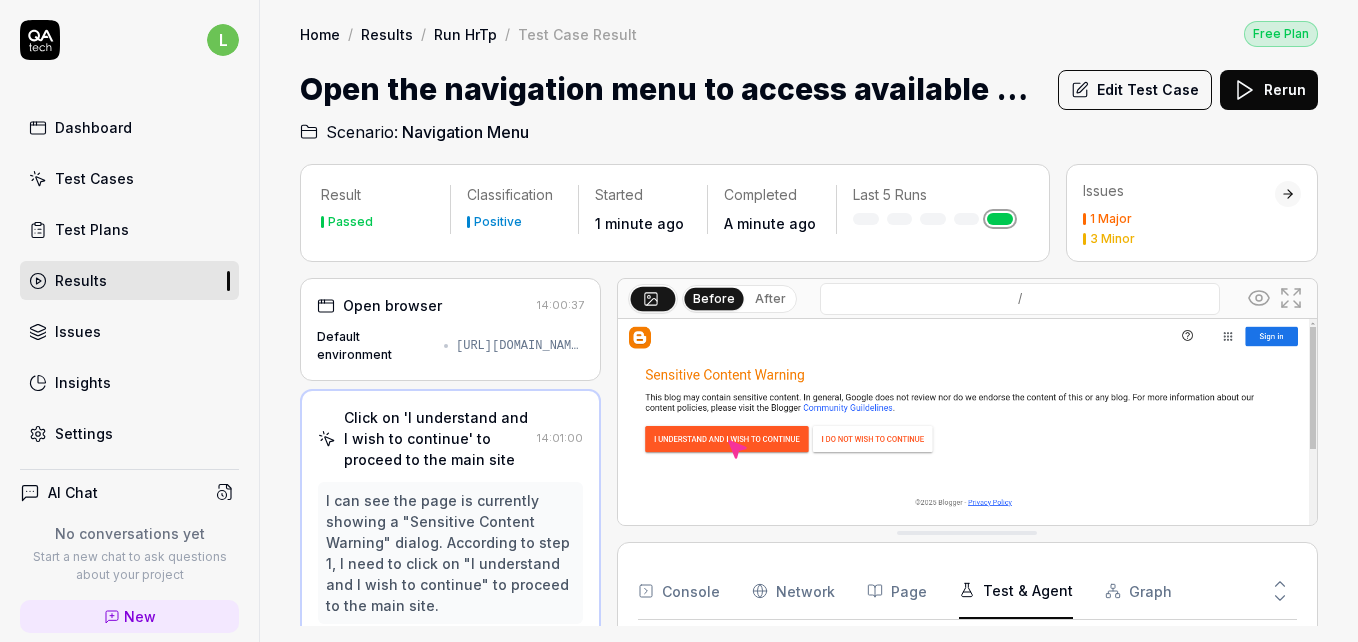 scroll, scrollTop: 127, scrollLeft: 0, axis: vertical 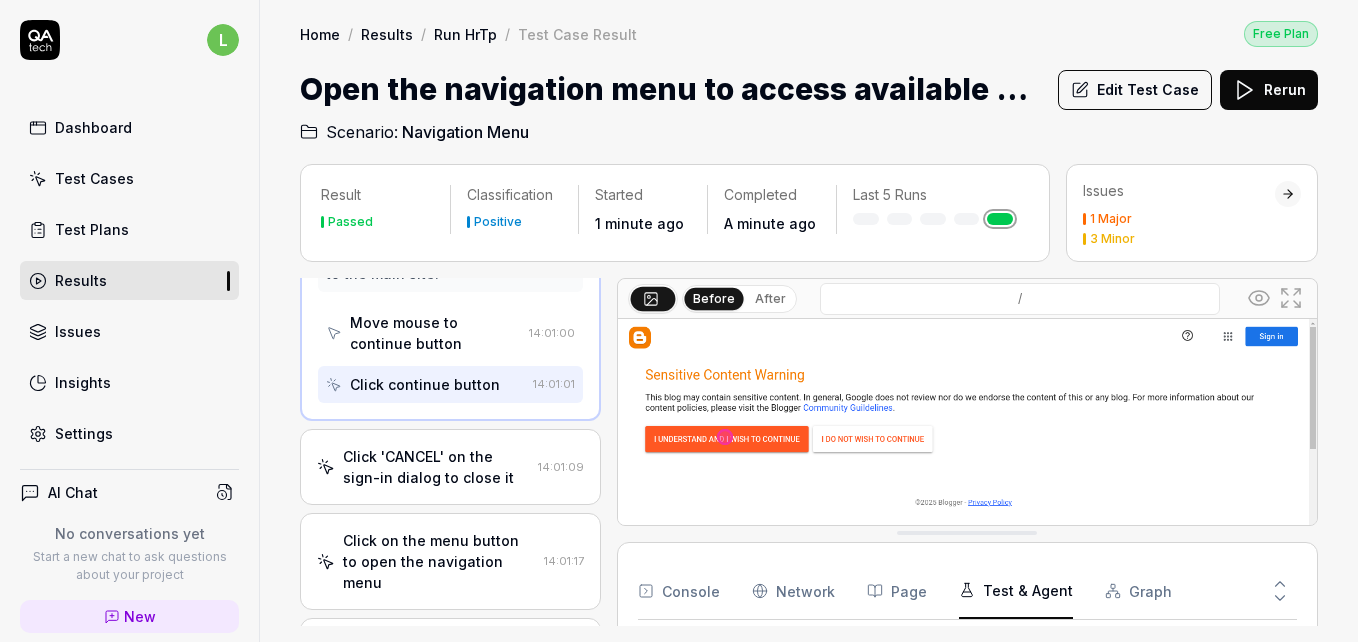 click on "Click 'CANCEL' on the sign-in dialog to close it" at bounding box center (436, 467) 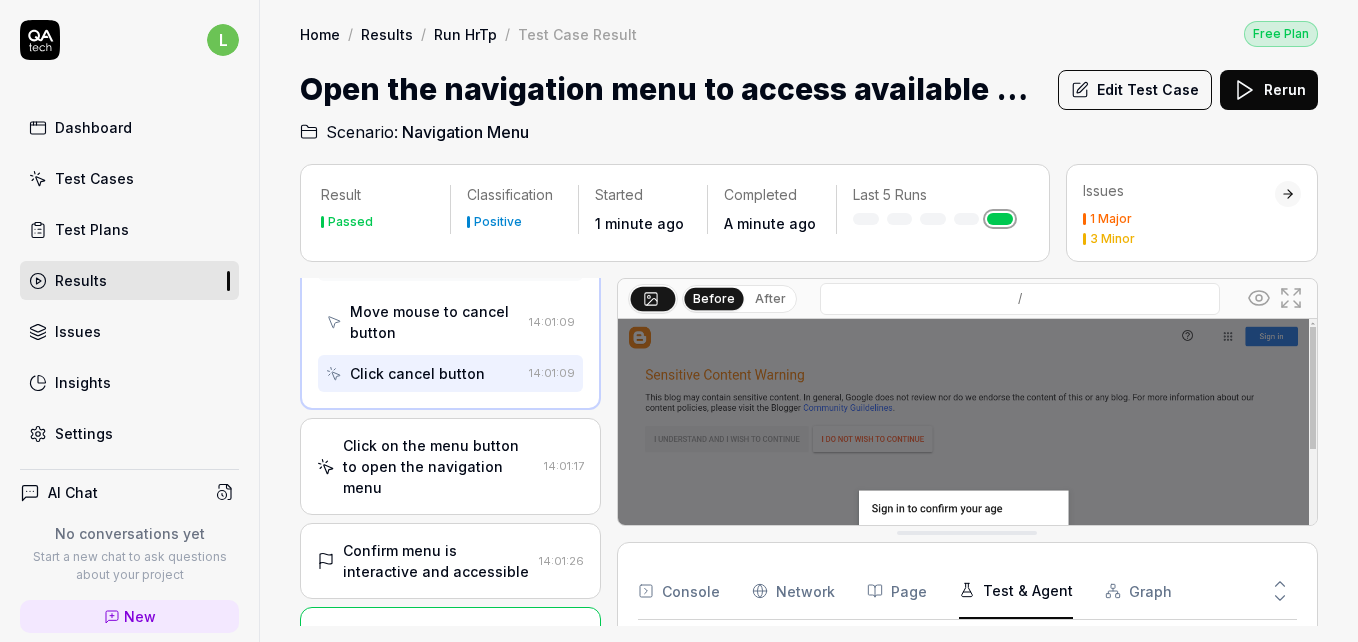 scroll, scrollTop: 472, scrollLeft: 0, axis: vertical 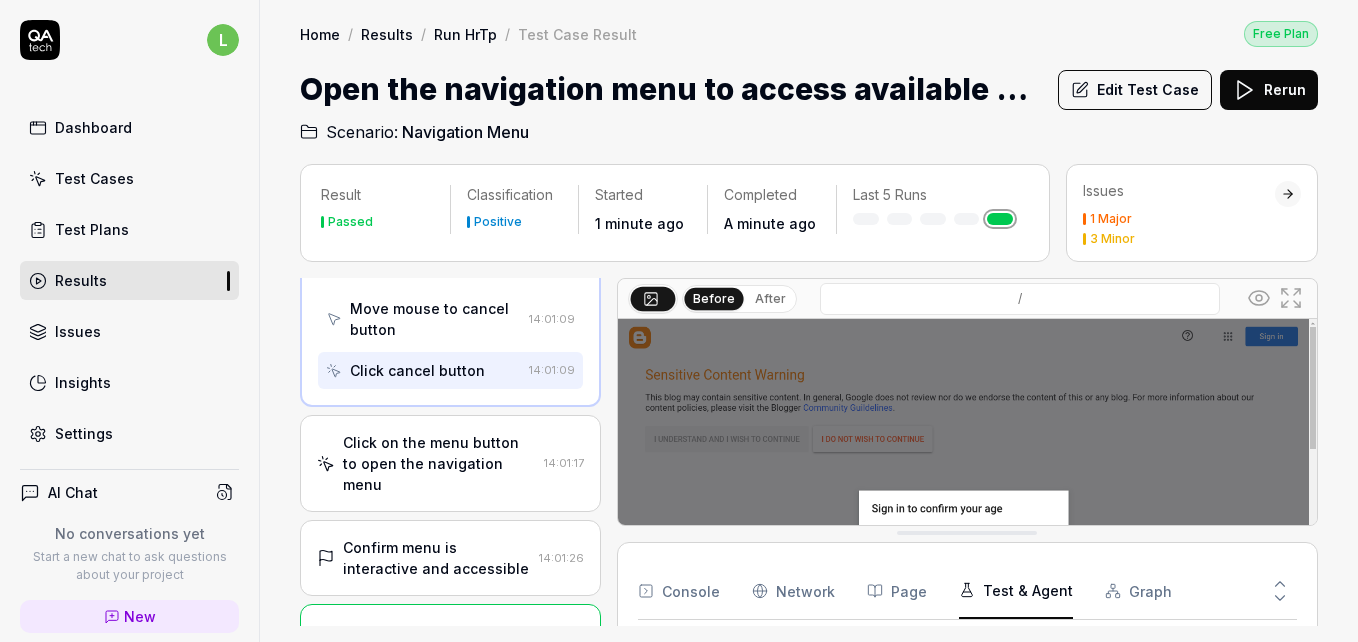 click on "Click on the menu button to open the navigation menu" at bounding box center (439, 463) 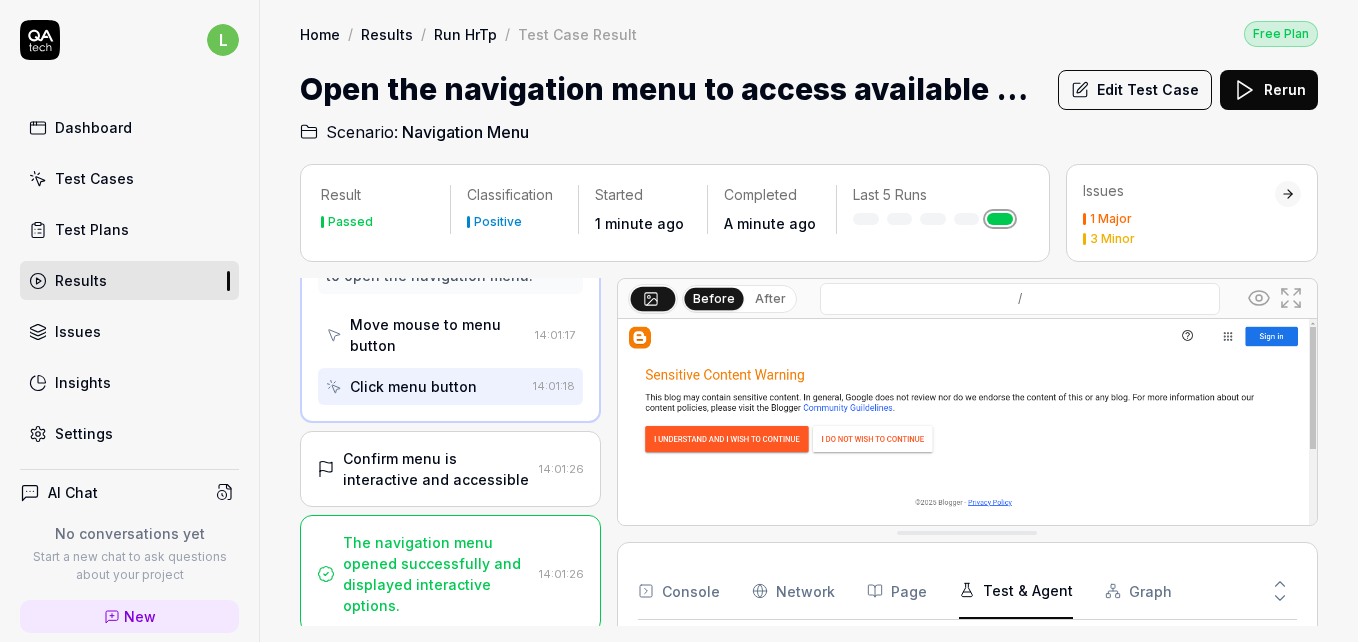 scroll, scrollTop: 606, scrollLeft: 0, axis: vertical 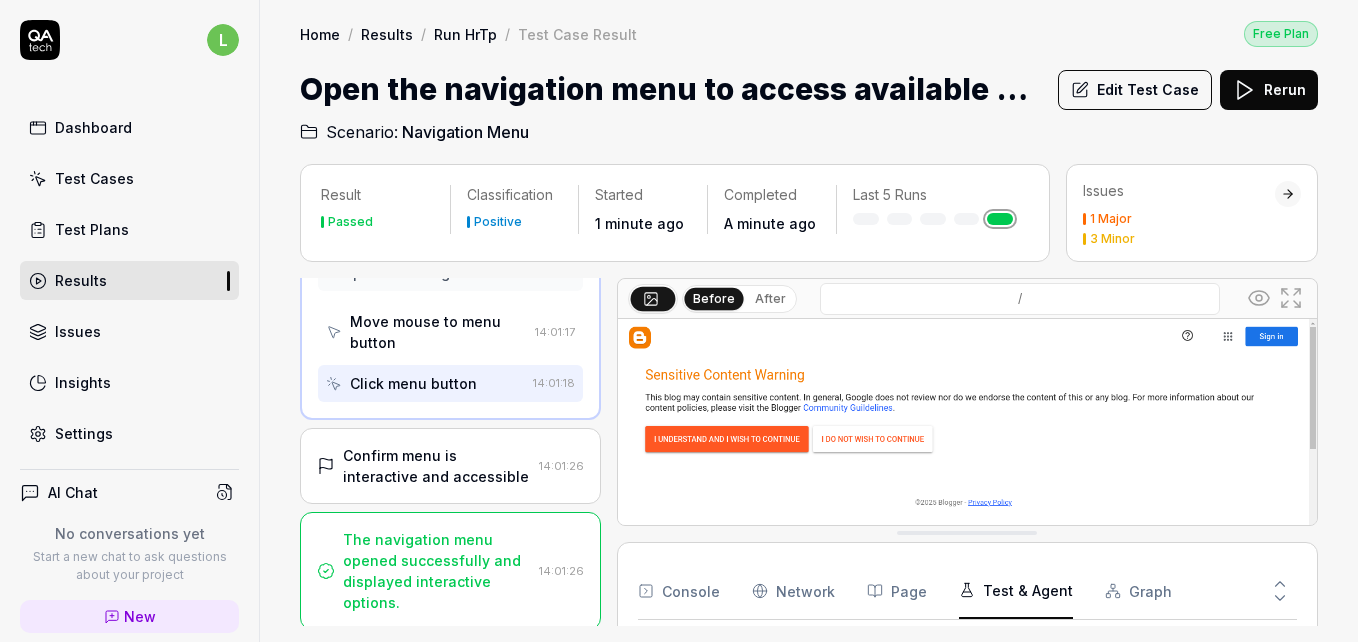 click on "Confirm menu is interactive and accessible" at bounding box center (437, 466) 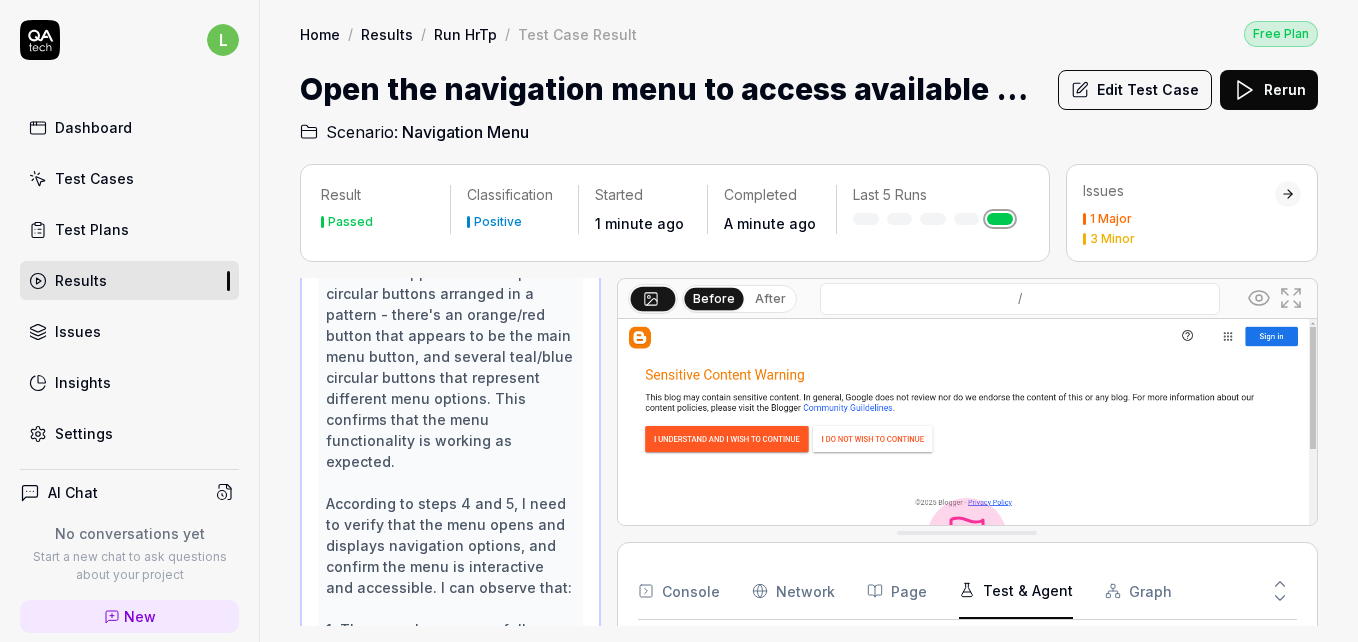 scroll, scrollTop: 800, scrollLeft: 0, axis: vertical 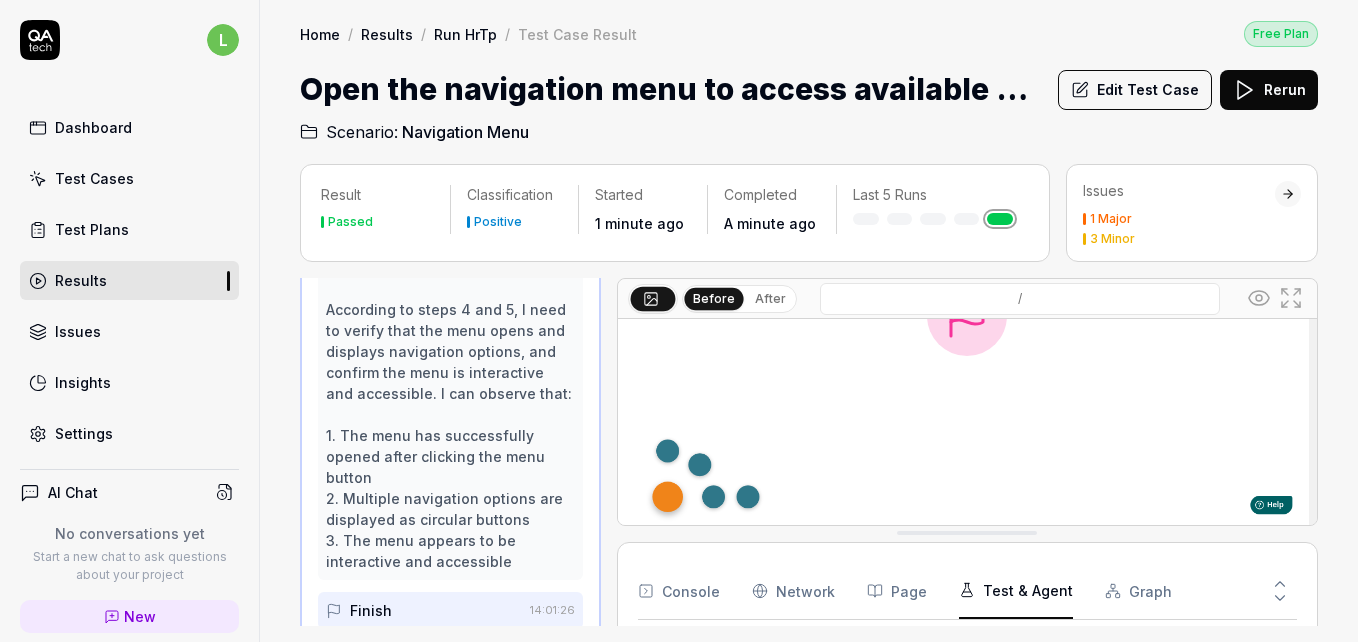 click on "Finish" at bounding box center (424, 610) 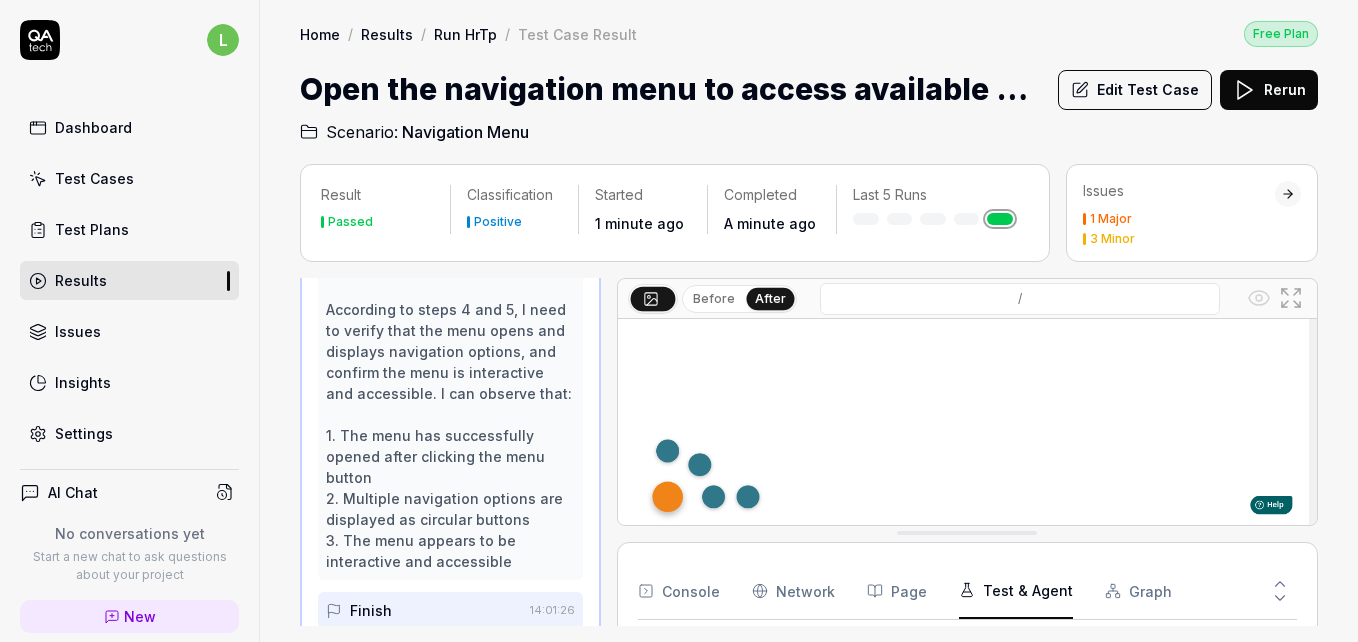 click at bounding box center (967, 315) 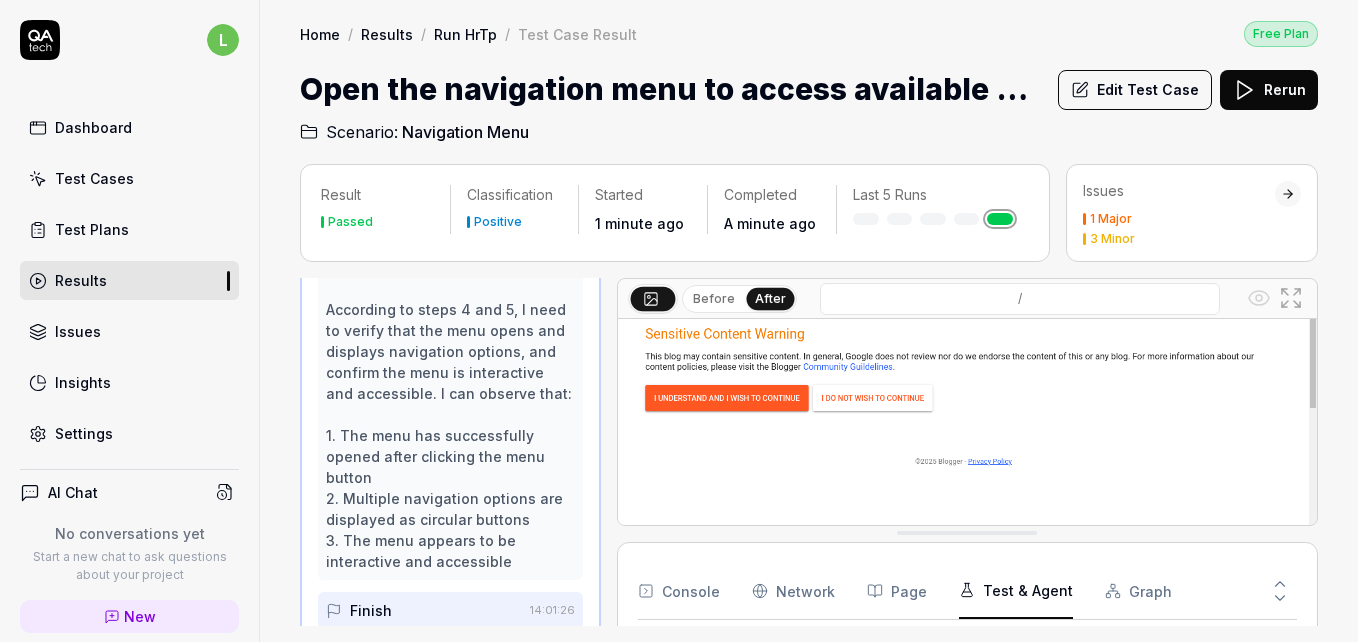 scroll, scrollTop: 0, scrollLeft: 0, axis: both 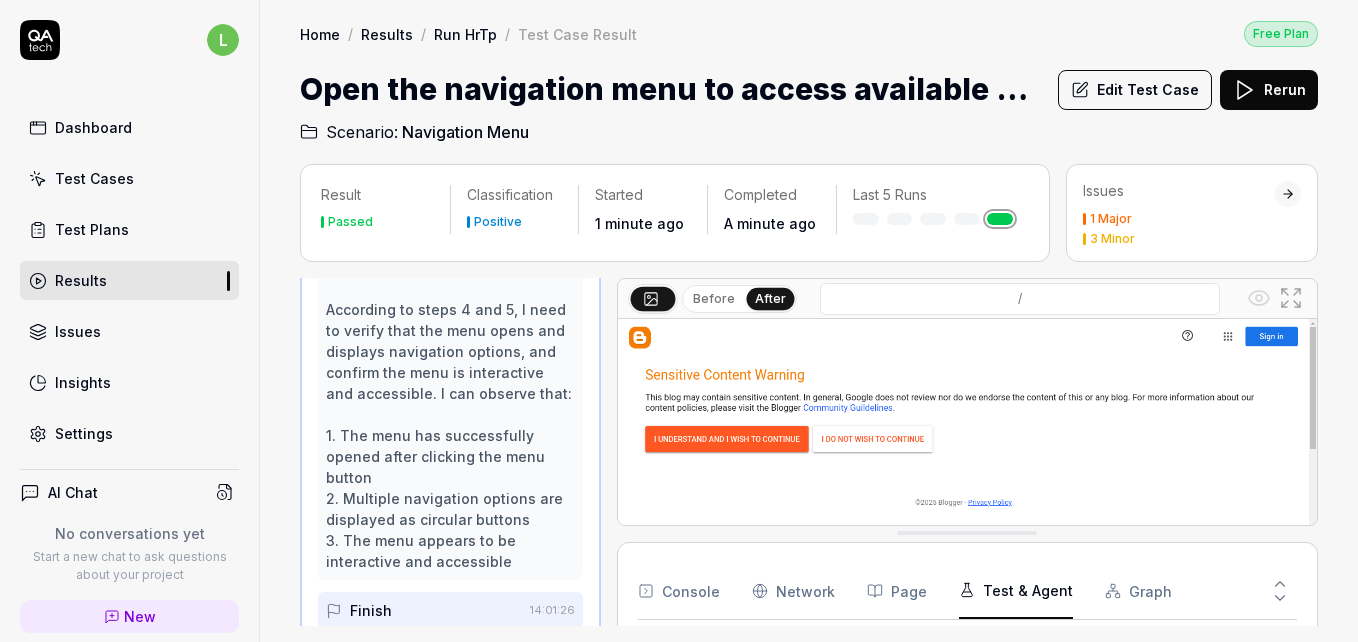 click at bounding box center (967, 537) 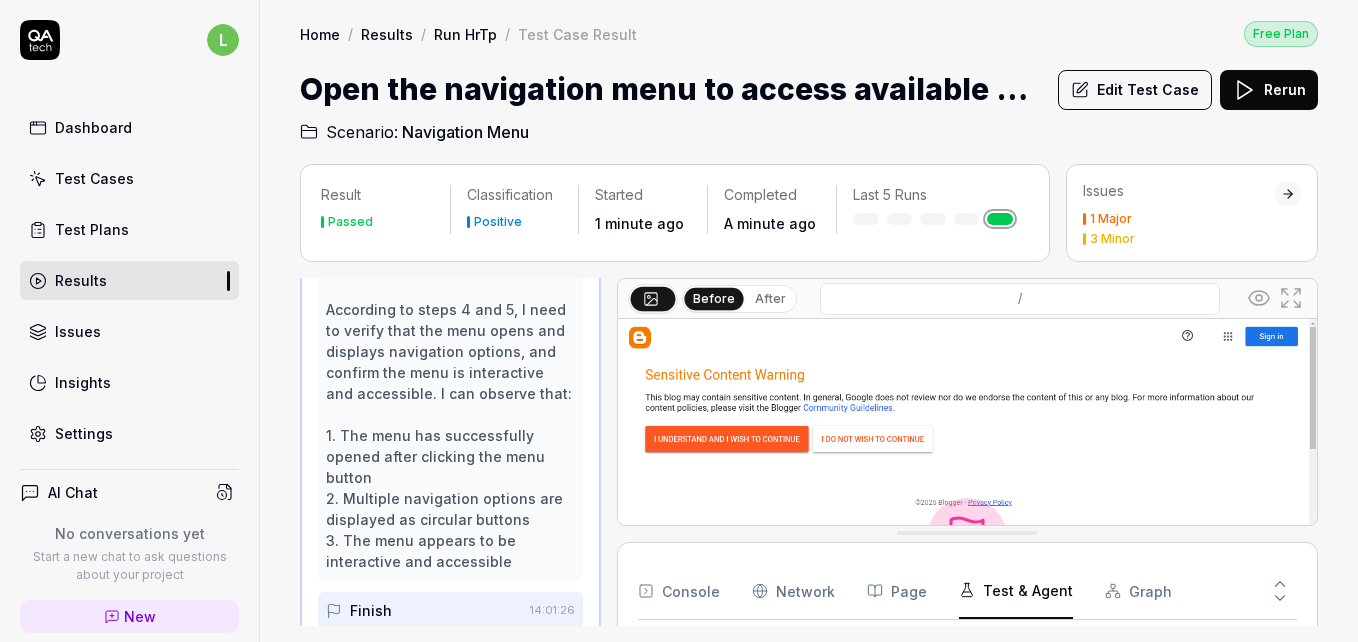 click on "Before After" at bounding box center (739, 299) 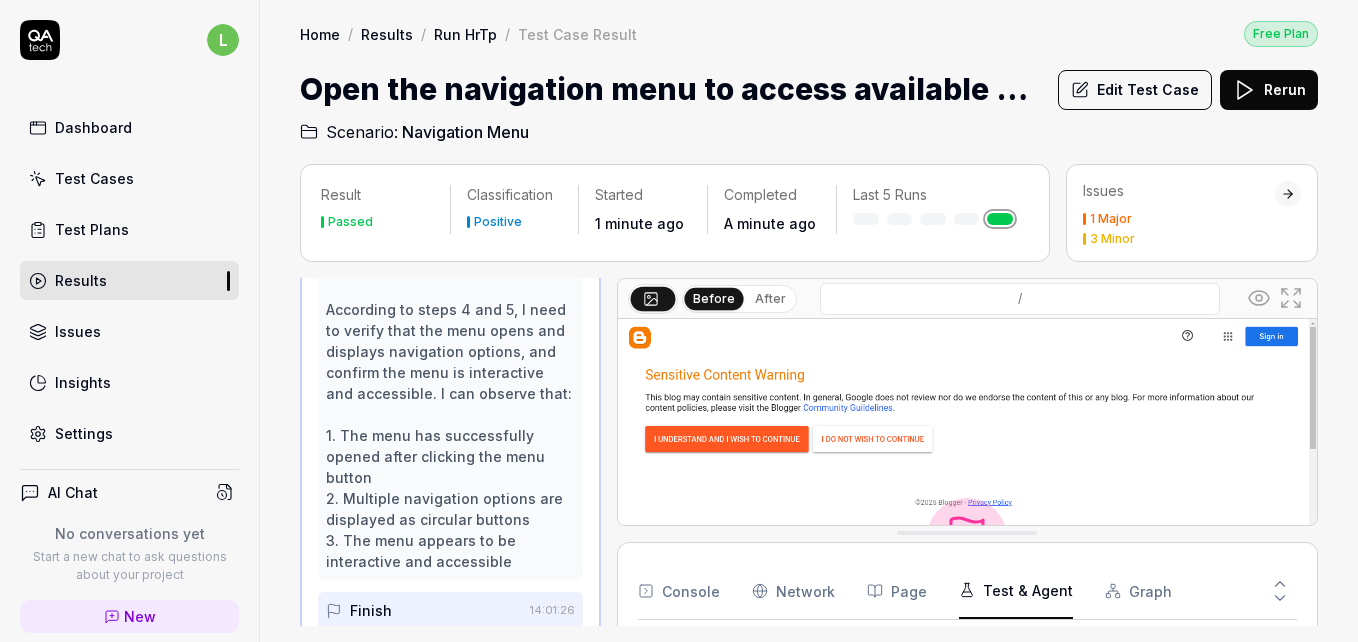 click on "After" at bounding box center (770, 299) 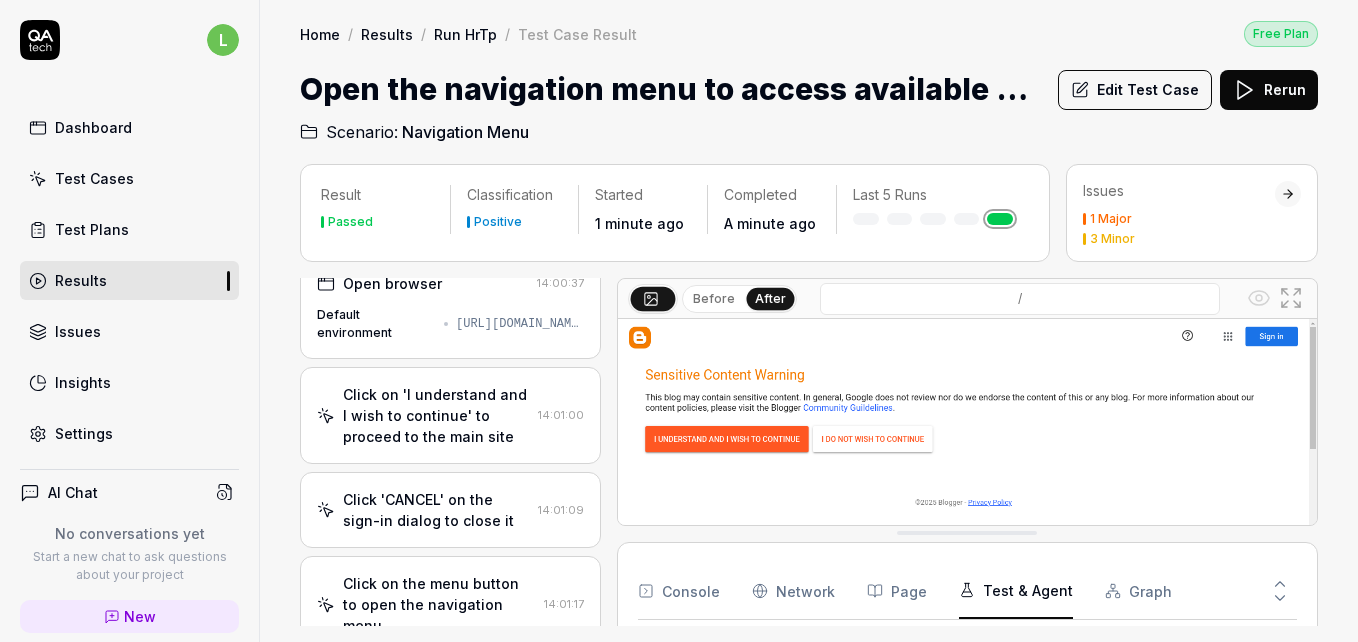 scroll, scrollTop: 926, scrollLeft: 0, axis: vertical 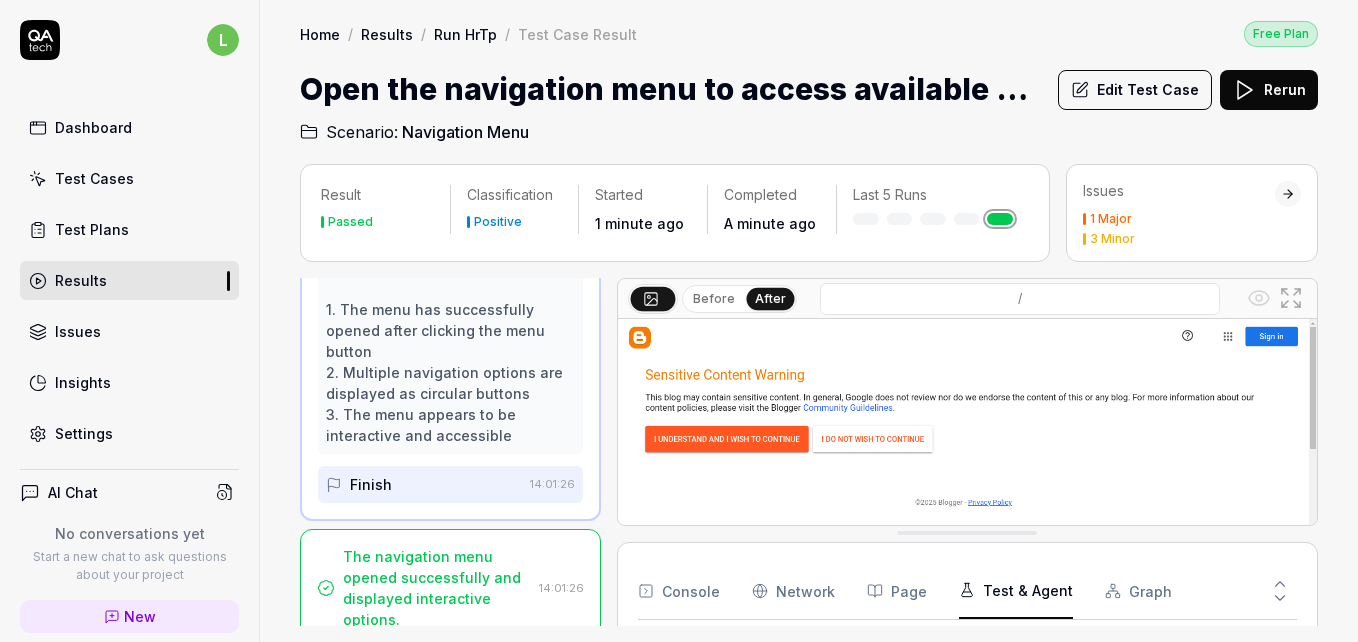 click on "The navigation menu opened successfully and displayed interactive options." at bounding box center (437, 588) 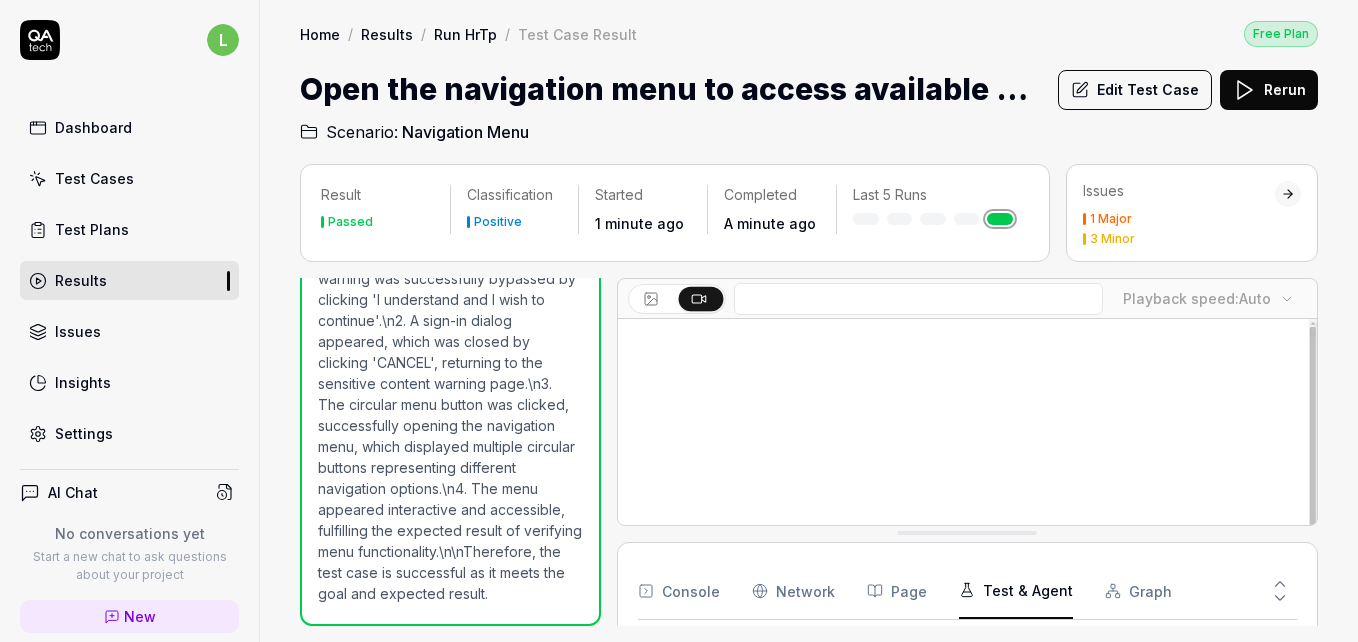scroll, scrollTop: 802, scrollLeft: 0, axis: vertical 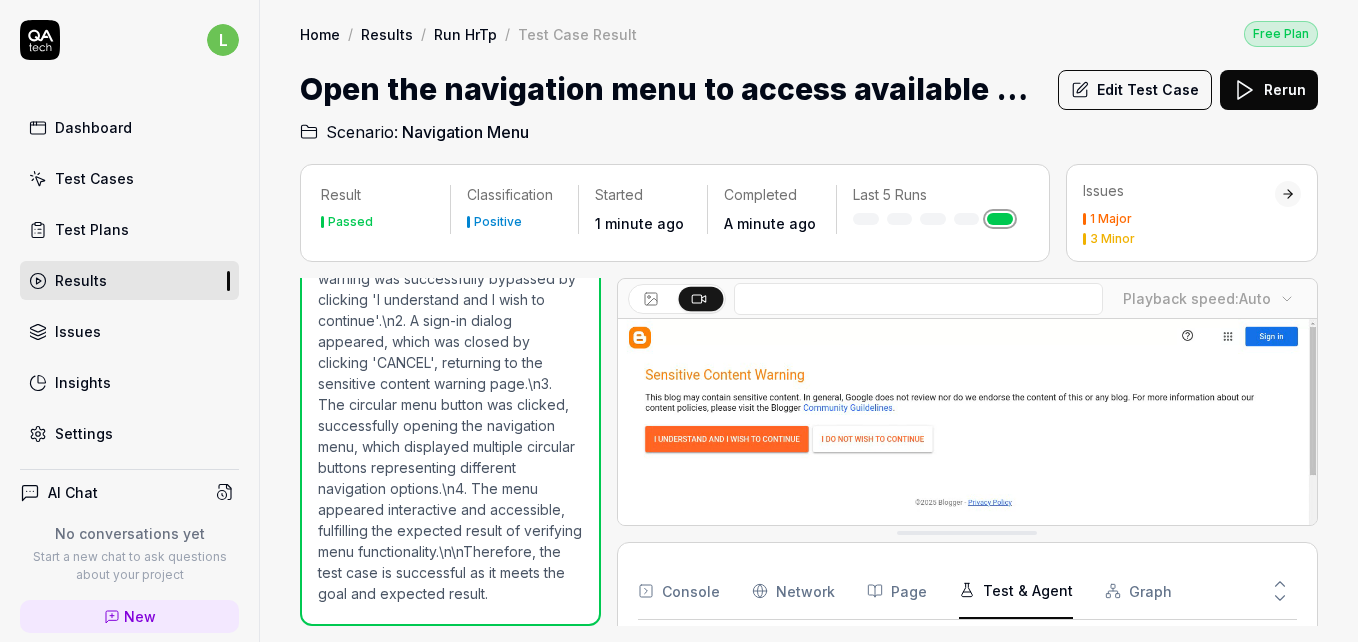 drag, startPoint x: 1298, startPoint y: 398, endPoint x: 1299, endPoint y: 490, distance: 92.00543 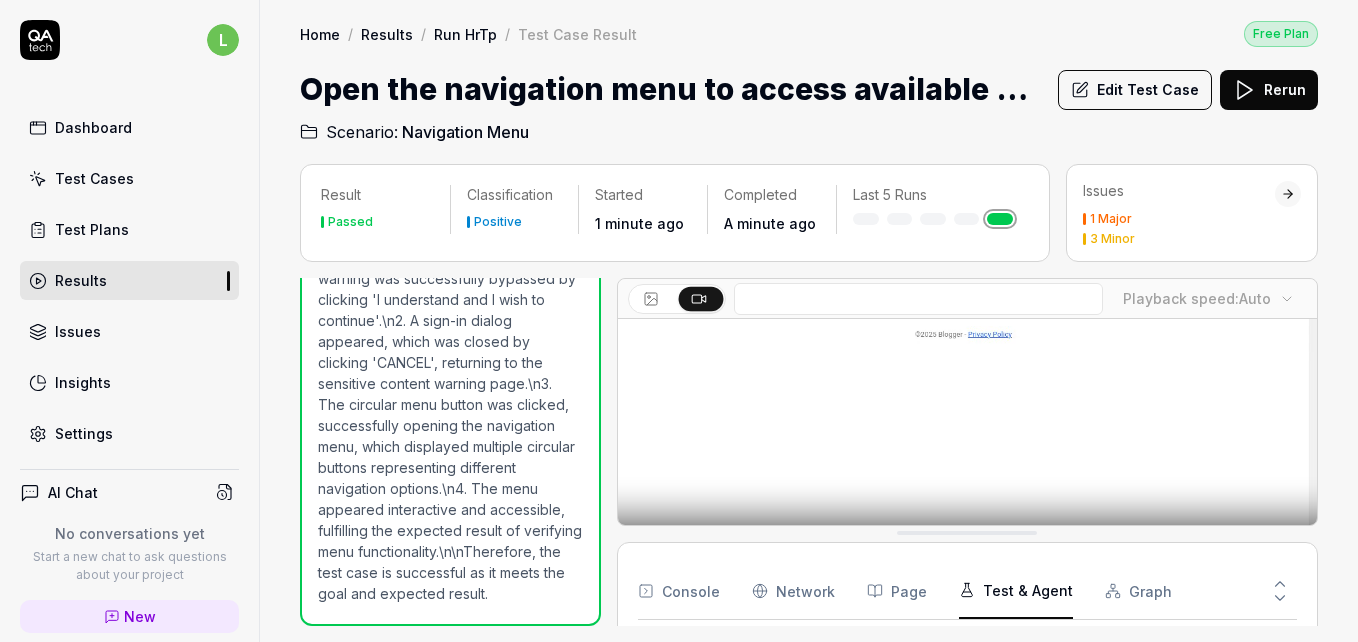 scroll, scrollTop: 171, scrollLeft: 0, axis: vertical 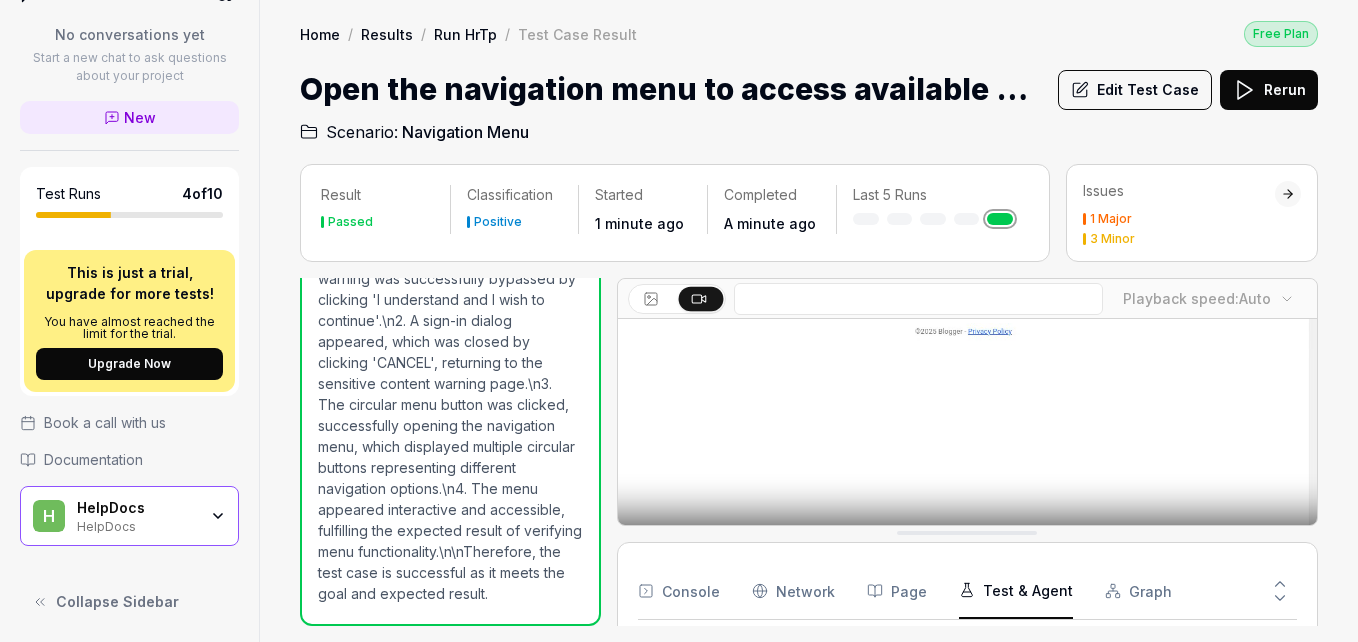 click on "H HelpDocs HelpDocs" at bounding box center (129, 516) 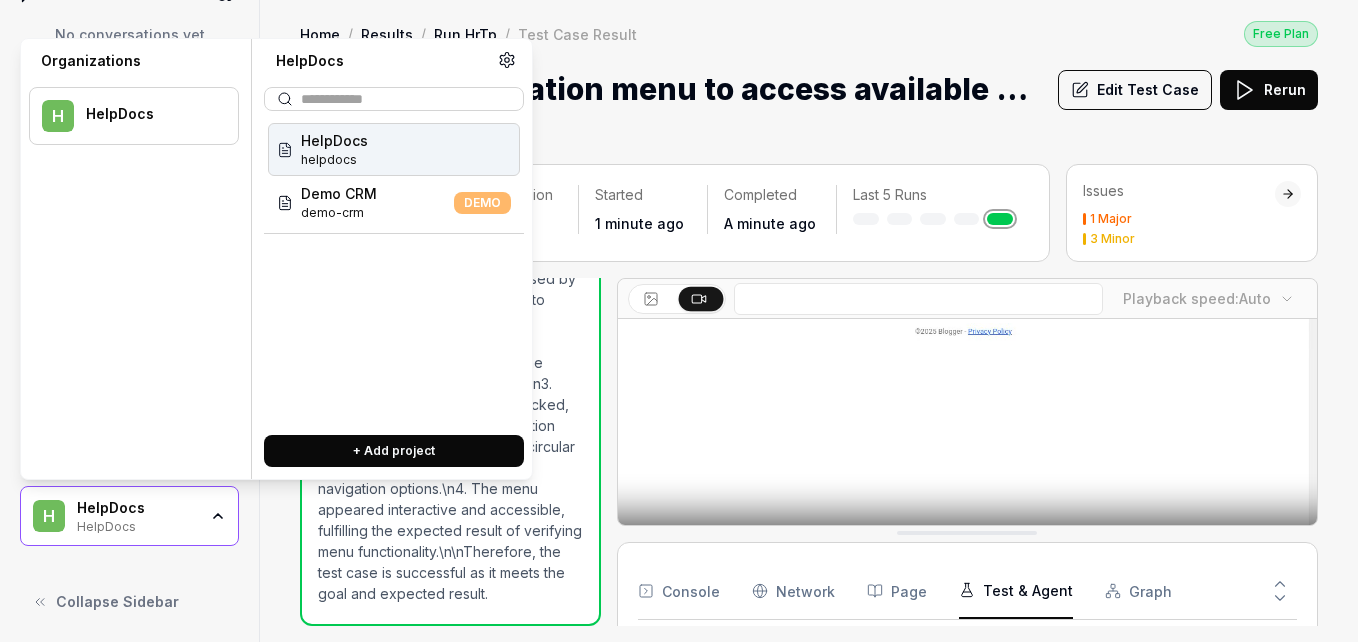 click on "+ Add project" at bounding box center (394, 451) 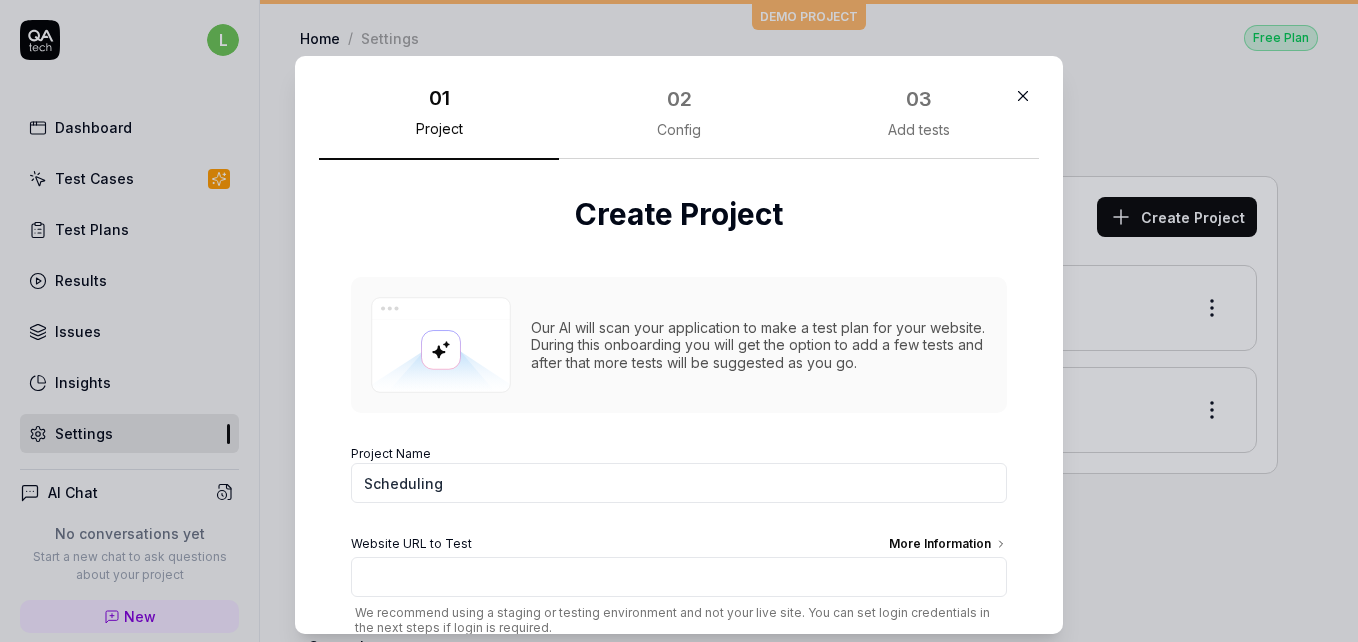 type on "Scheduling" 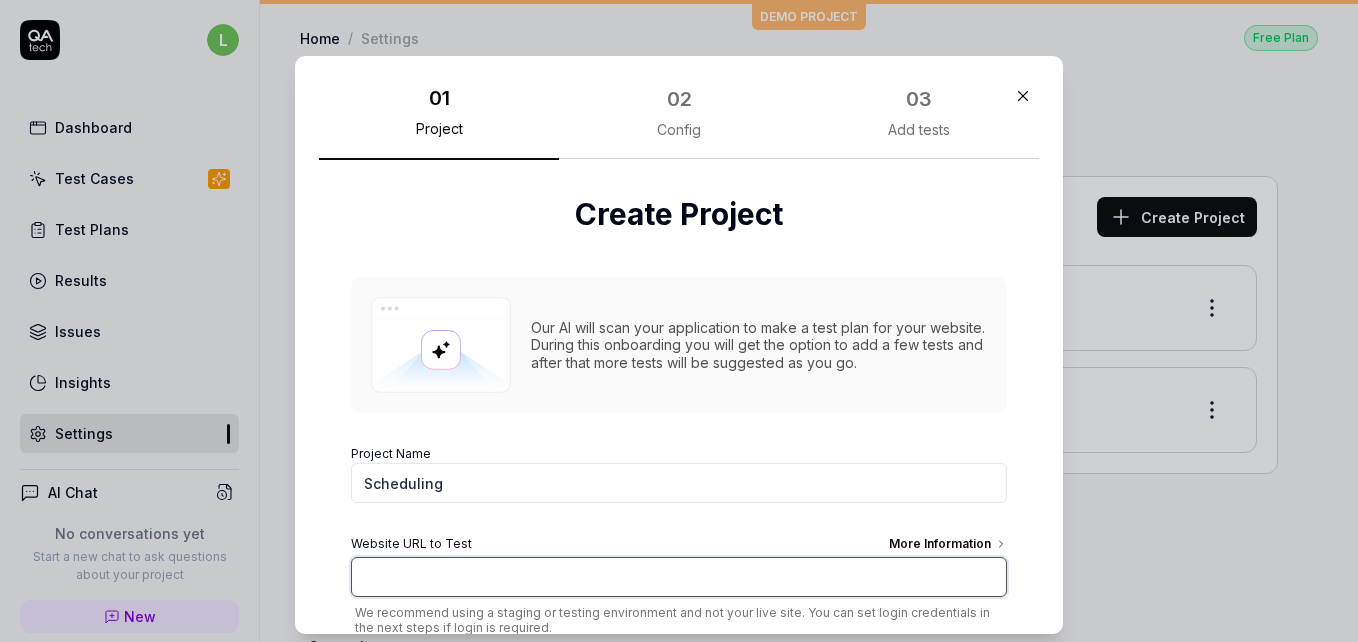 click on "Website URL to Test More Information" at bounding box center (679, 577) 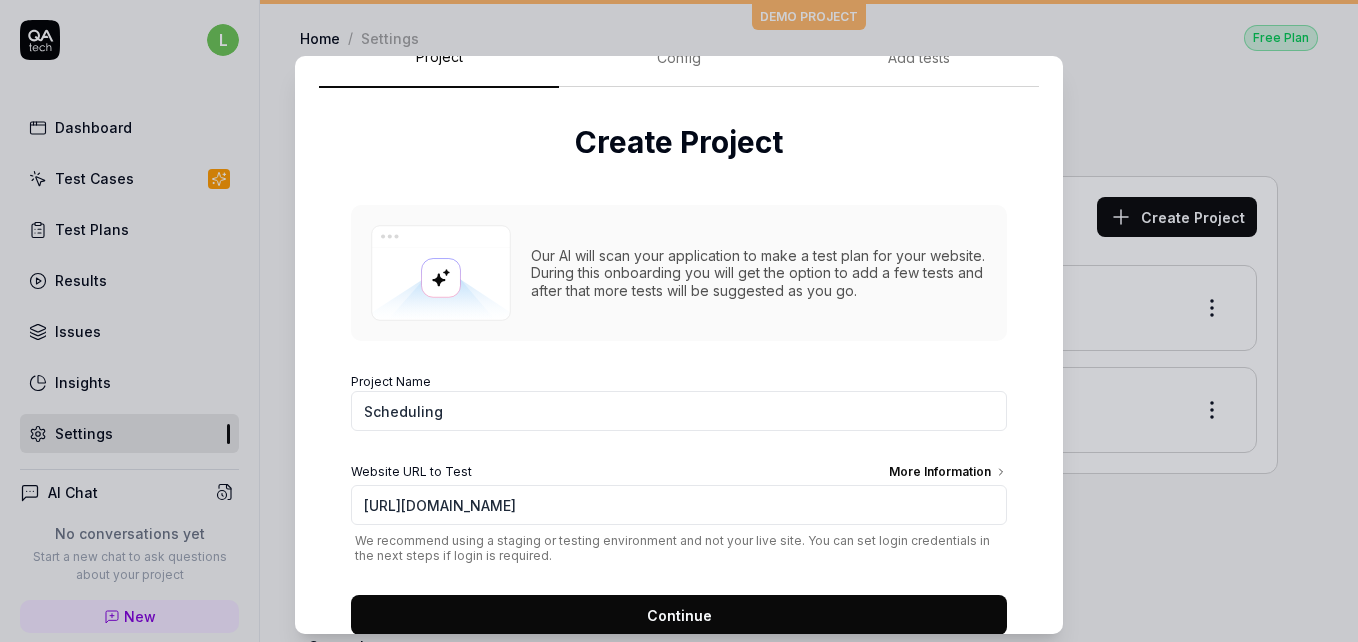 scroll, scrollTop: 74, scrollLeft: 0, axis: vertical 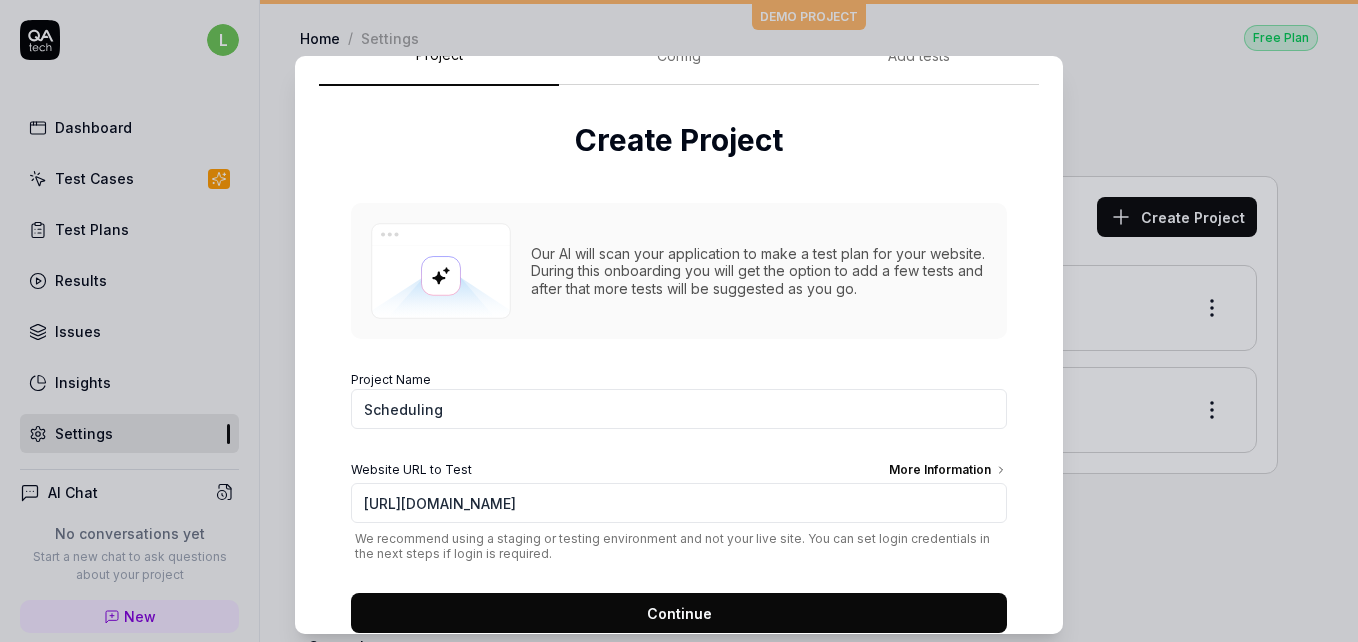 click on "Project Name Scheduling Website URL to Test More Information [URL][DOMAIN_NAME] We recommend using a staging or testing environment and not your live site. You can set login credentials in the next steps if login is required. Continue" at bounding box center [679, 496] 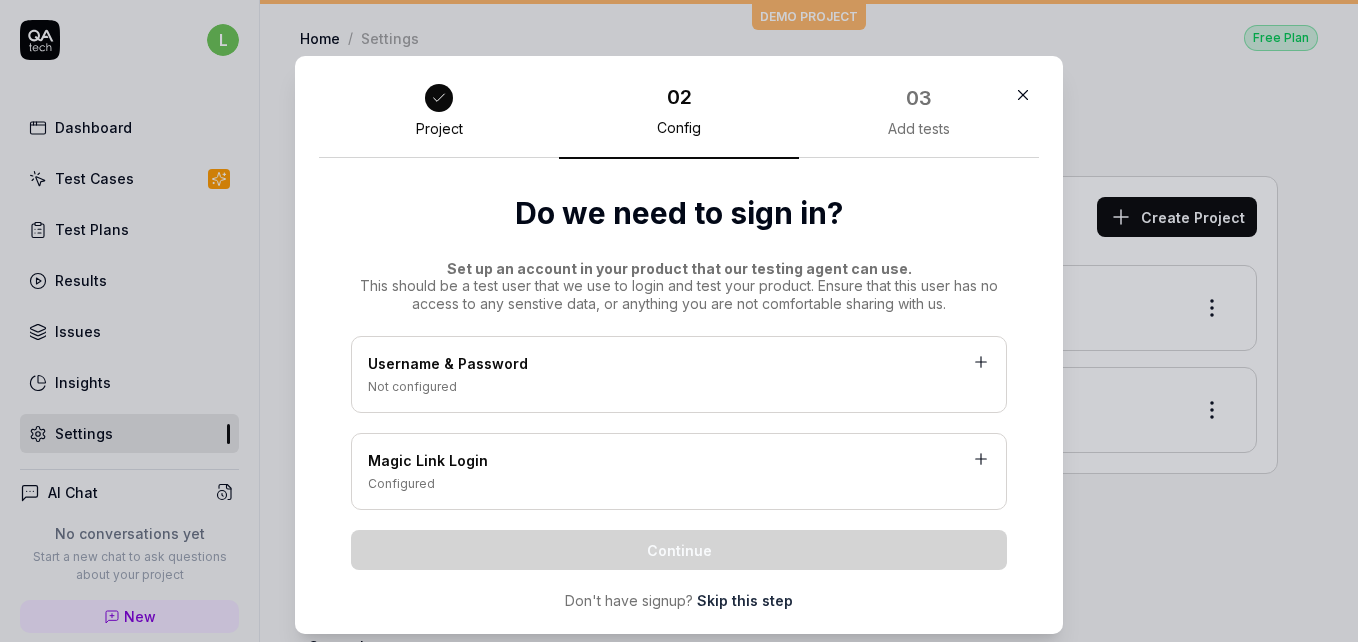 scroll, scrollTop: 34, scrollLeft: 0, axis: vertical 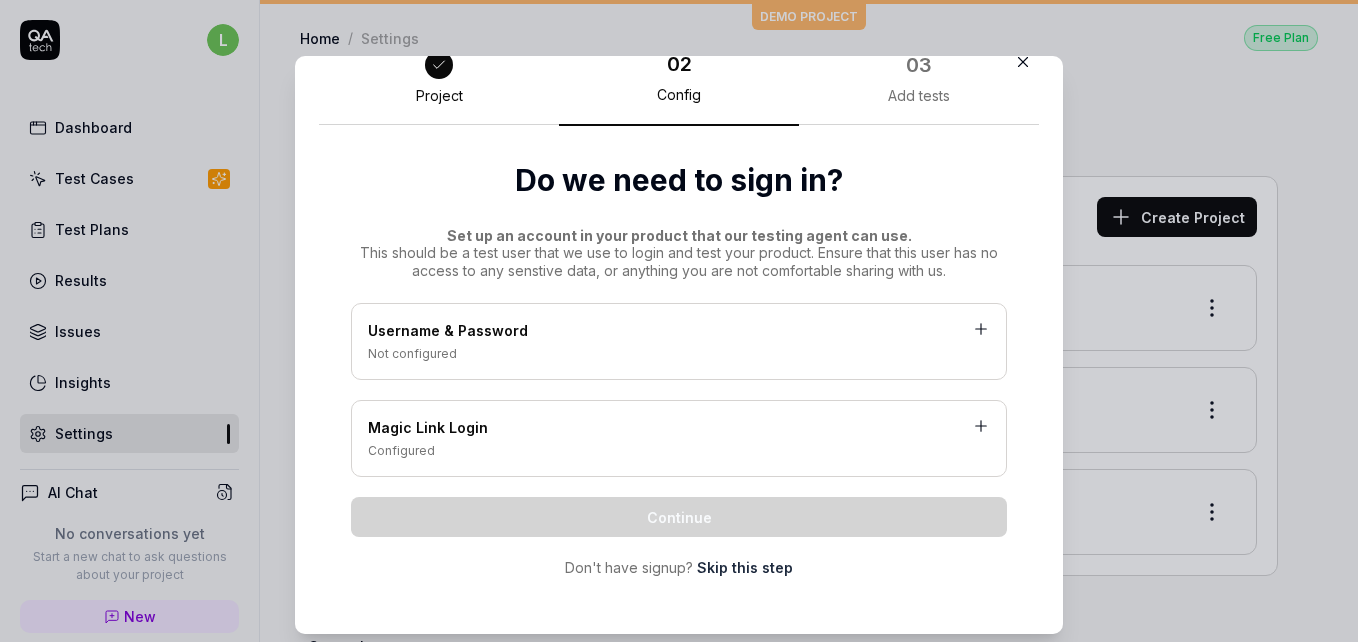 click 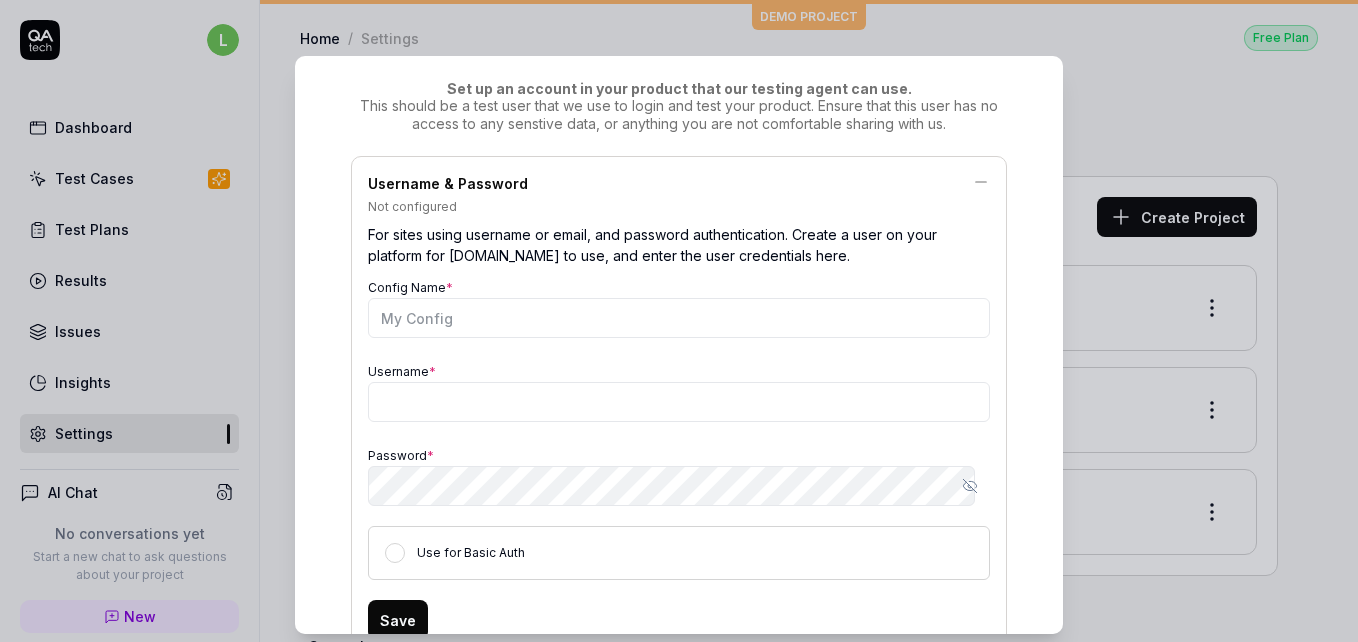 scroll, scrollTop: 183, scrollLeft: 0, axis: vertical 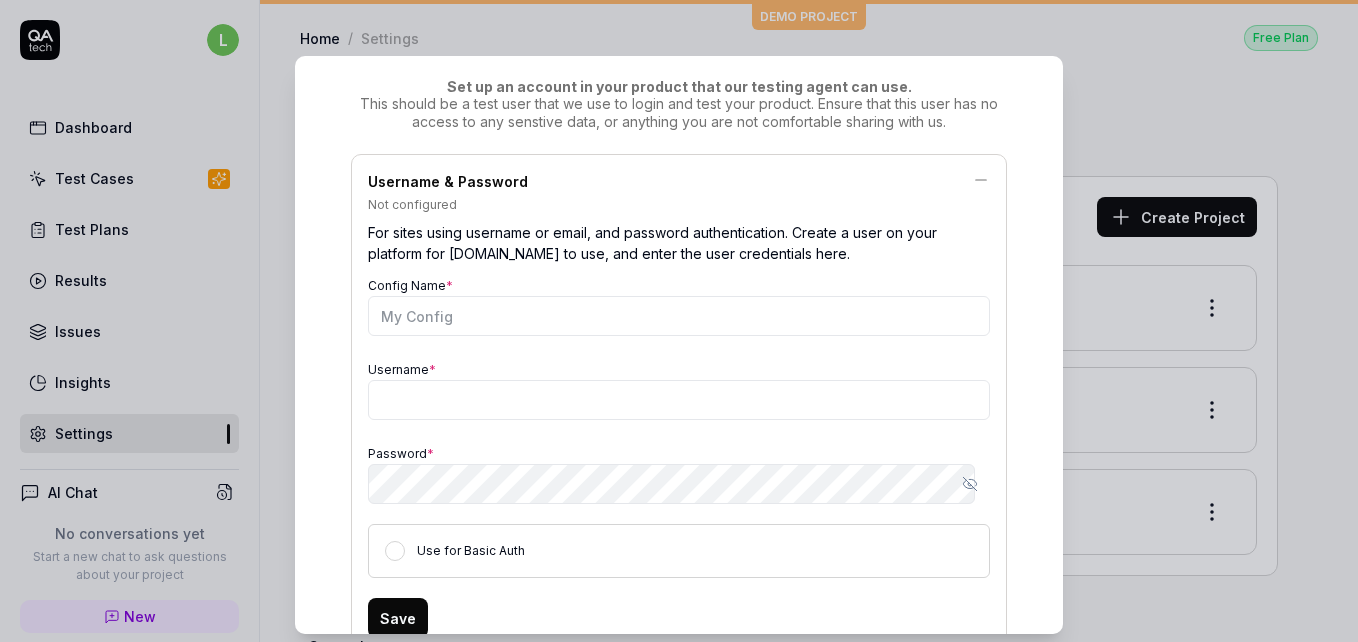 click 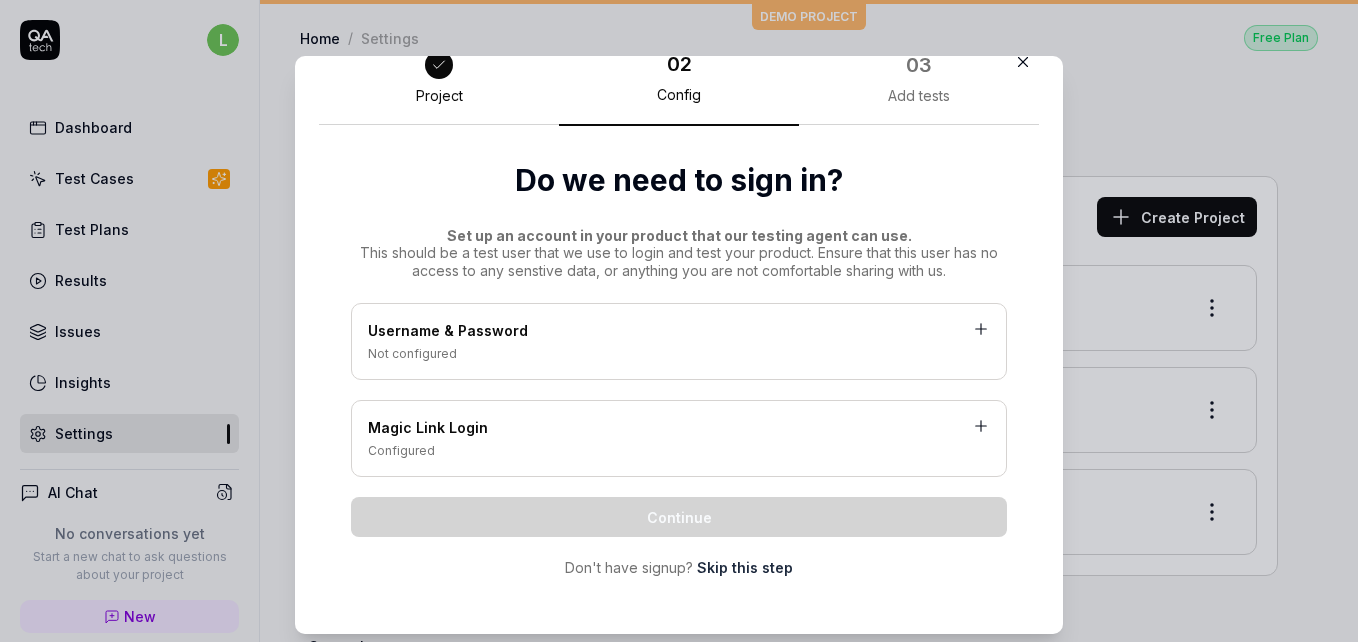 click on "Skip this step" at bounding box center (745, 567) 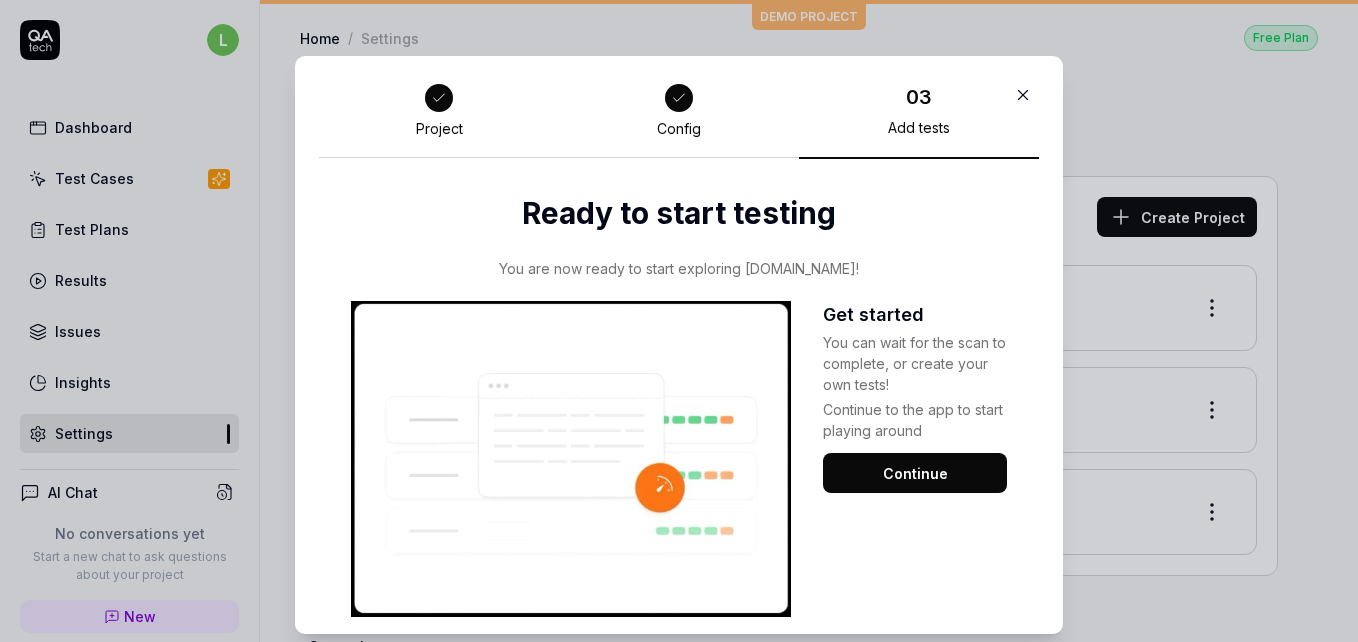 scroll, scrollTop: 34, scrollLeft: 0, axis: vertical 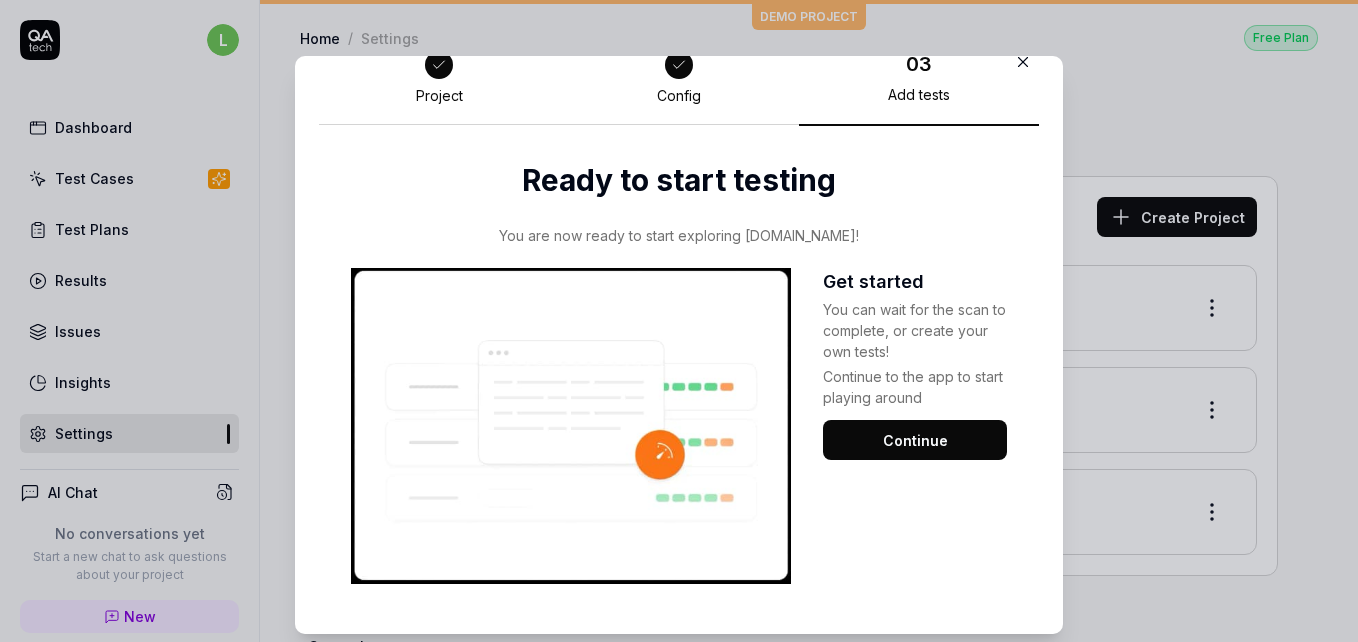 click on "Continue" at bounding box center [915, 440] 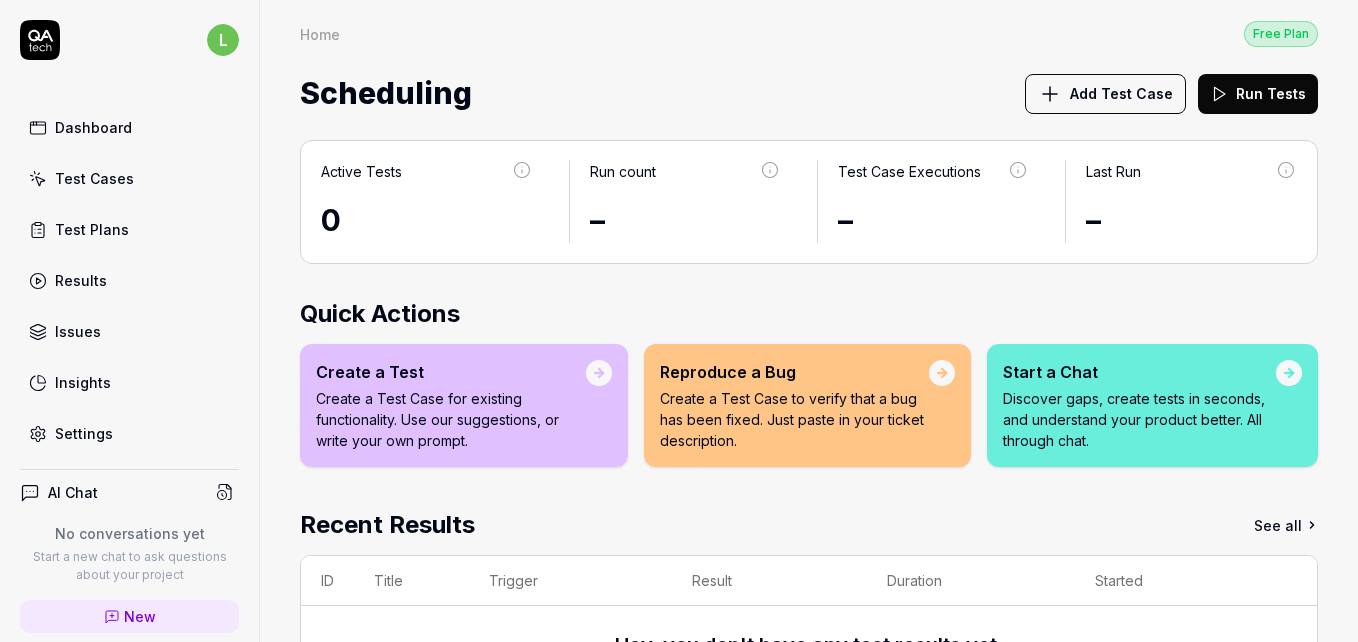 scroll, scrollTop: 499, scrollLeft: 0, axis: vertical 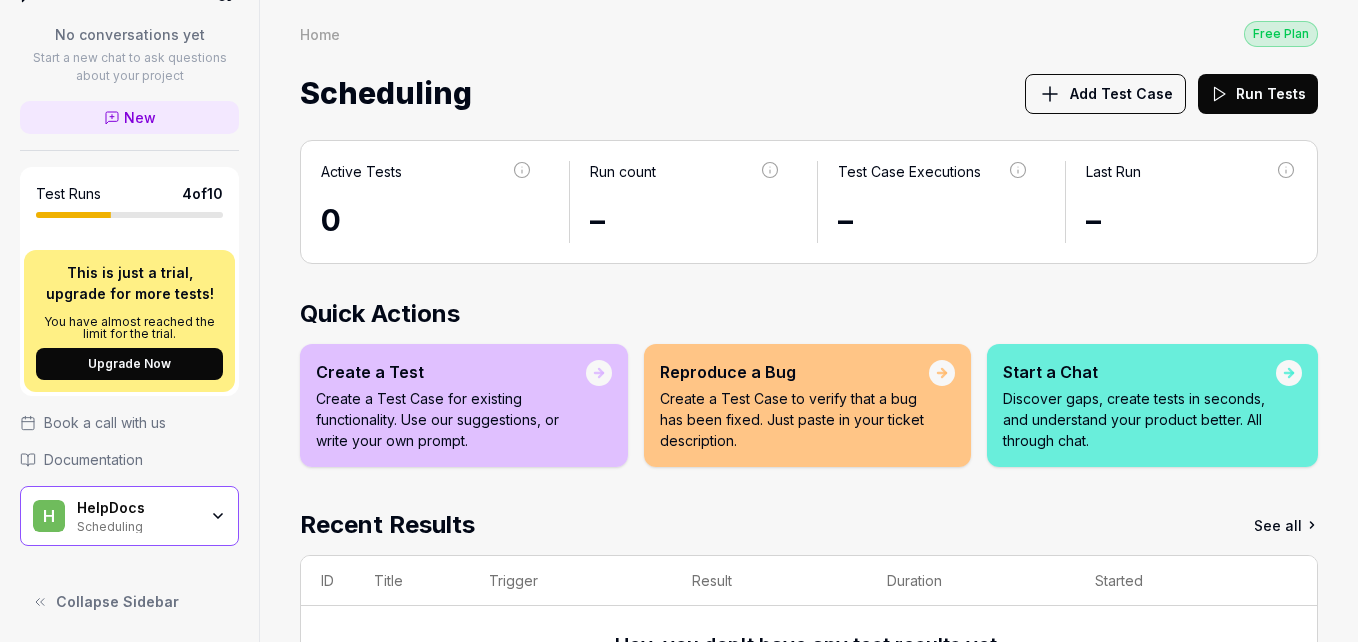 click on "Scheduling" at bounding box center (137, 525) 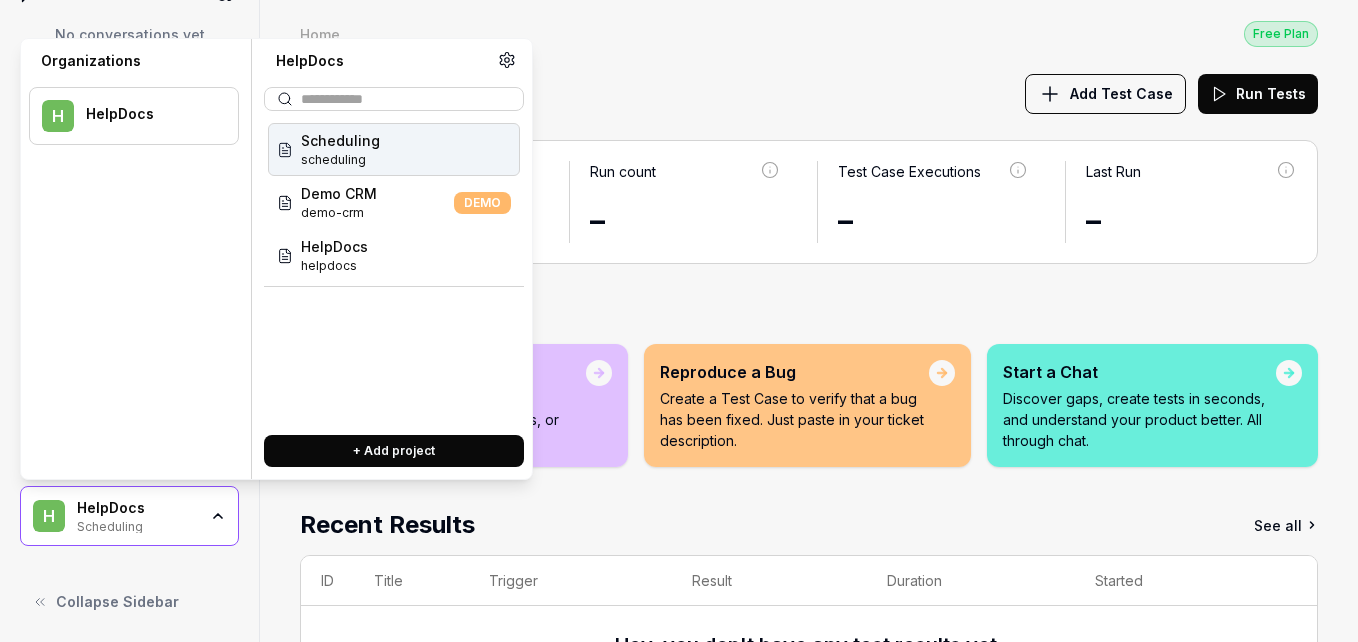 drag, startPoint x: 181, startPoint y: 529, endPoint x: 157, endPoint y: 529, distance: 24 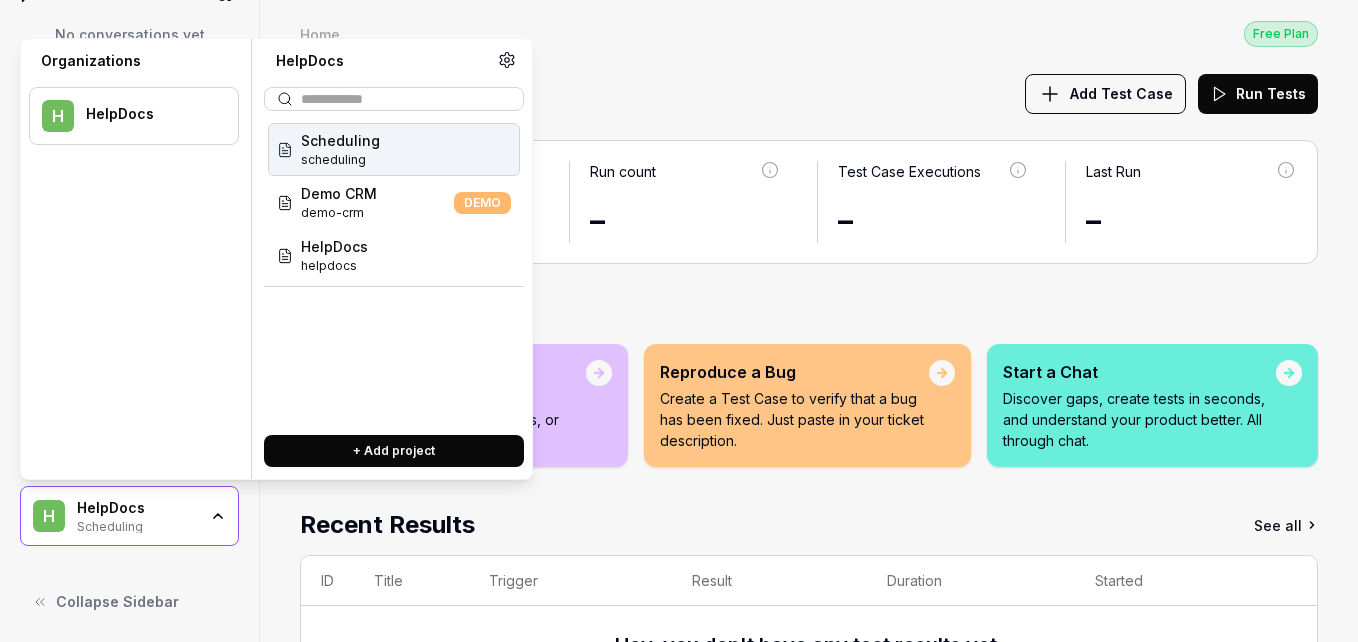 drag, startPoint x: 157, startPoint y: 529, endPoint x: 648, endPoint y: 98, distance: 653.3315 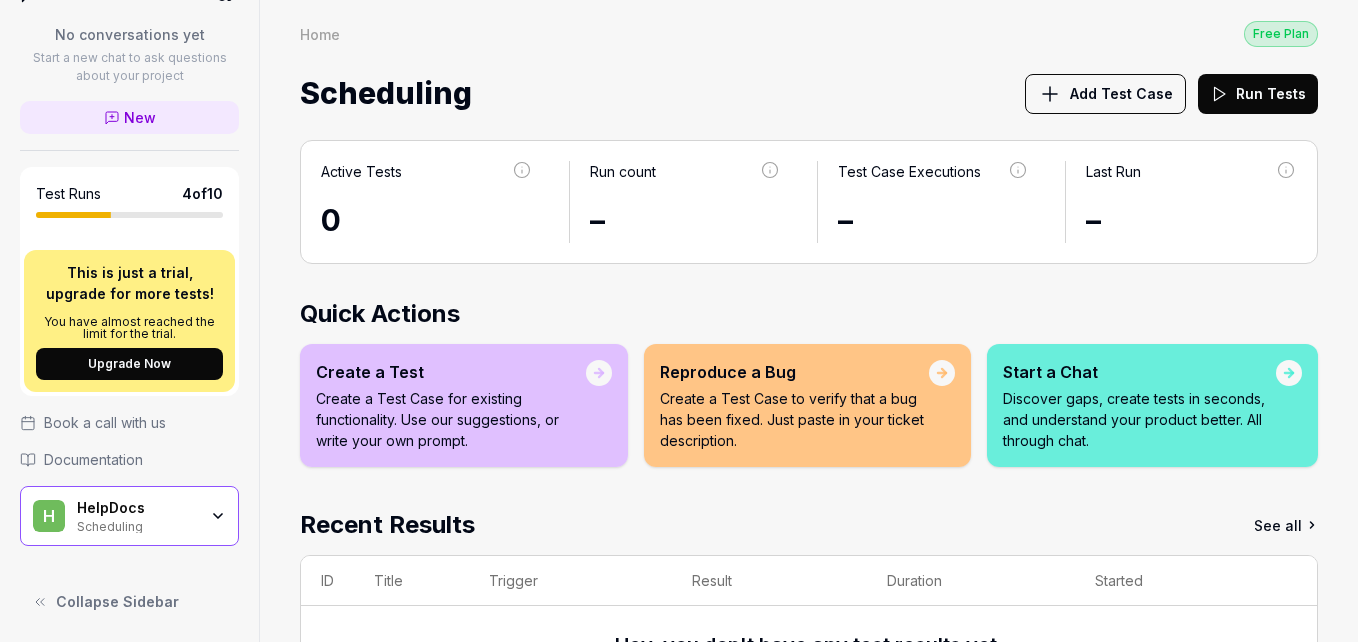 click on "H HelpDocs Scheduling" at bounding box center (129, 516) 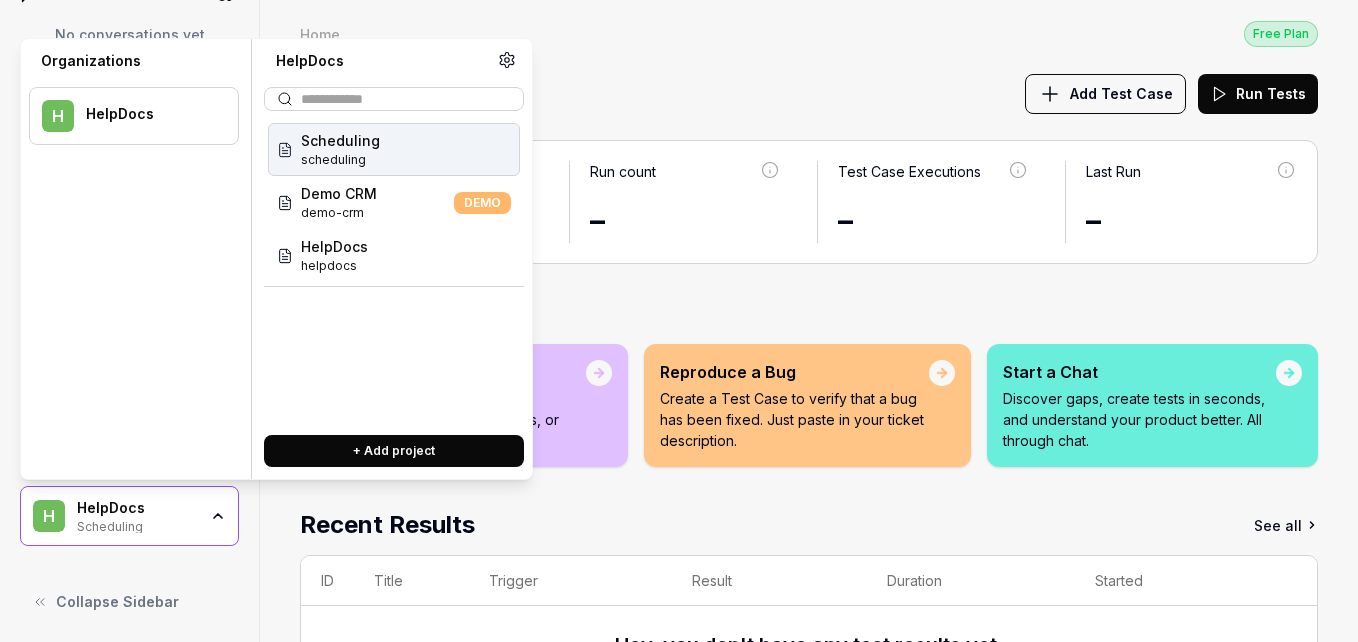 click on "scheduling" at bounding box center (340, 160) 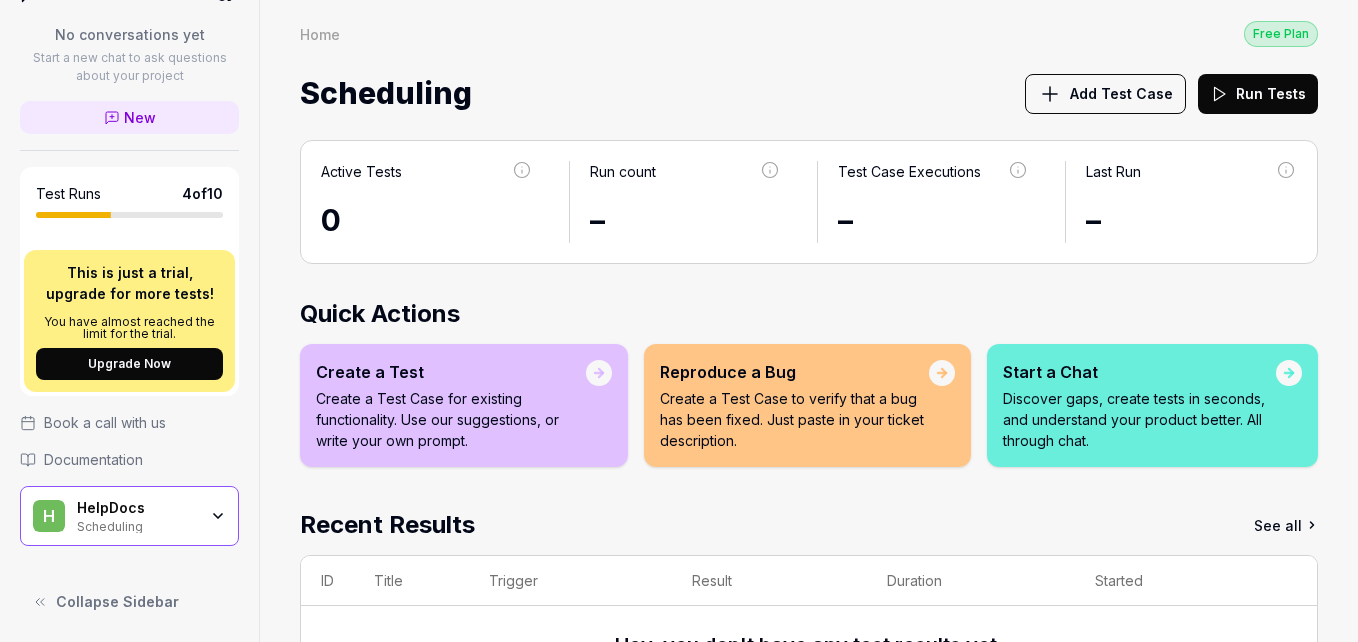click on "Add Test Case" at bounding box center [1105, 94] 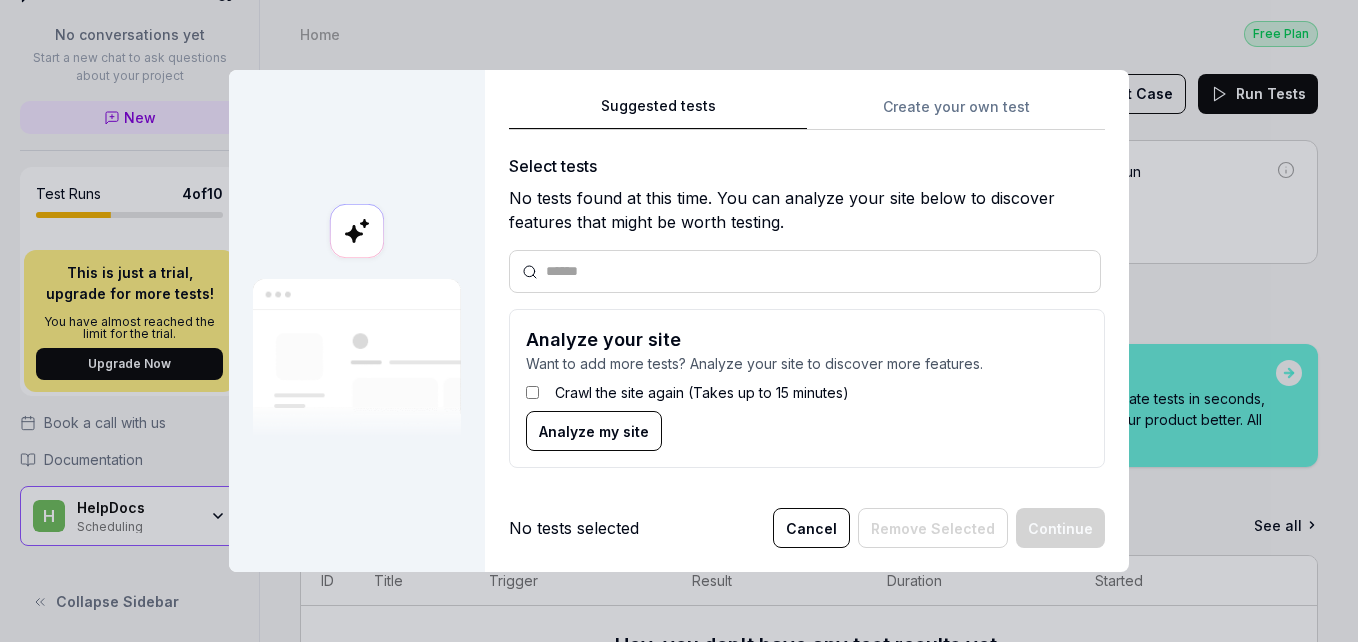 click on "Analyze my site" at bounding box center [594, 431] 